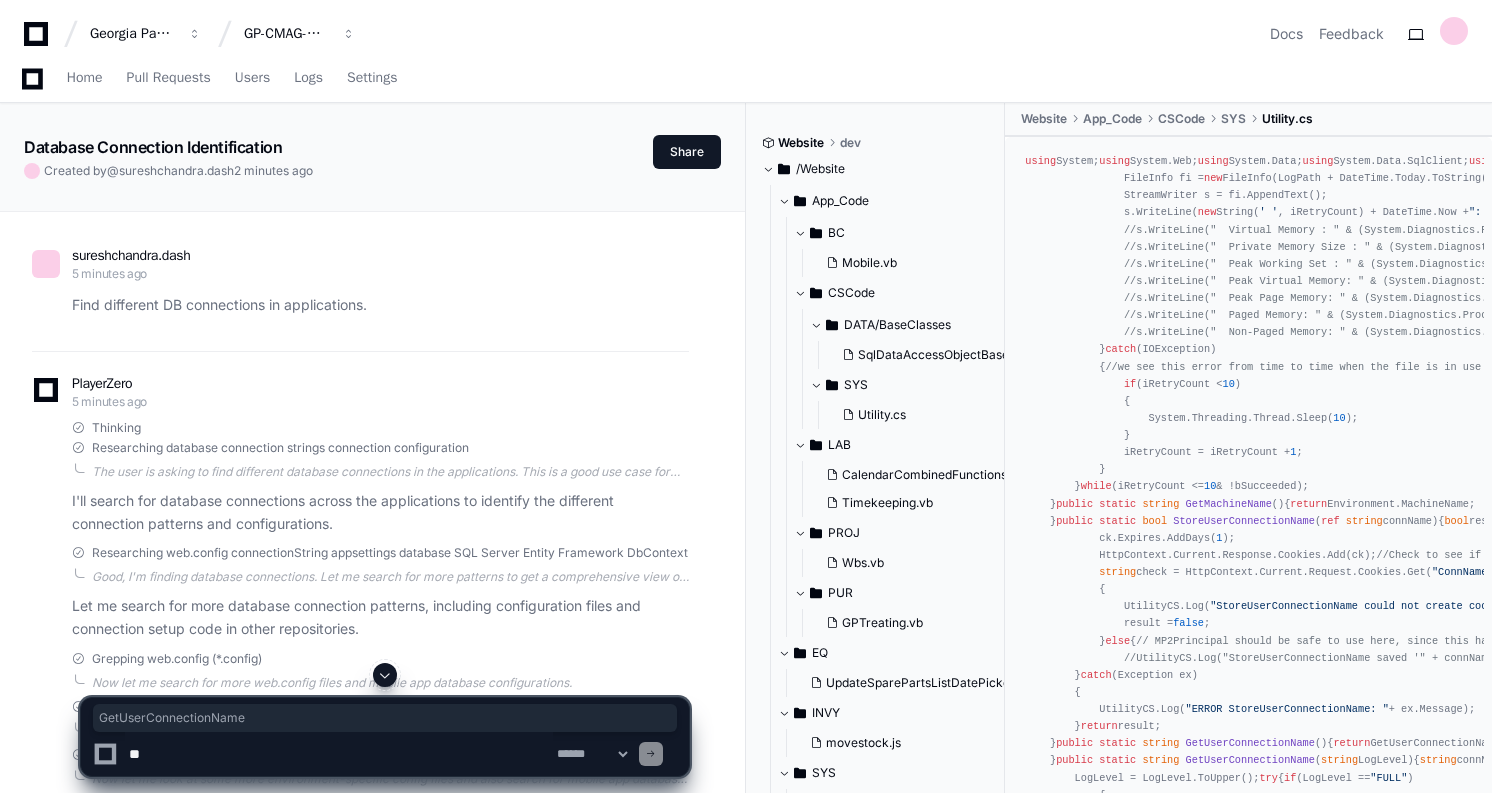 scroll, scrollTop: 4950, scrollLeft: 0, axis: vertical 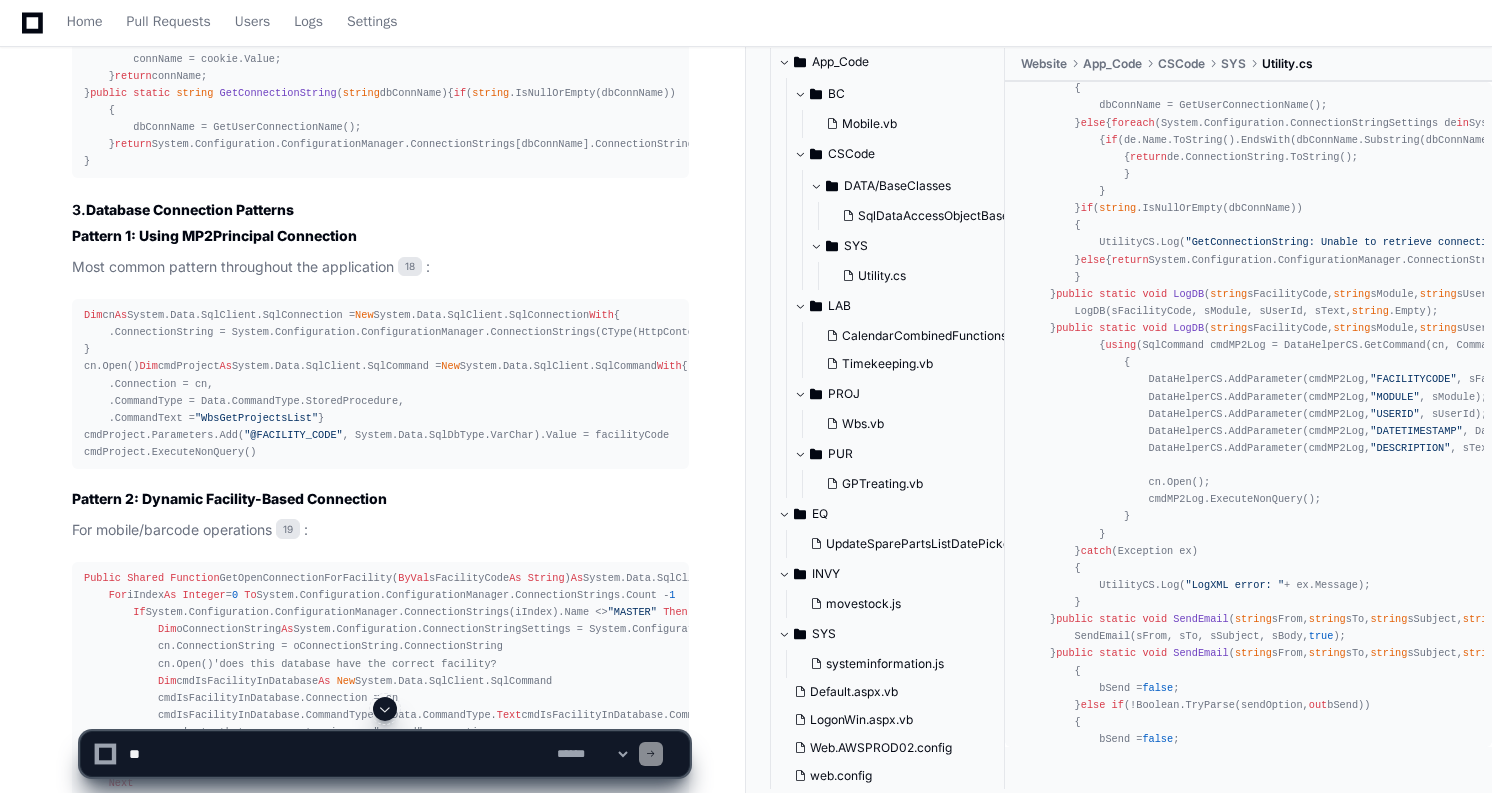 click on "GetUserConnectionName" 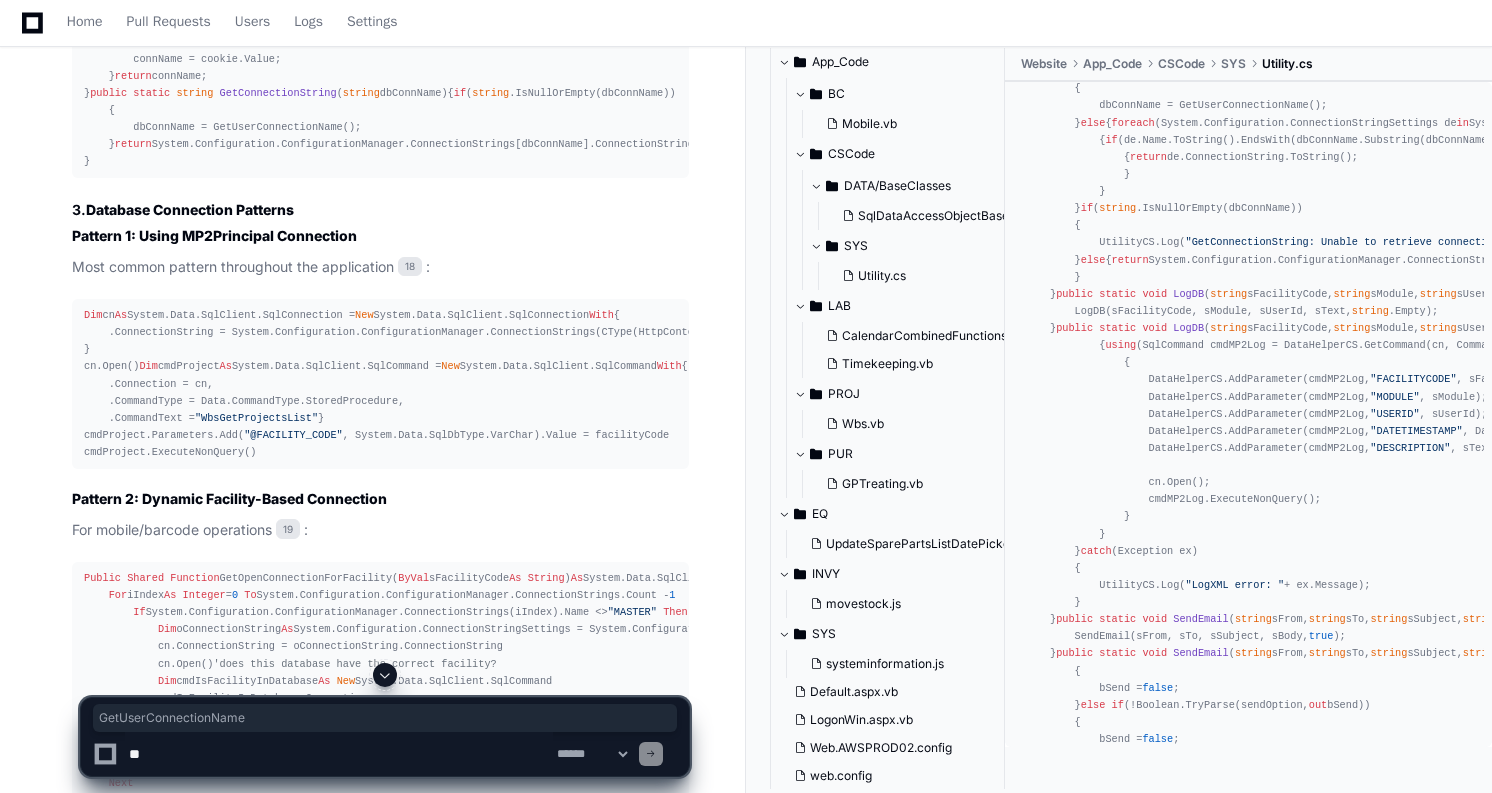 click on "GetUserConnectionName" 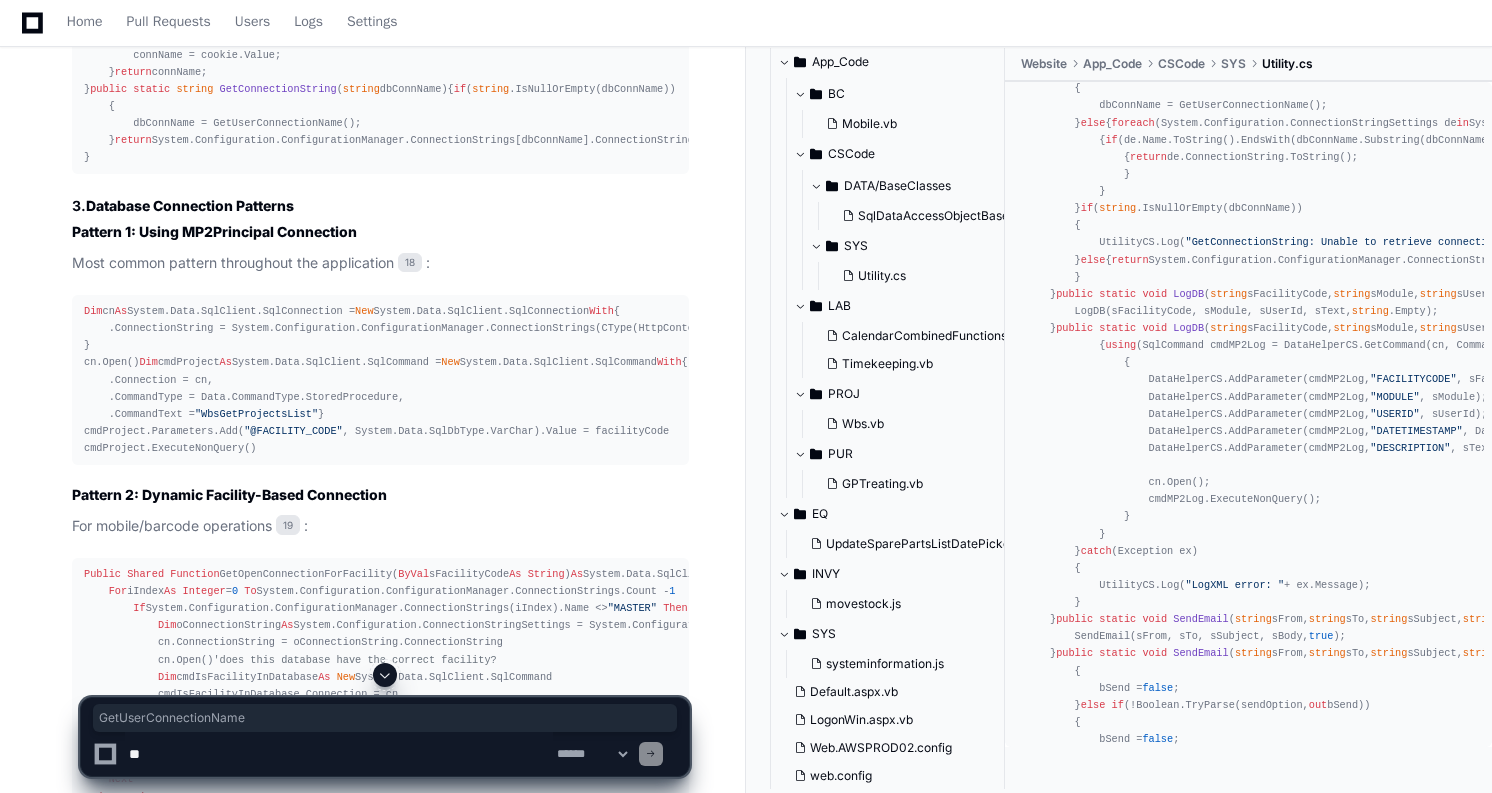 scroll, scrollTop: 4950, scrollLeft: 0, axis: vertical 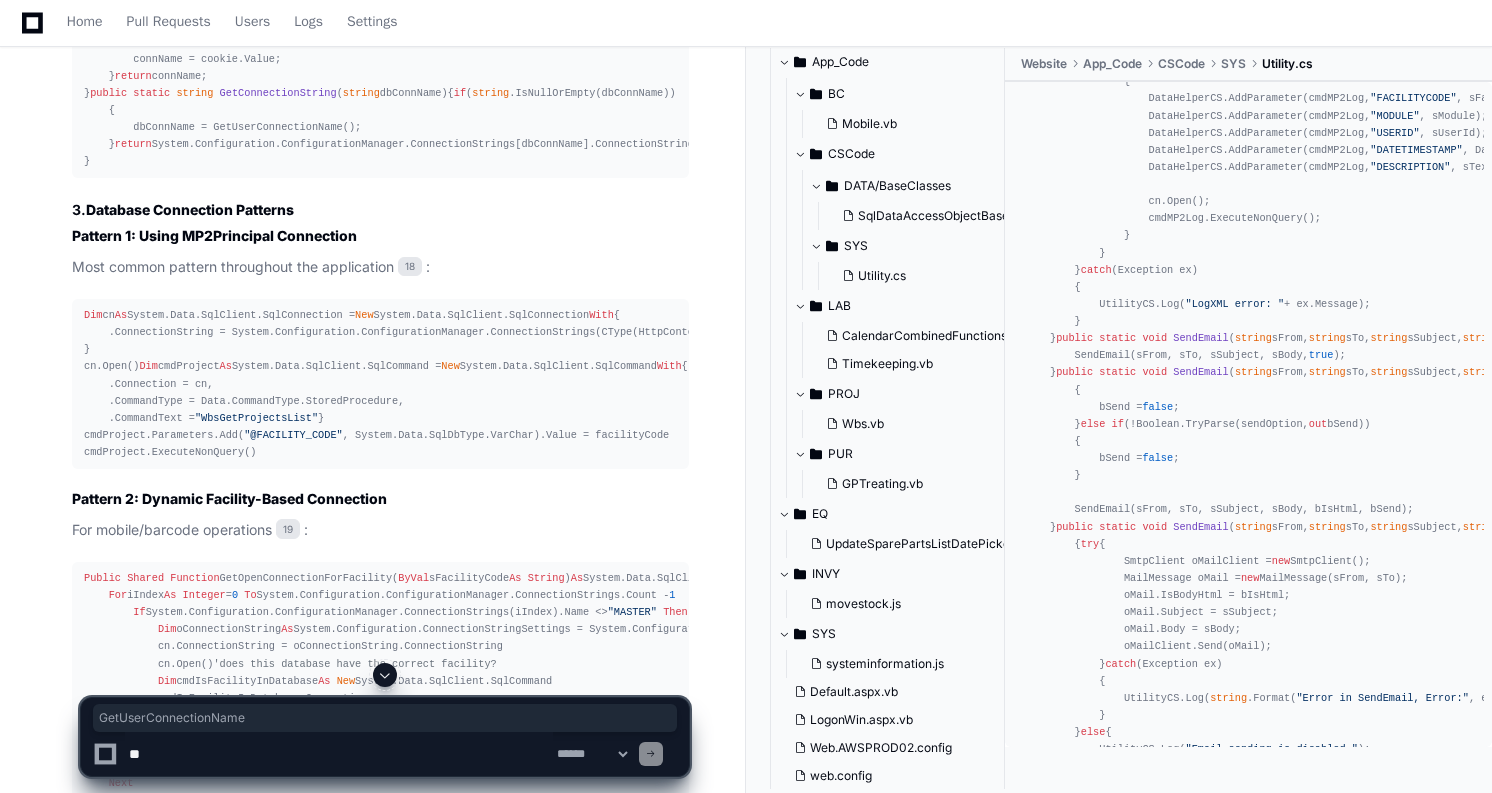 click on "using  System;
using  System.Web;
using  System.Data;
using  System.Data.SqlClient;
using  DataLayer;
using  System.IO;
using  System.Text.RegularExpressions;
using  System.Net.Mail;
public   class   UtilityCS
{
public   static   string  LogPath {  get ;  set ; }
public   static   string  ReportandHelpLogPath {  get ;  set ; }
public   static   void   Log ( string  sText )
{
int  iRetryCount =  0 ;
bool  bSucceeded =  false ;
do
{
try
{
FileInfo fi =  new  FileInfo(LogPath + DateTime.Today.ToString( "yyyyMMdd" ) +  ".LOG" );
StreamWriter s = fi.AppendText();
s.WriteLine( new  String( ' ' , iRetryCount) + DateTime.Now +  ": "  + sText);
//s.WriteLine("  Working Set: " & (System.Diagnostics.Process.GetCurrentProcess.WorkingSet / 1024 / 1024).ToString("0 MB"))
true" 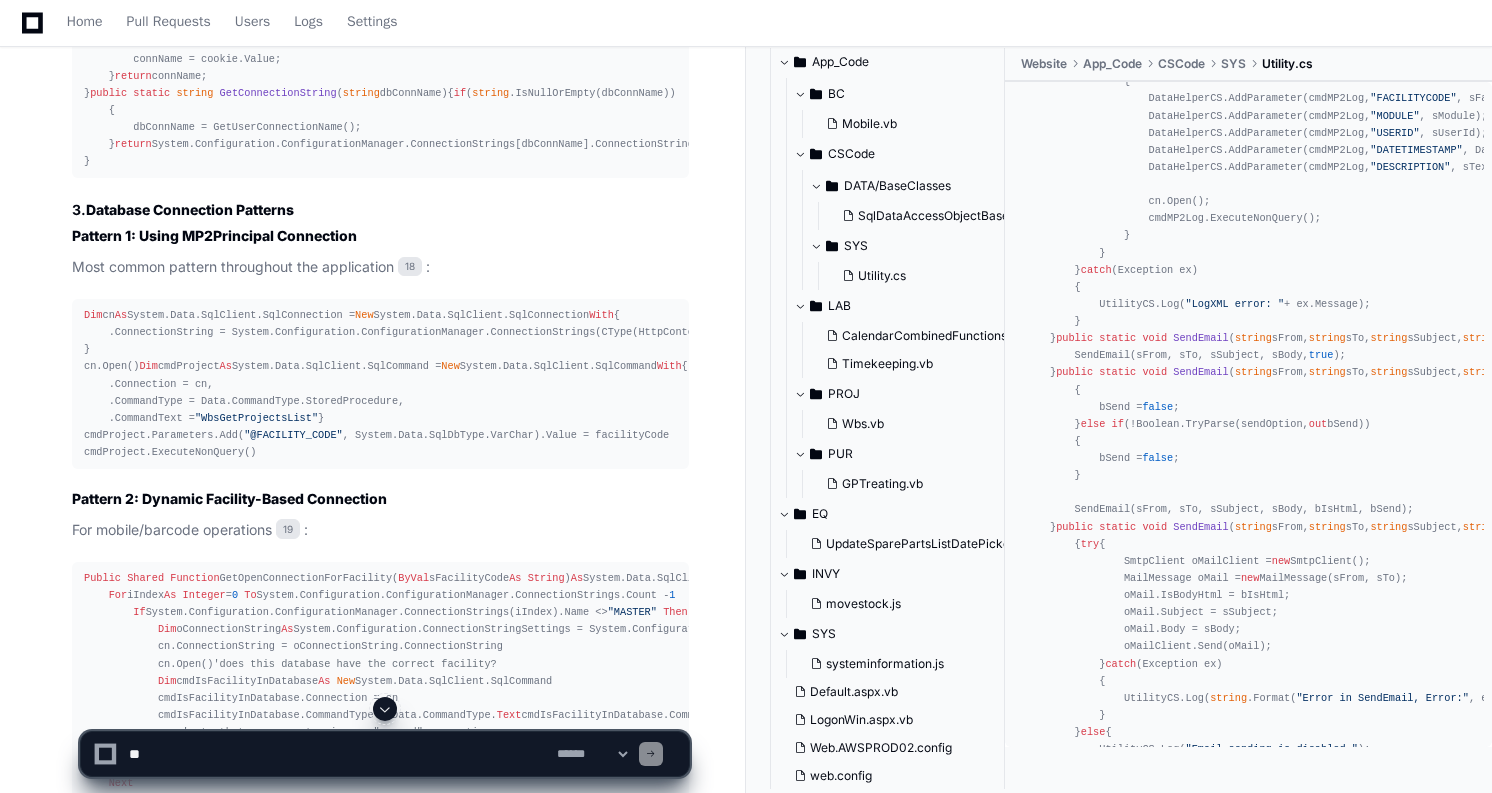 click on "using  System;
using  System.Web;
using  System.Data;
using  System.Data.SqlClient;
using  DataLayer;
using  System.IO;
using  System.Text.RegularExpressions;
using  System.Net.Mail;
public   class   UtilityCS
{
public   static   string  LogPath {  get ;  set ; }
public   static   string  ReportandHelpLogPath {  get ;  set ; }
public   static   void   Log ( string  sText )
{
int  iRetryCount =  0 ;
bool  bSucceeded =  false ;
do
{
try
{
FileInfo fi =  new  FileInfo(LogPath + DateTime.Today.ToString( "yyyyMMdd" ) +  ".LOG" );
StreamWriter s = fi.AppendText();
s.WriteLine( new  String( ' ' , iRetryCount) + DateTime.Now +  ": "  + sText);
//s.WriteLine("  Working Set: " & (System.Diagnostics.Process.GetCurrentProcess.WorkingSet / 1024 / 1024).ToString("0 MB"))
true" 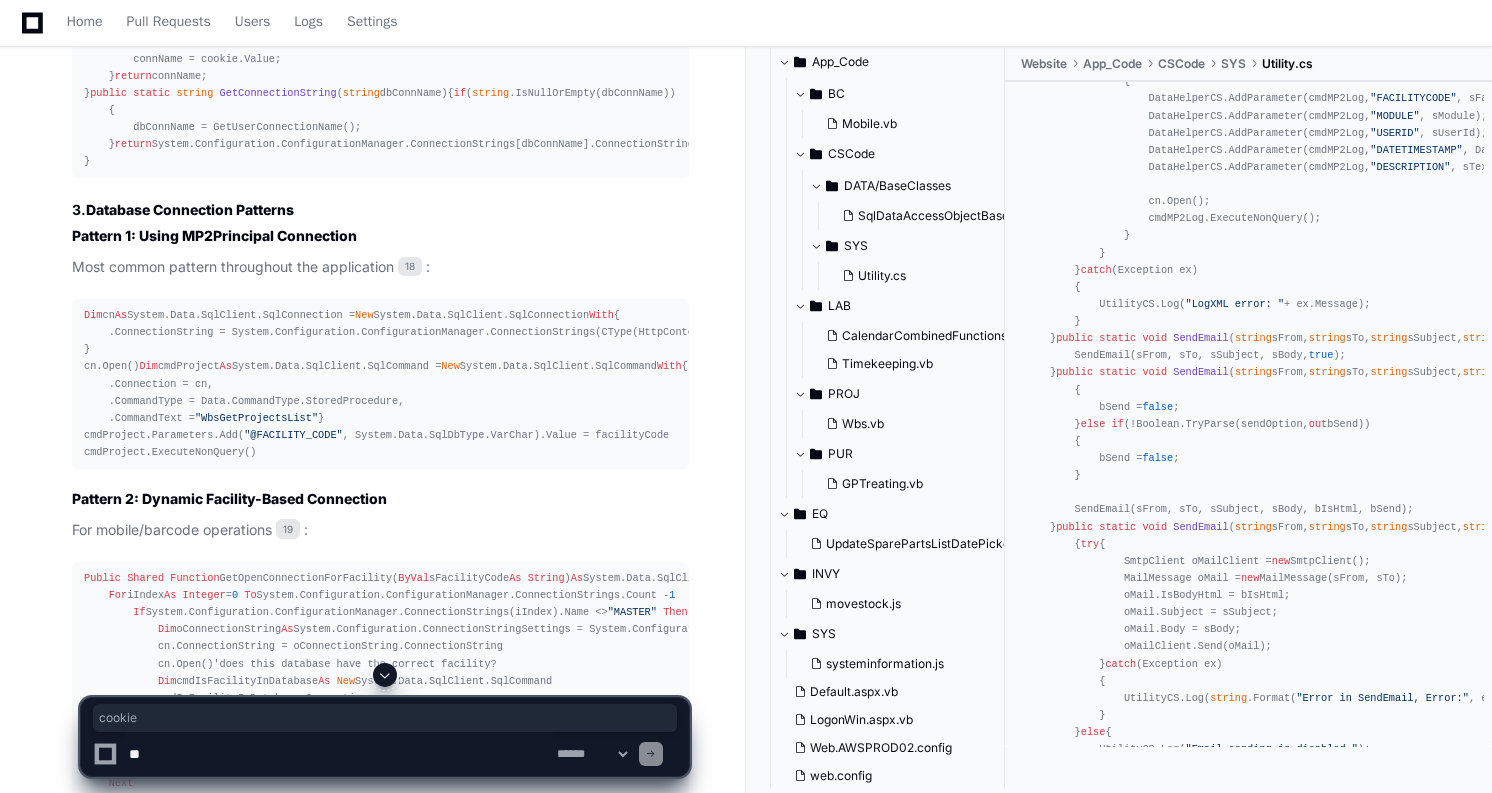click on "using  System;
using  System.Web;
using  System.Data;
using  System.Data.SqlClient;
using  DataLayer;
using  System.IO;
using  System.Text.RegularExpressions;
using  System.Net.Mail;
public   class   UtilityCS
{
public   static   string  LogPath {  get ;  set ; }
public   static   string  ReportandHelpLogPath {  get ;  set ; }
public   static   void   Log ( string  sText )
{
int  iRetryCount =  0 ;
bool  bSucceeded =  false ;
do
{
try
{
FileInfo fi =  new  FileInfo(LogPath + DateTime.Today.ToString( "yyyyMMdd" ) +  ".LOG" );
StreamWriter s = fi.AppendText();
s.WriteLine( new  String( ' ' , iRetryCount) + DateTime.Now +  ": "  + sText);
//s.WriteLine("  Working Set: " & (System.Diagnostics.Process.GetCurrentProcess.WorkingSet / 1024 / 1024).ToString("0 MB"))
true" 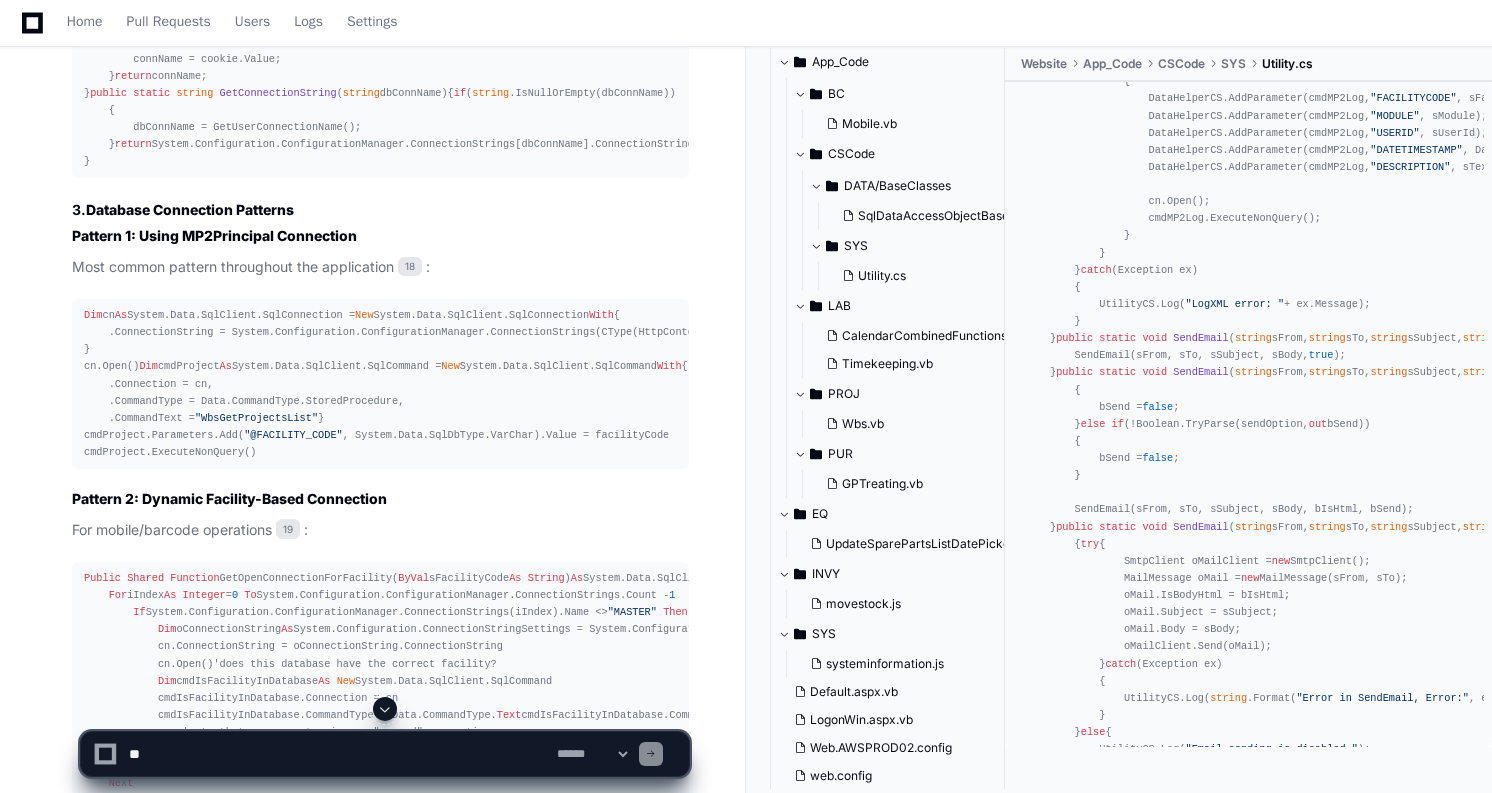 click on "using  System;
using  System.Web;
using  System.Data;
using  System.Data.SqlClient;
using  DataLayer;
using  System.IO;
using  System.Text.RegularExpressions;
using  System.Net.Mail;
public   class   UtilityCS
{
public   static   string  LogPath {  get ;  set ; }
public   static   string  ReportandHelpLogPath {  get ;  set ; }
public   static   void   Log ( string  sText )
{
int  iRetryCount =  0 ;
bool  bSucceeded =  false ;
do
{
try
{
FileInfo fi =  new  FileInfo(LogPath + DateTime.Today.ToString( "yyyyMMdd" ) +  ".LOG" );
StreamWriter s = fi.AppendText();
s.WriteLine( new  String( ' ' , iRetryCount) + DateTime.Now +  ": "  + sText);
//s.WriteLine("  Working Set: " & (System.Diagnostics.Process.GetCurrentProcess.WorkingSet / 1024 / 1024).ToString("0 MB"))
true" 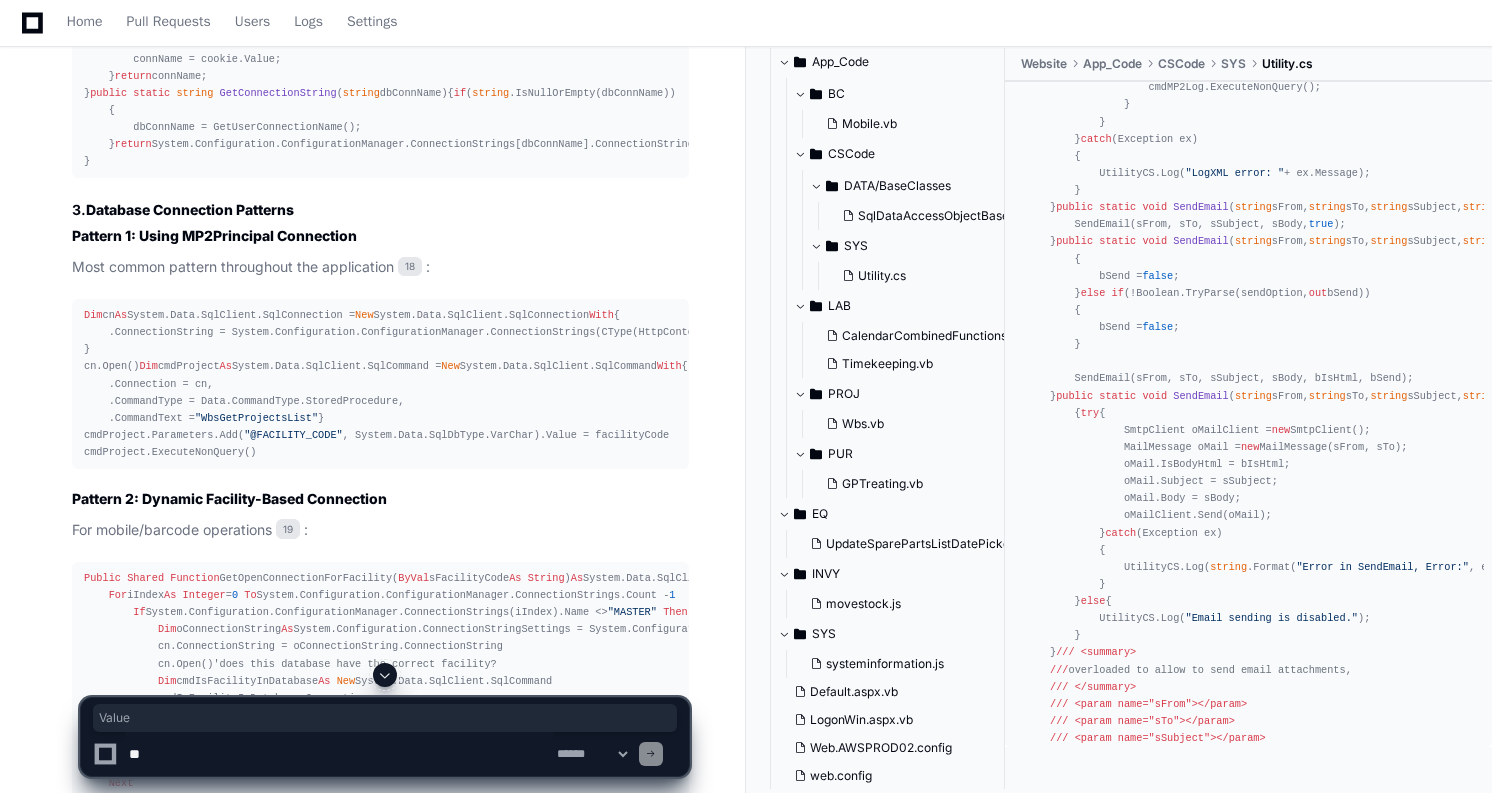 scroll, scrollTop: 1547, scrollLeft: 0, axis: vertical 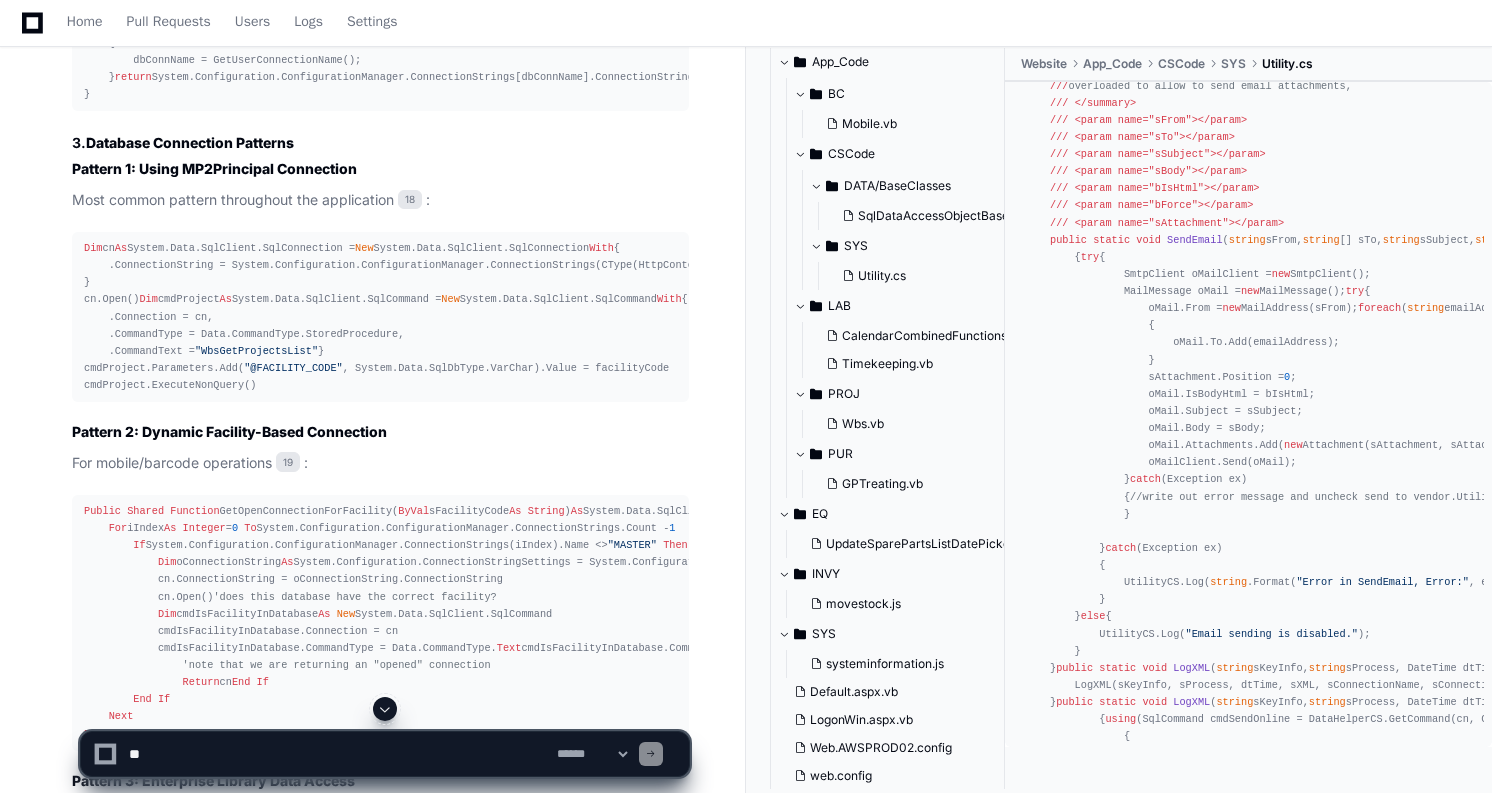 click on "GetConnectionString" 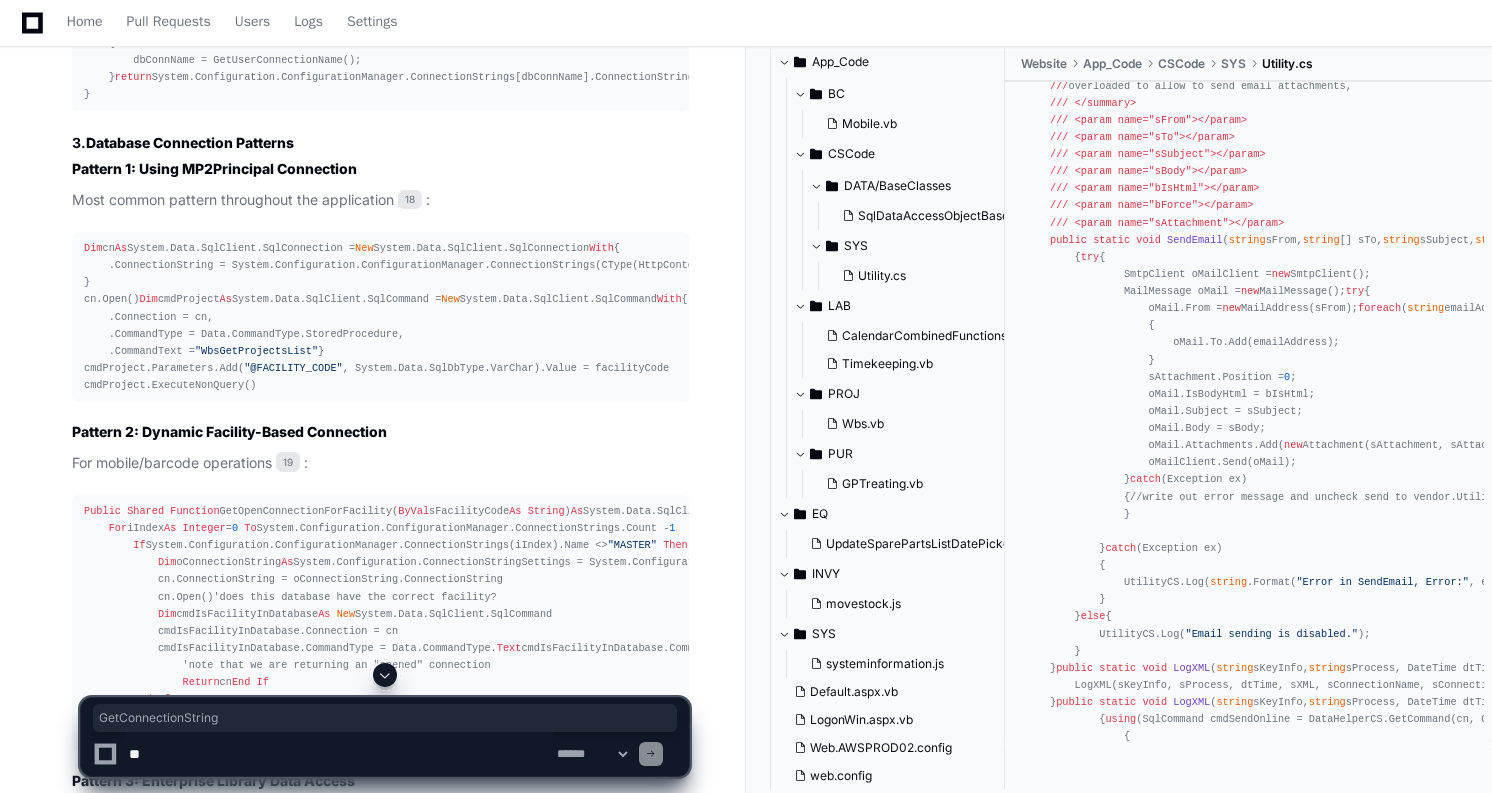 click on "GetConnectionString" 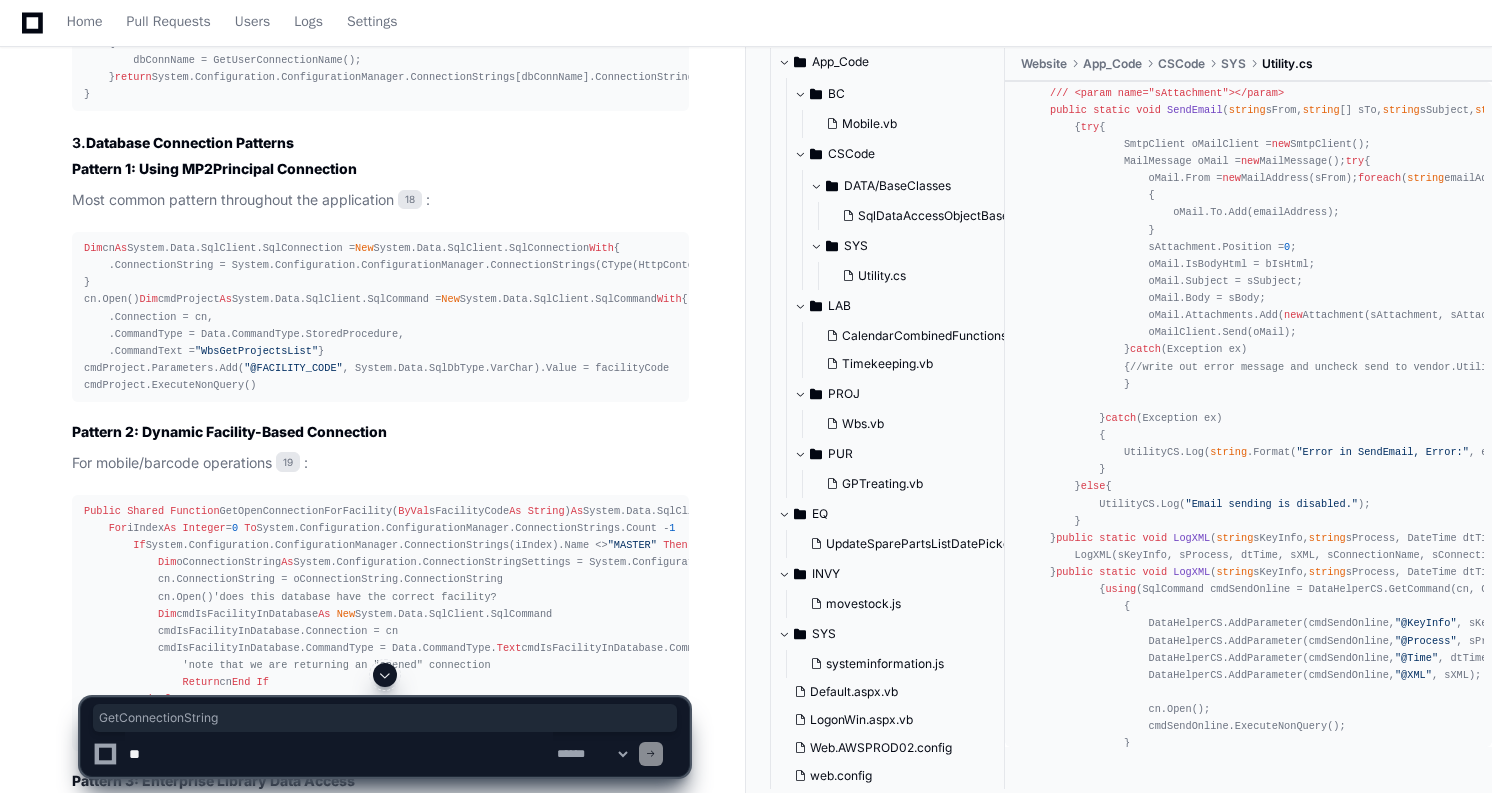 scroll, scrollTop: 2277, scrollLeft: 0, axis: vertical 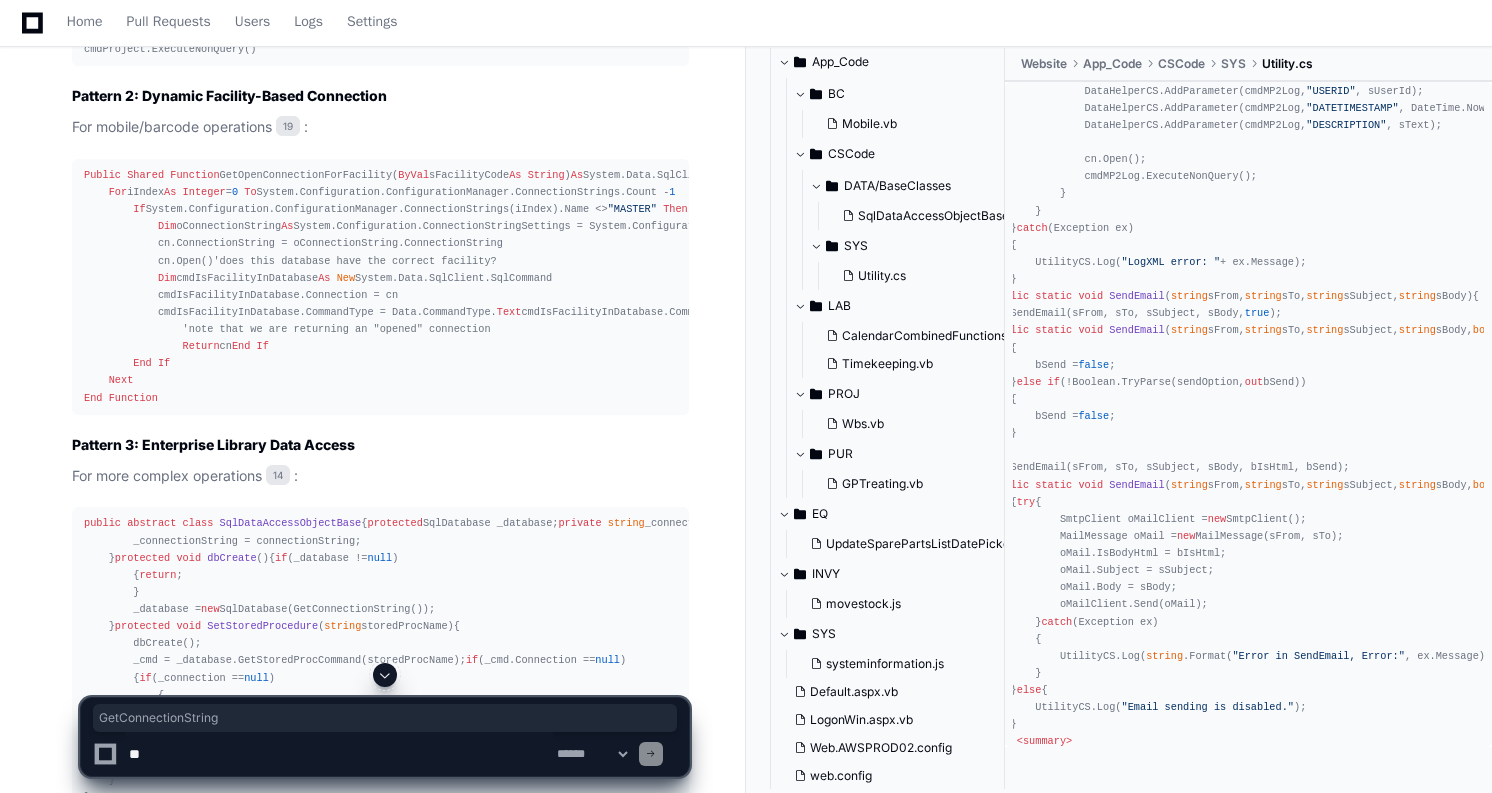 click on "18" 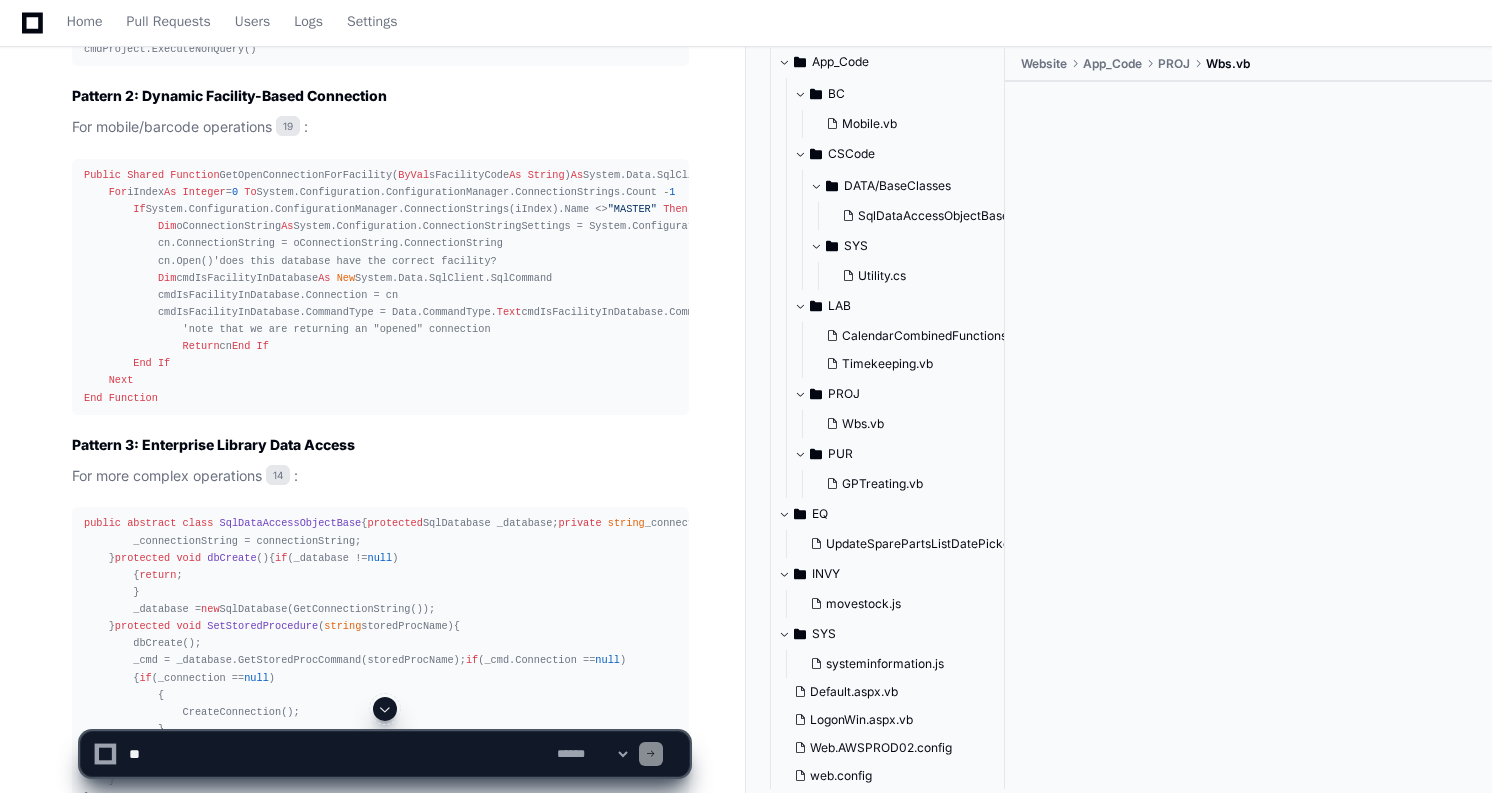 scroll, scrollTop: 0, scrollLeft: 0, axis: both 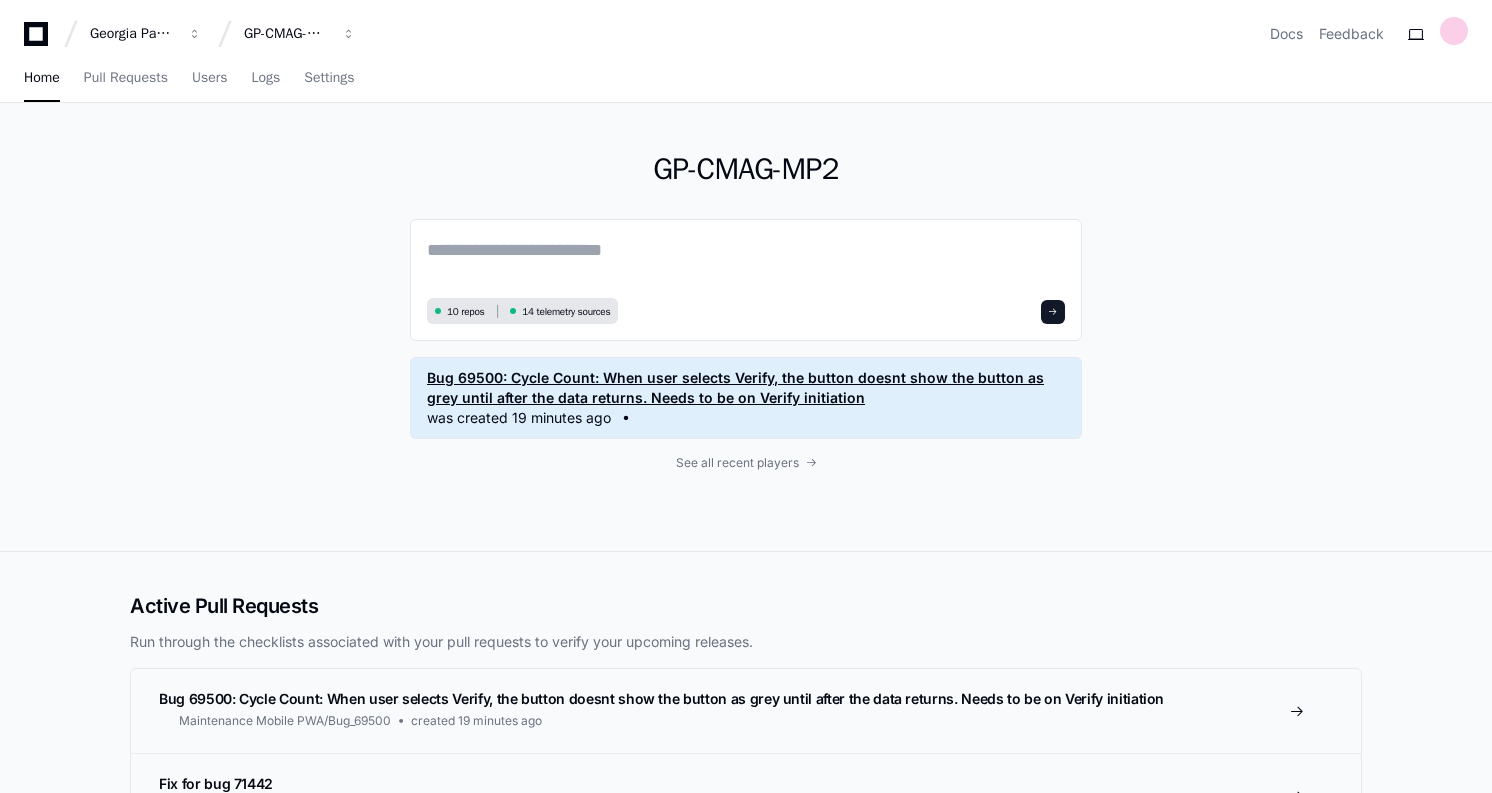 click on "Bug 69500: Cycle Count: When user selects Verify, the button doesnt show the button as grey until after the data returns. Needs to be on Verify initiation" 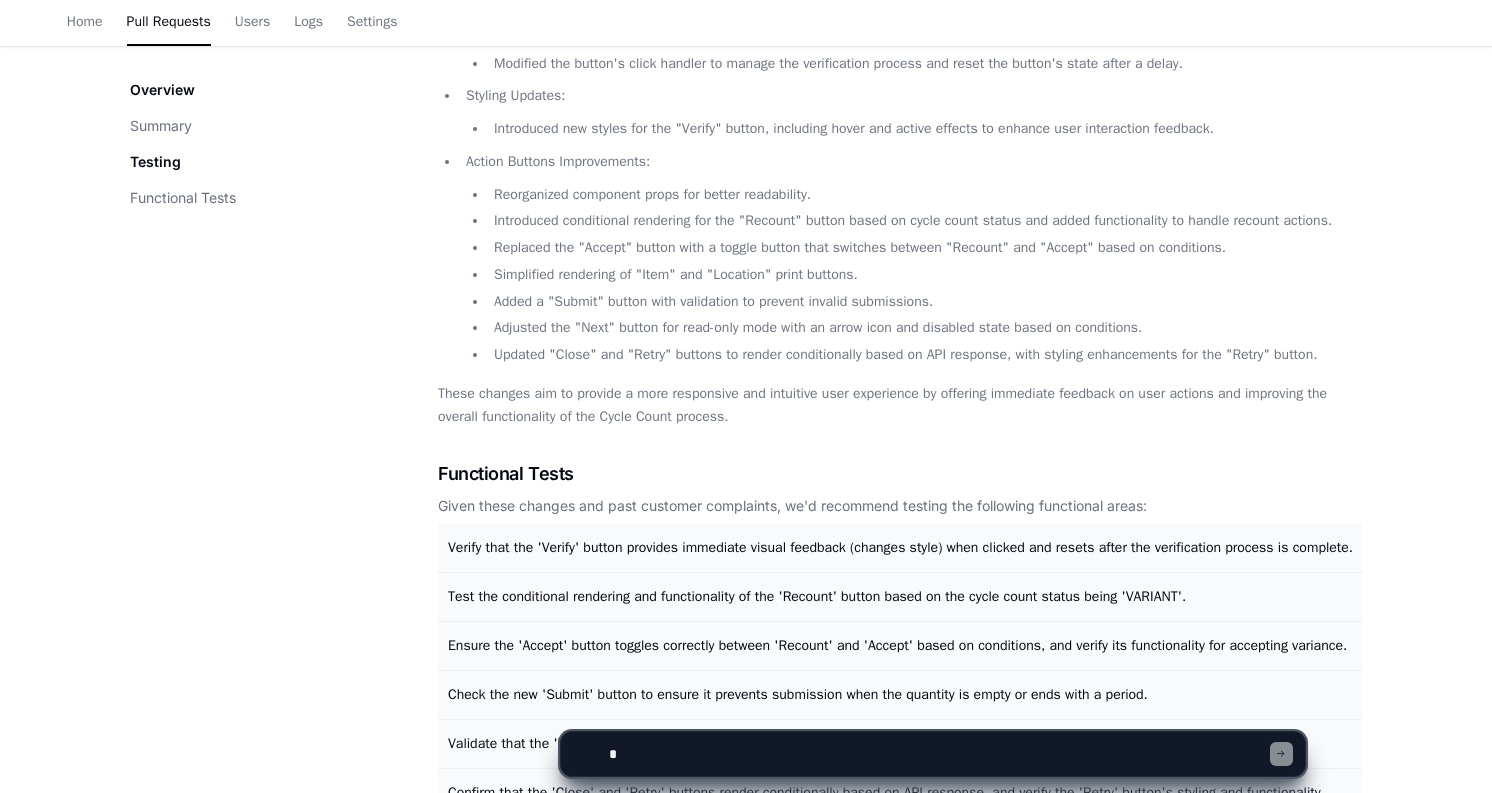 scroll, scrollTop: 802, scrollLeft: 0, axis: vertical 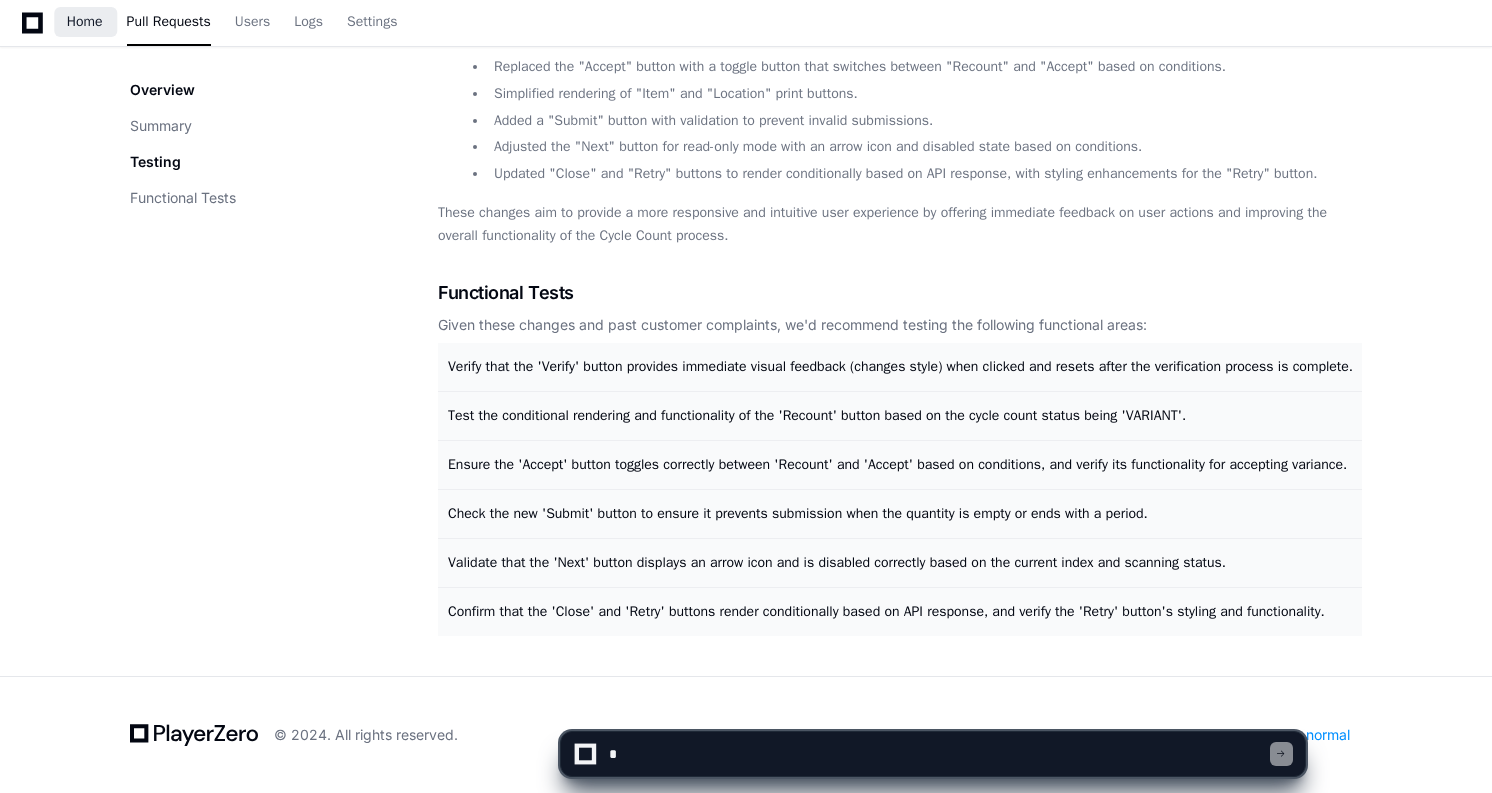 click on "Home" at bounding box center (85, 22) 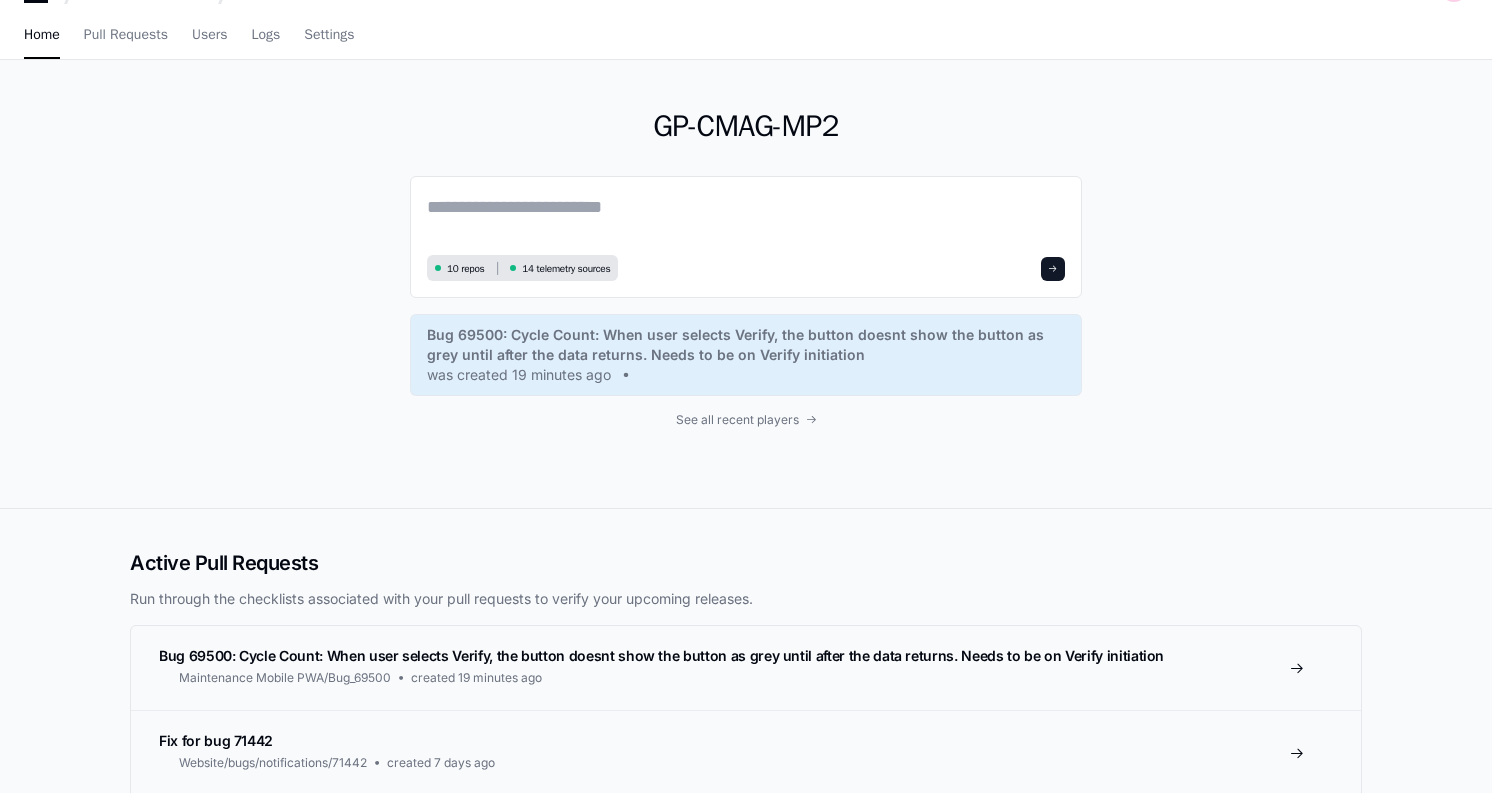 scroll, scrollTop: 56, scrollLeft: 0, axis: vertical 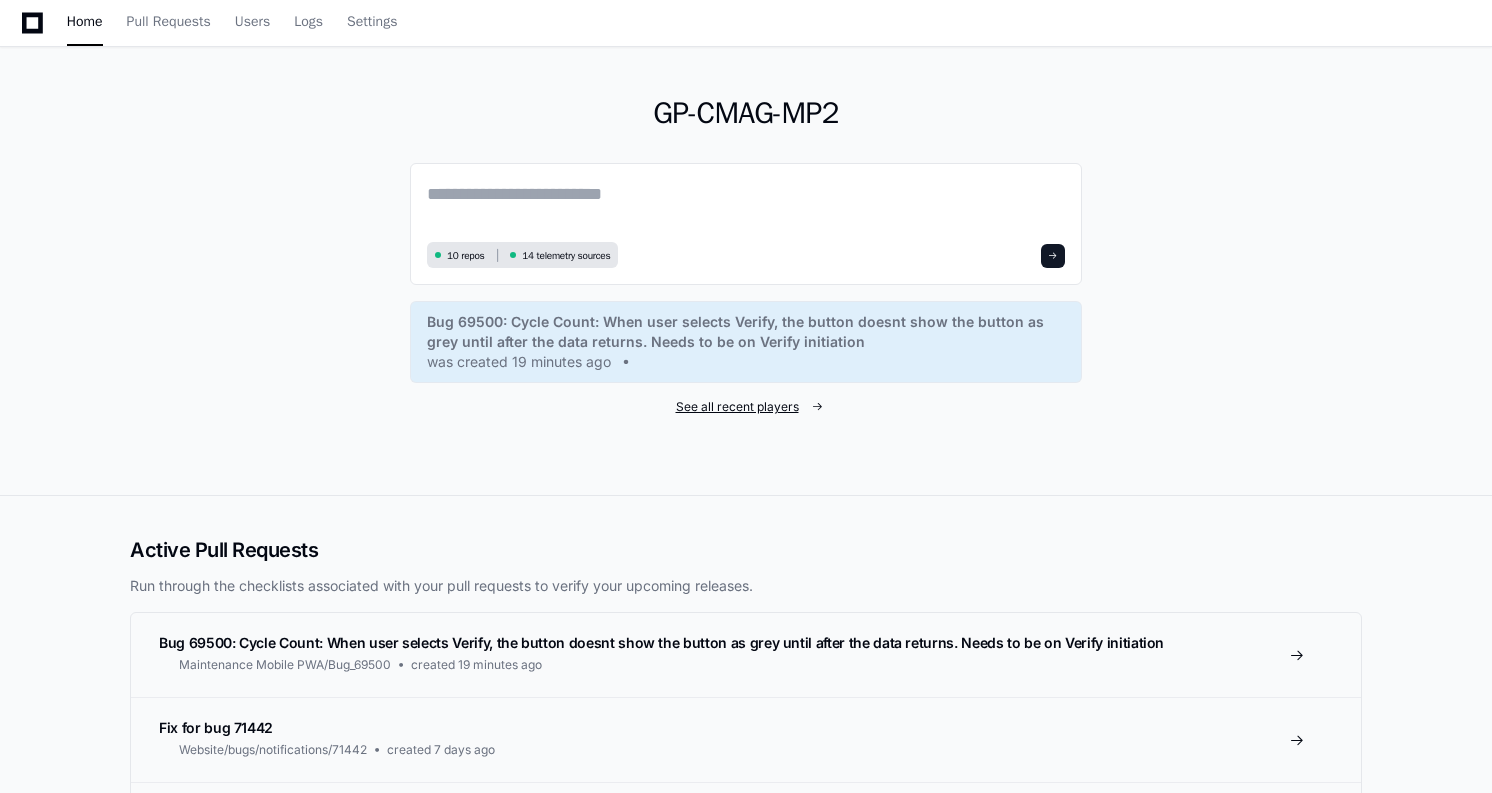 click on "See all recent players" 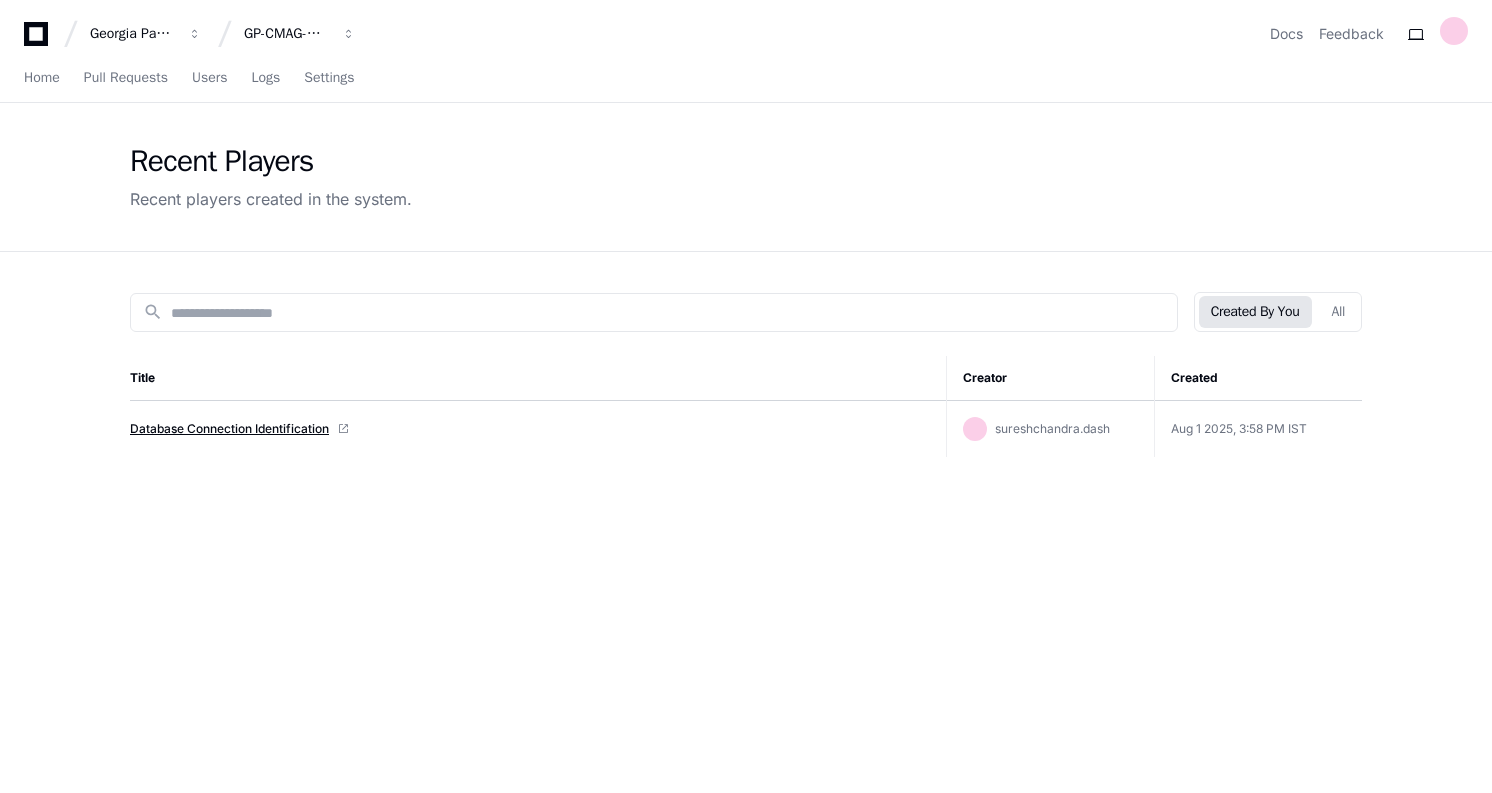 click on "Database Connection Identification" 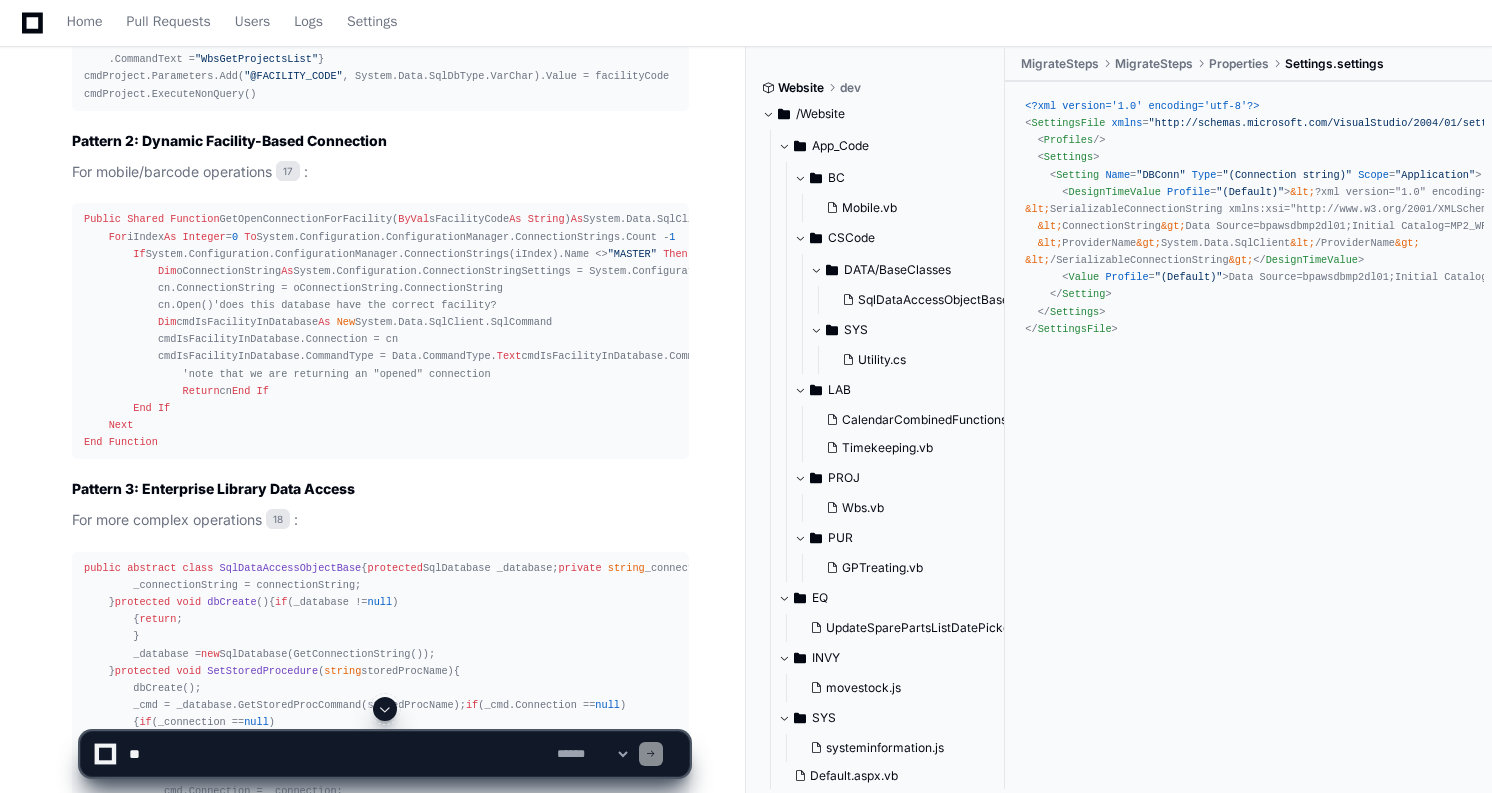 scroll, scrollTop: 5277, scrollLeft: 0, axis: vertical 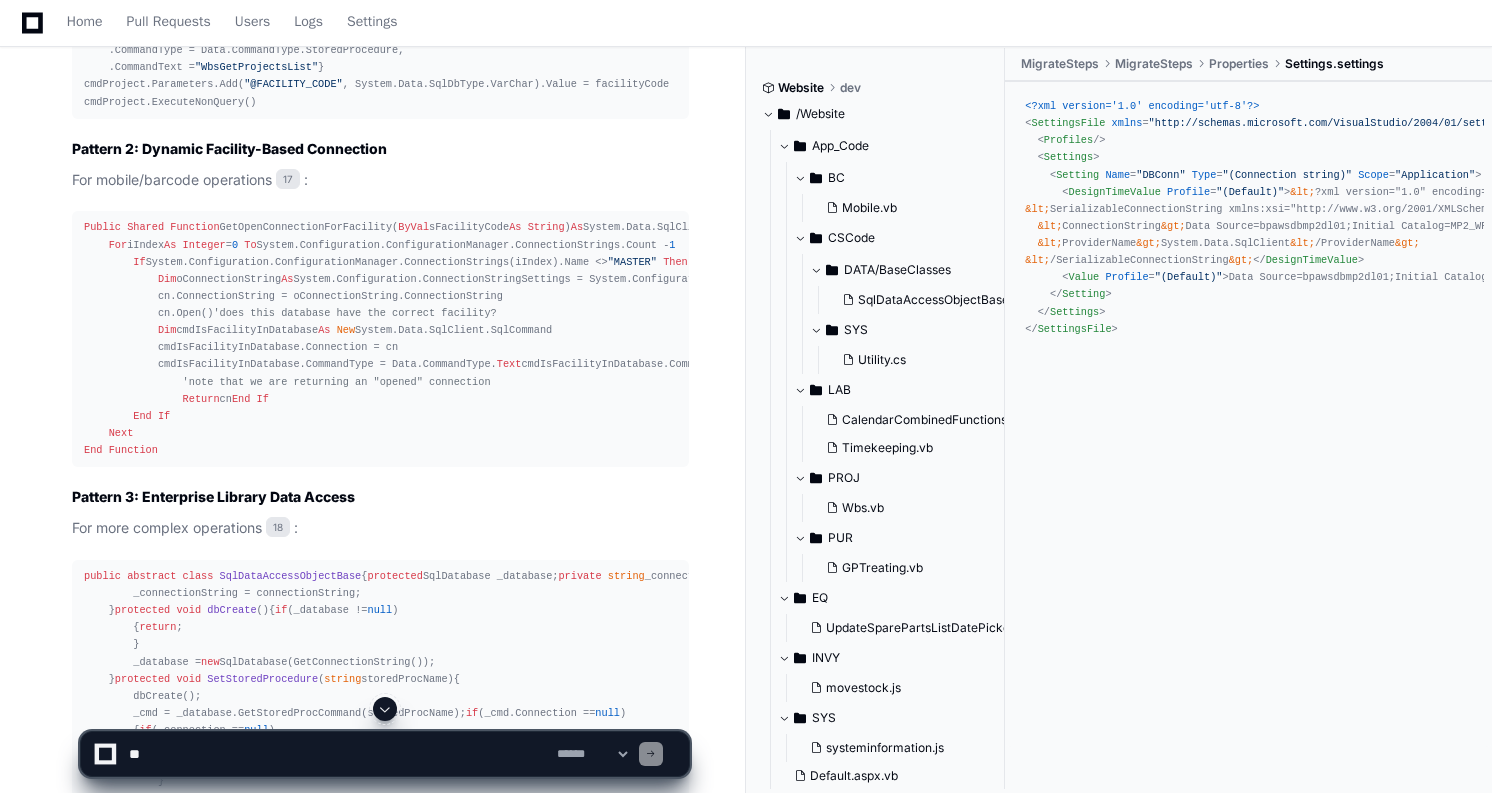 click on "16" 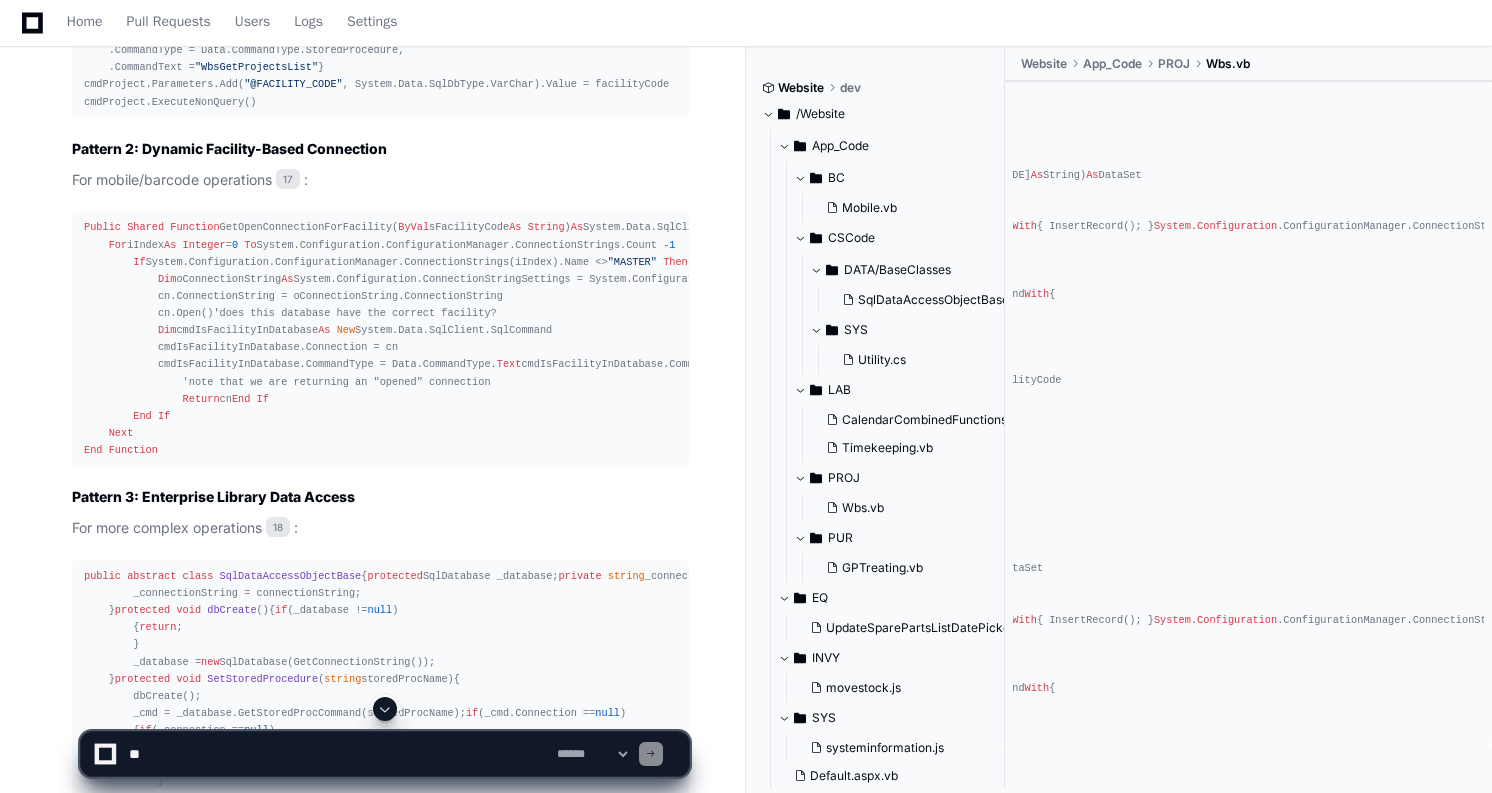 scroll, scrollTop: 0, scrollLeft: 670, axis: horizontal 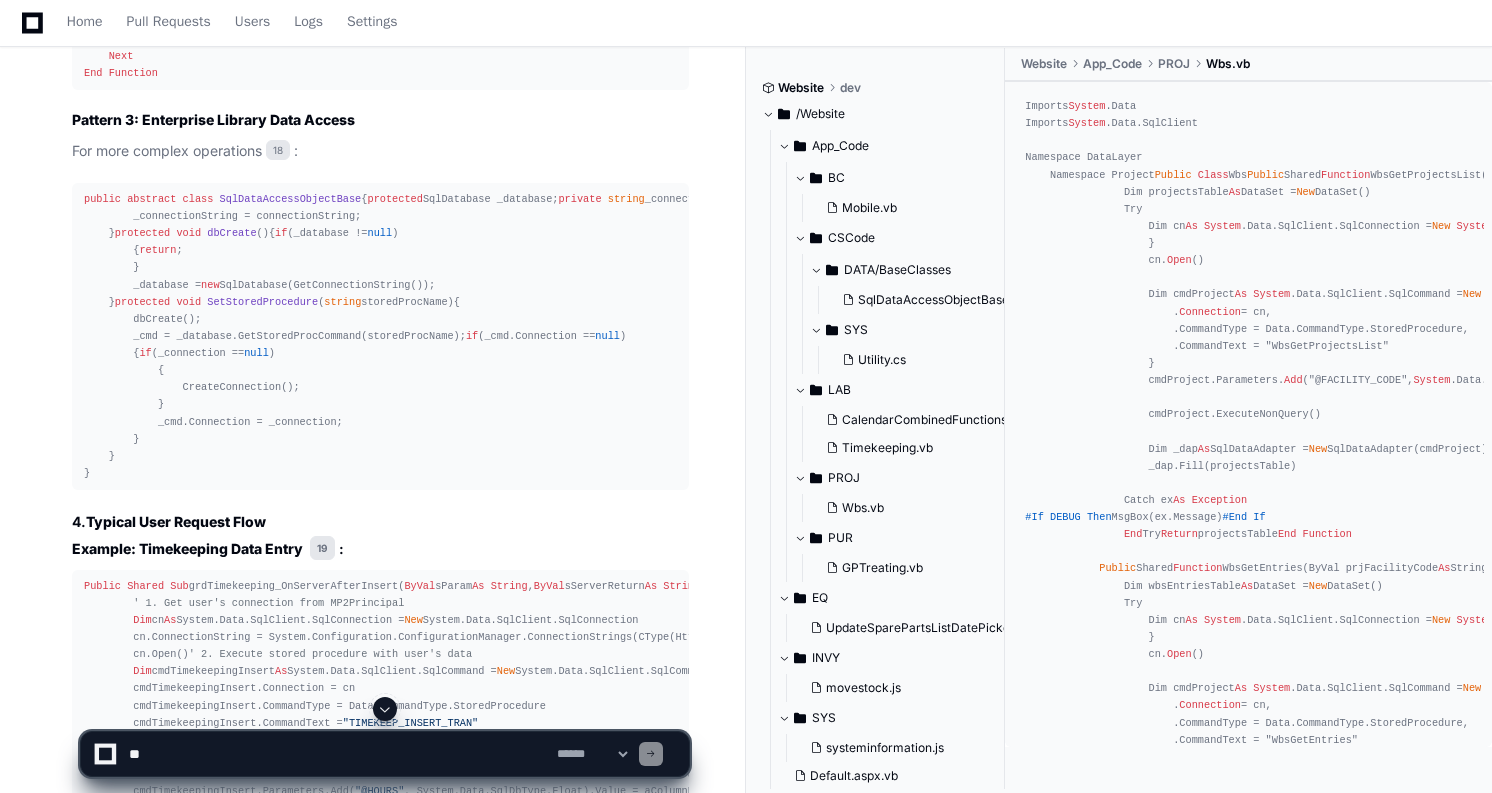 click on "17" 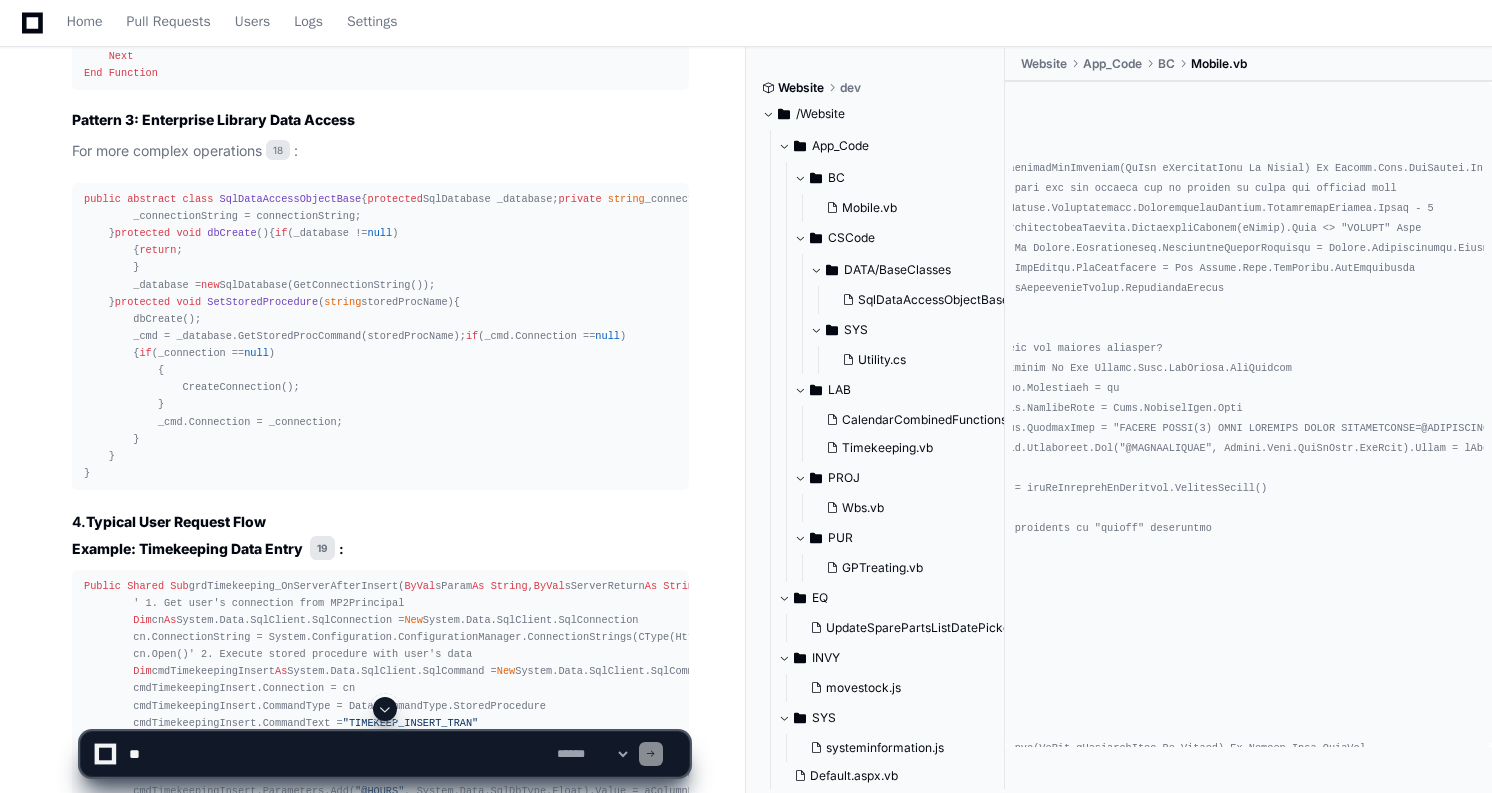 scroll, scrollTop: 0, scrollLeft: 296, axis: horizontal 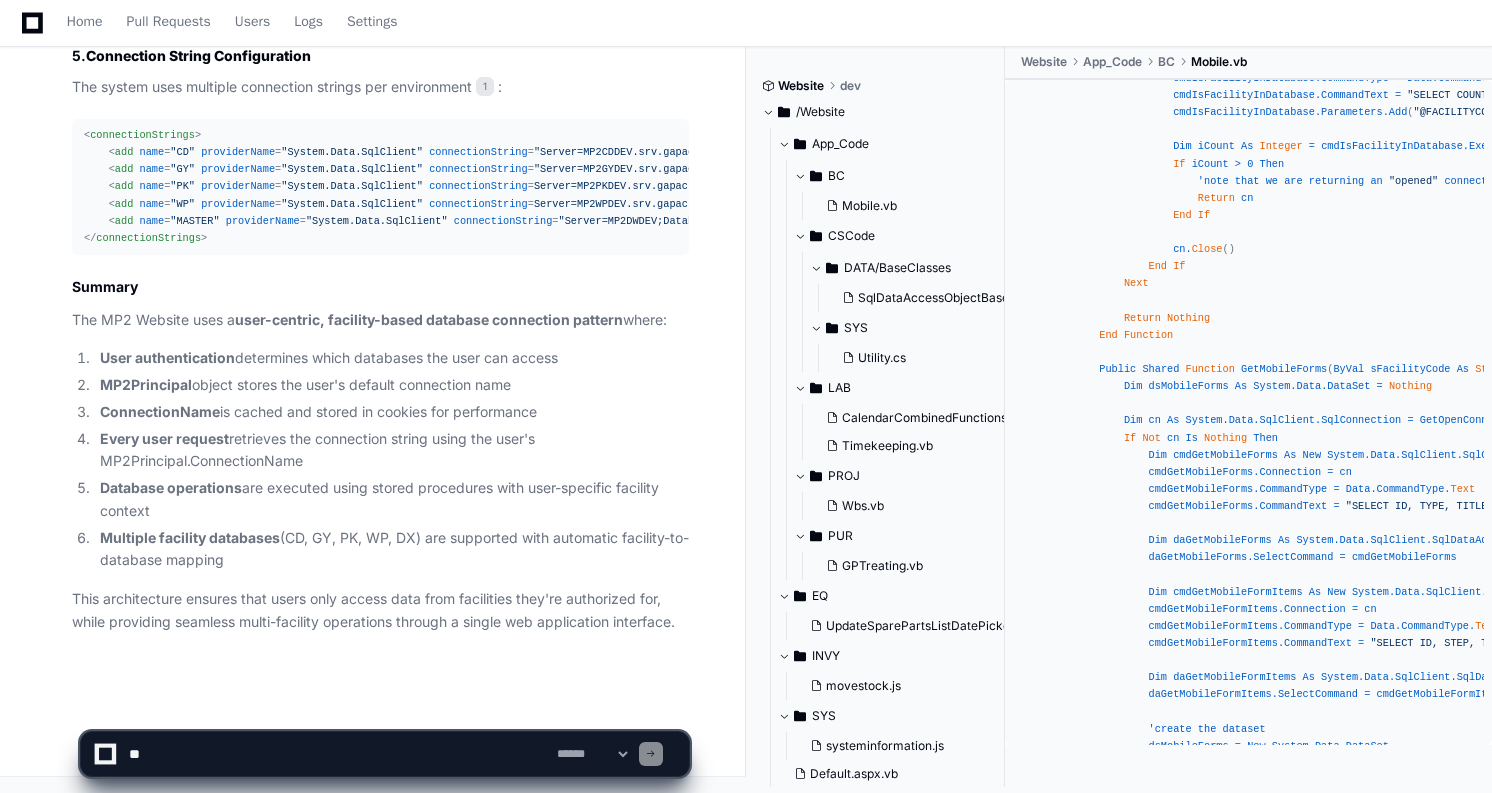 click on "ConnectionName" 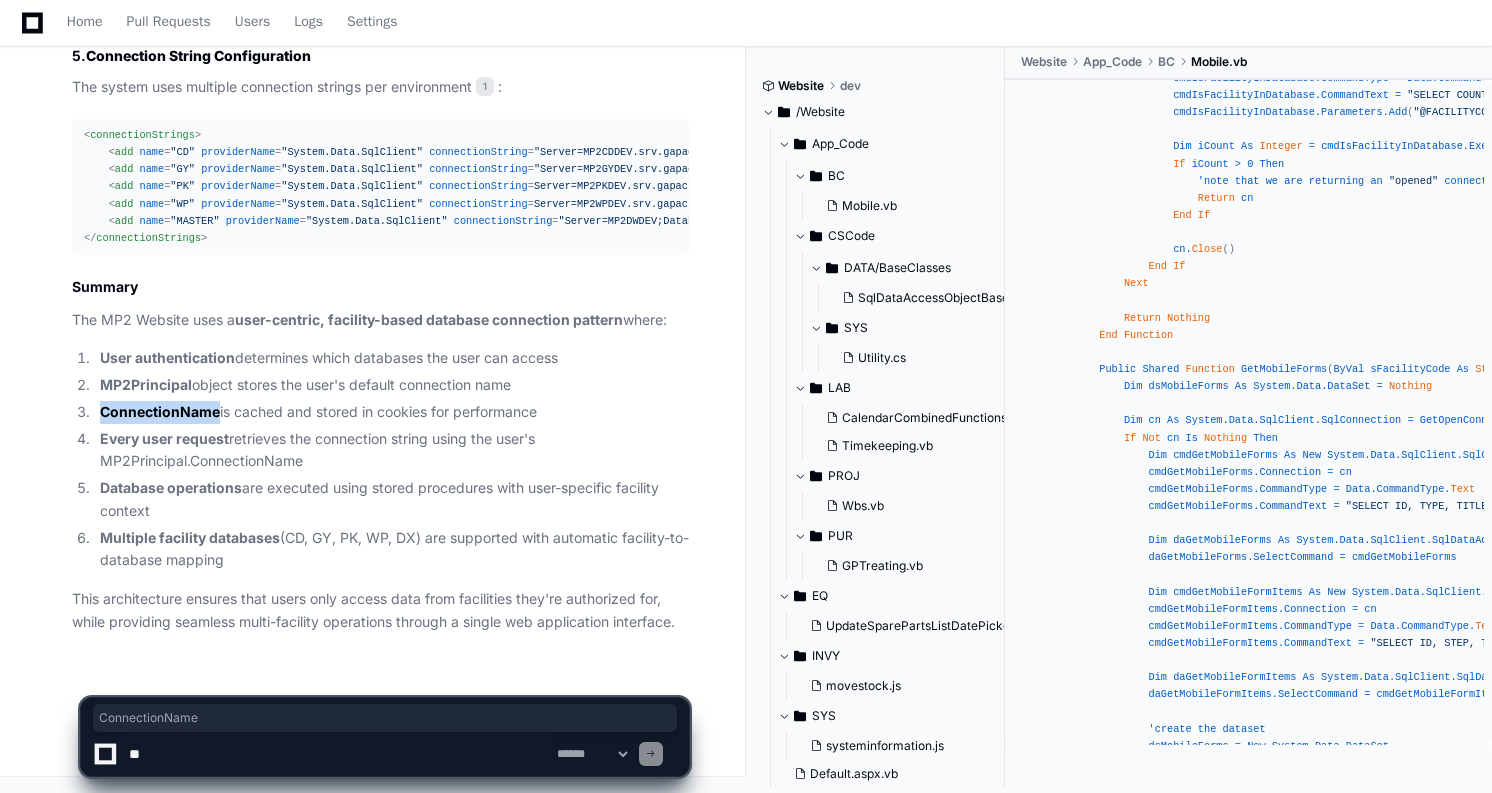 click on "ConnectionName" 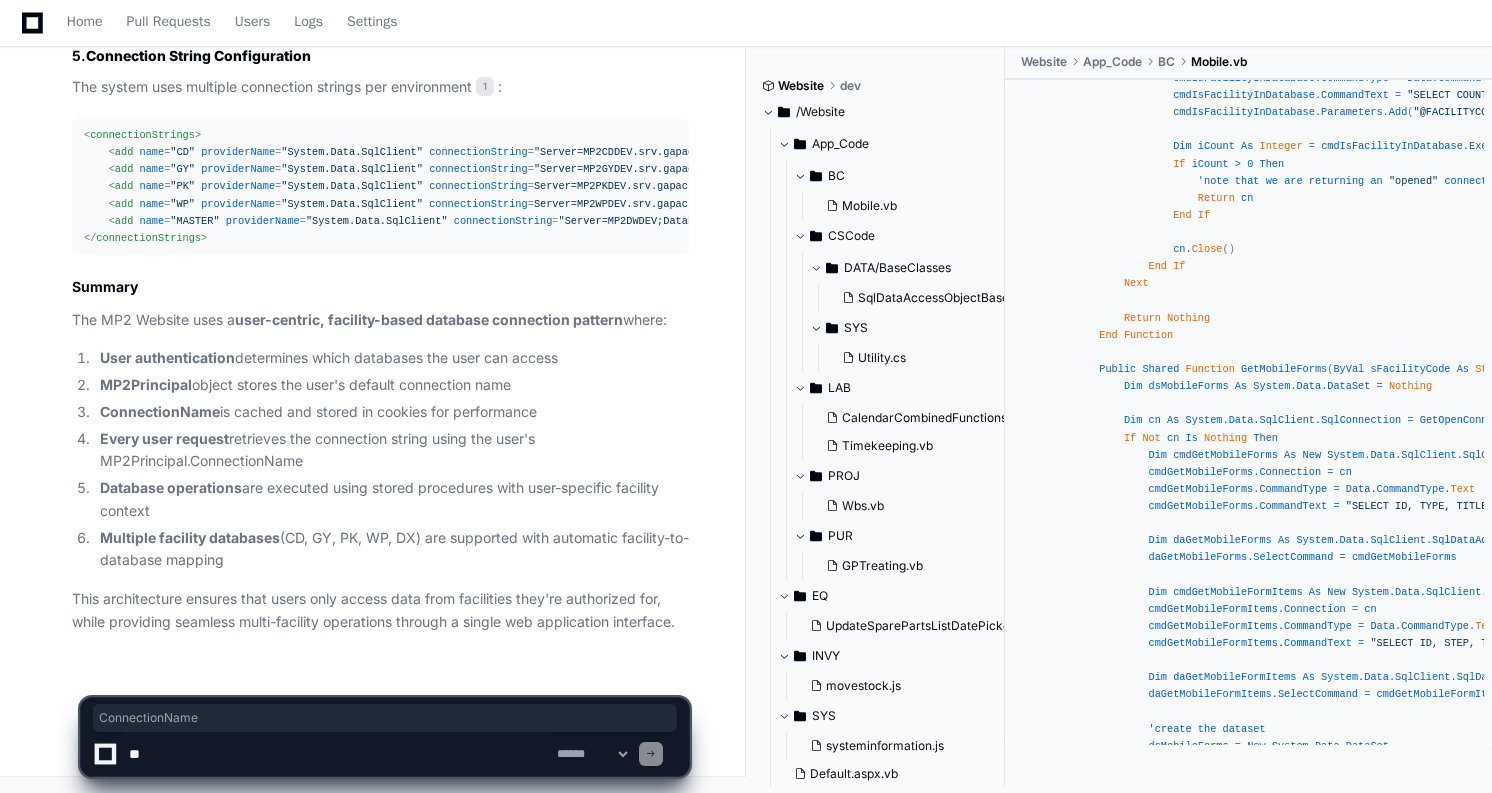 click on "Every user request" 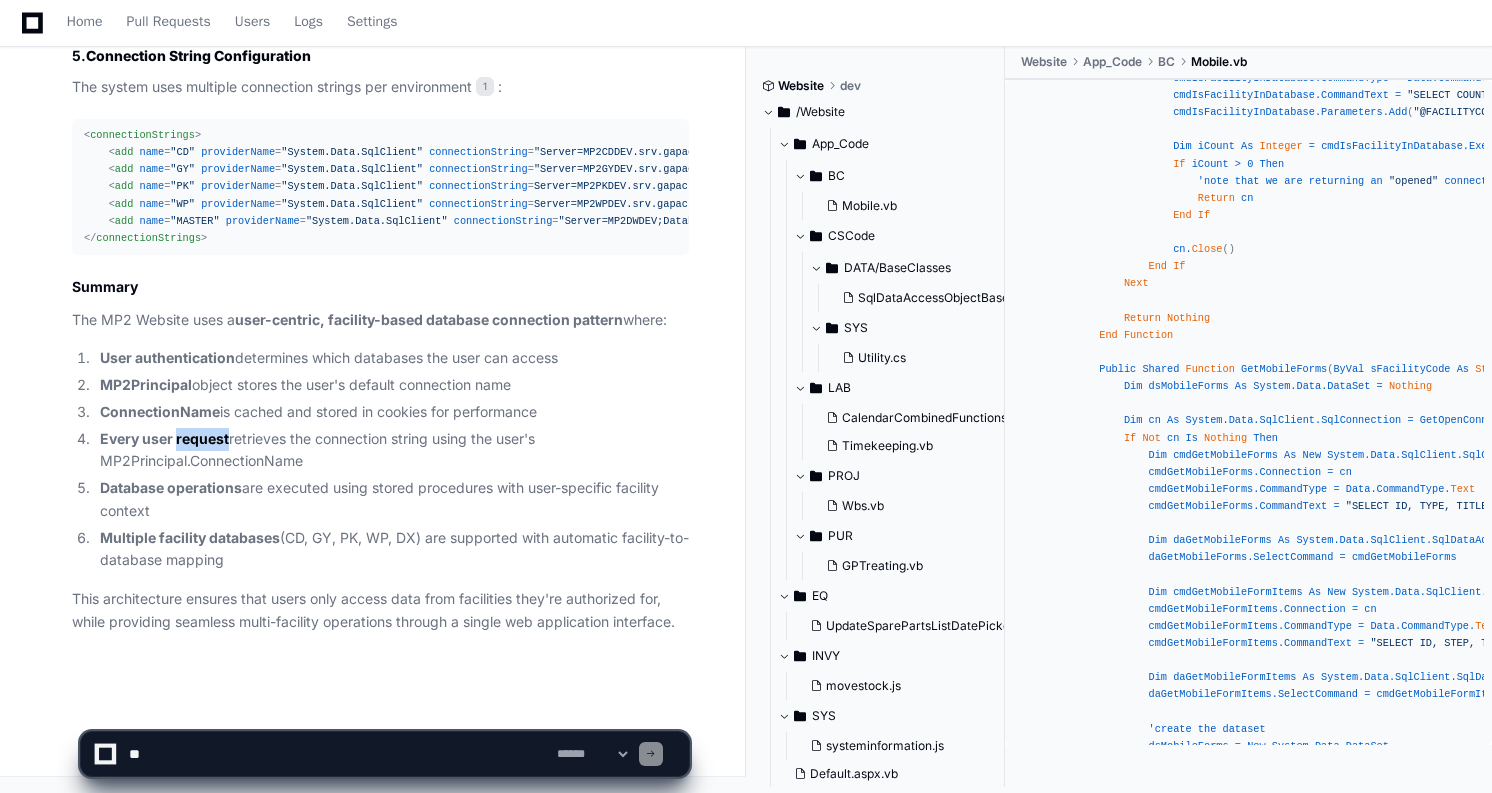 click on "Every user request" 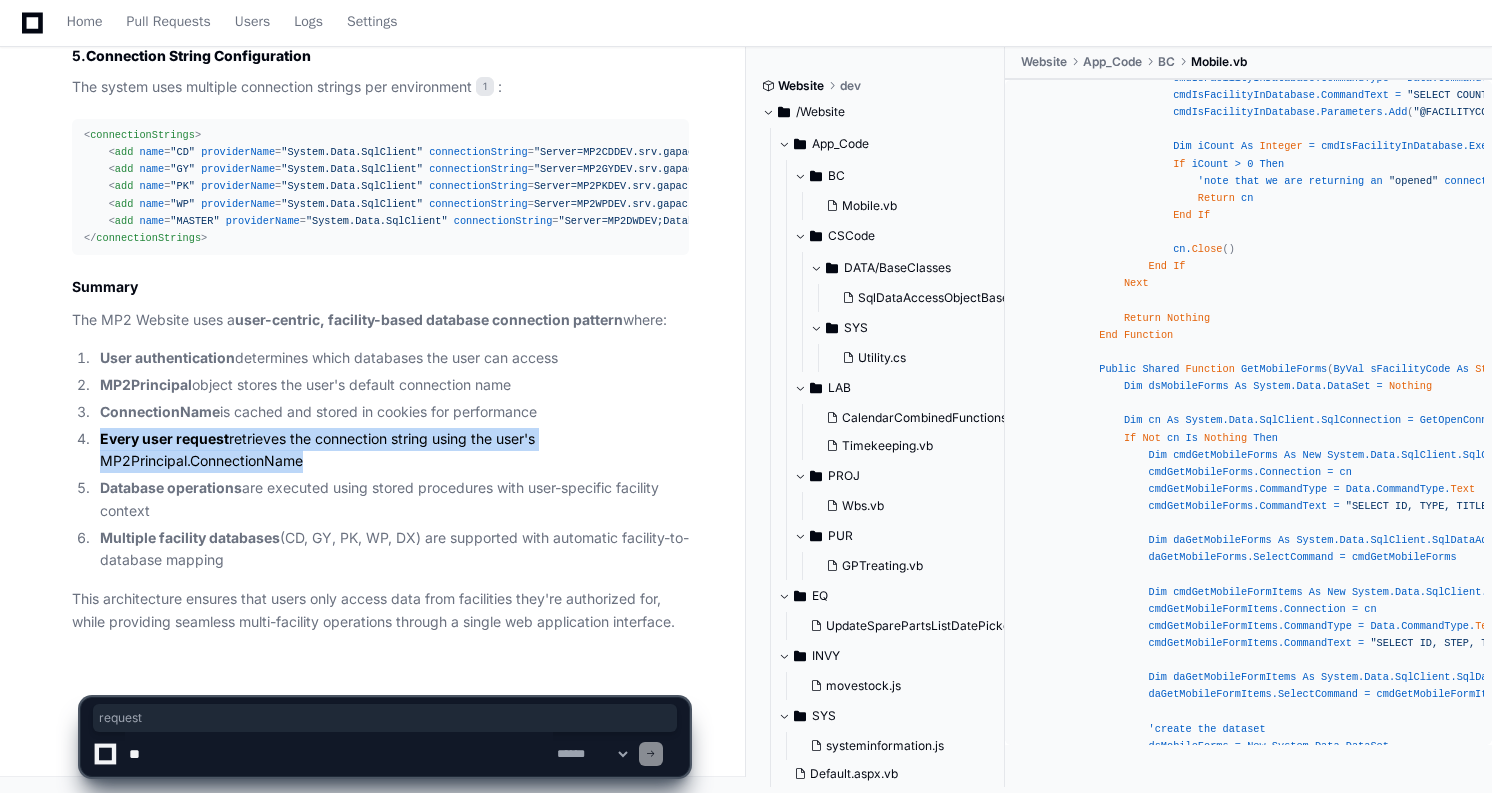 click on "Every user request" 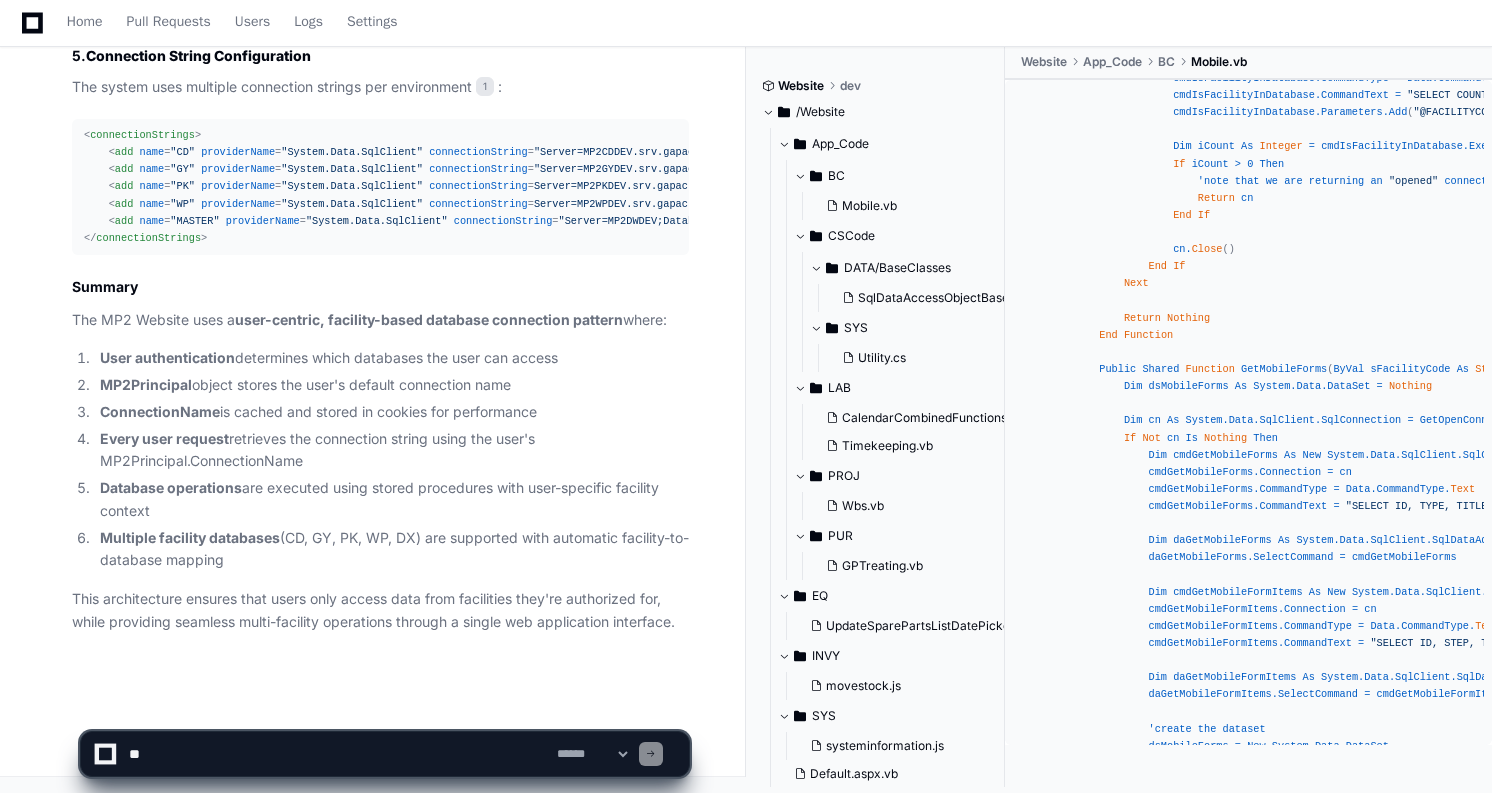 click on "Every user request retrieves the connection string using the user's MP2Principal.ConnectionName" 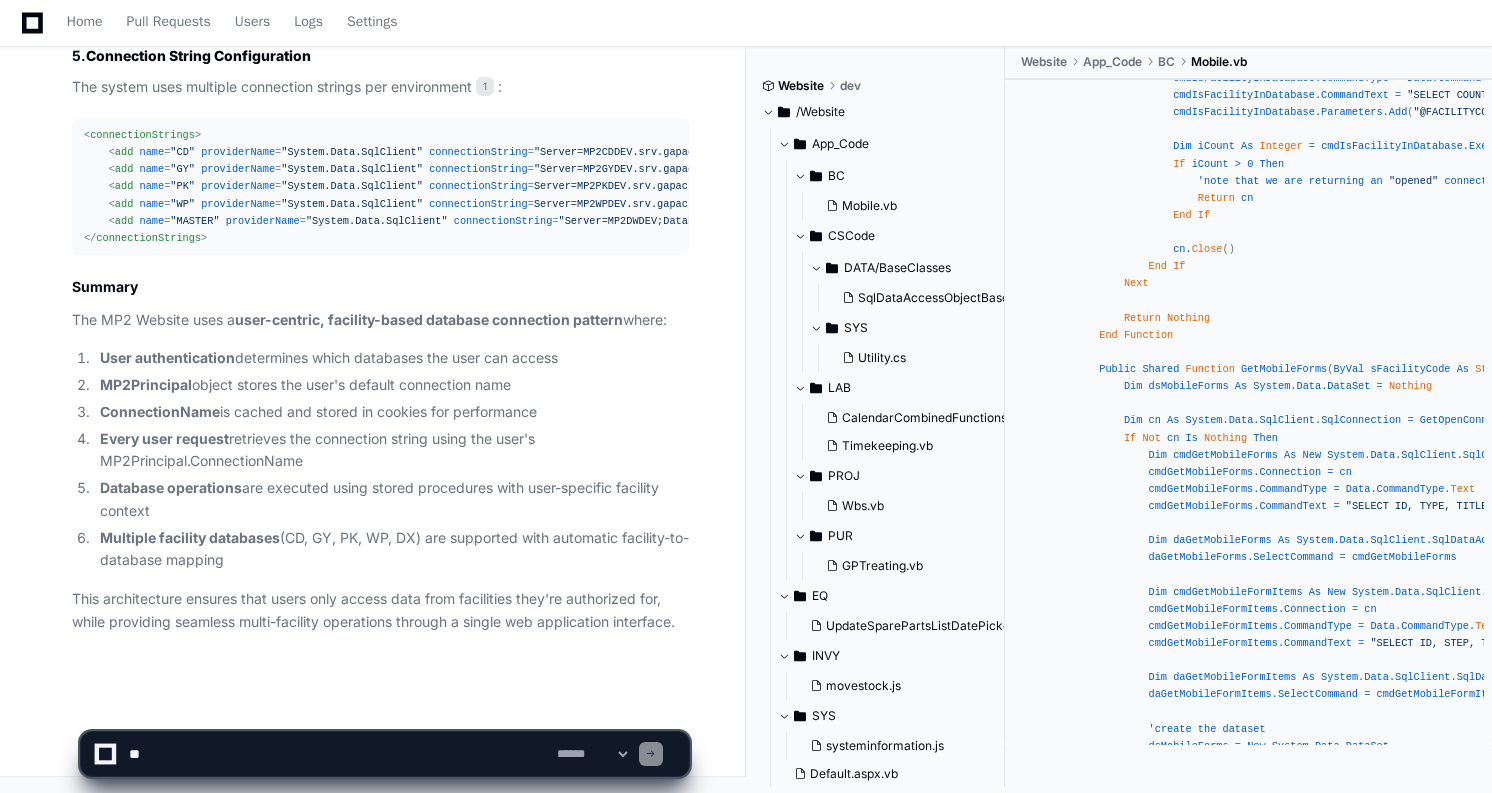click on "Every user request" 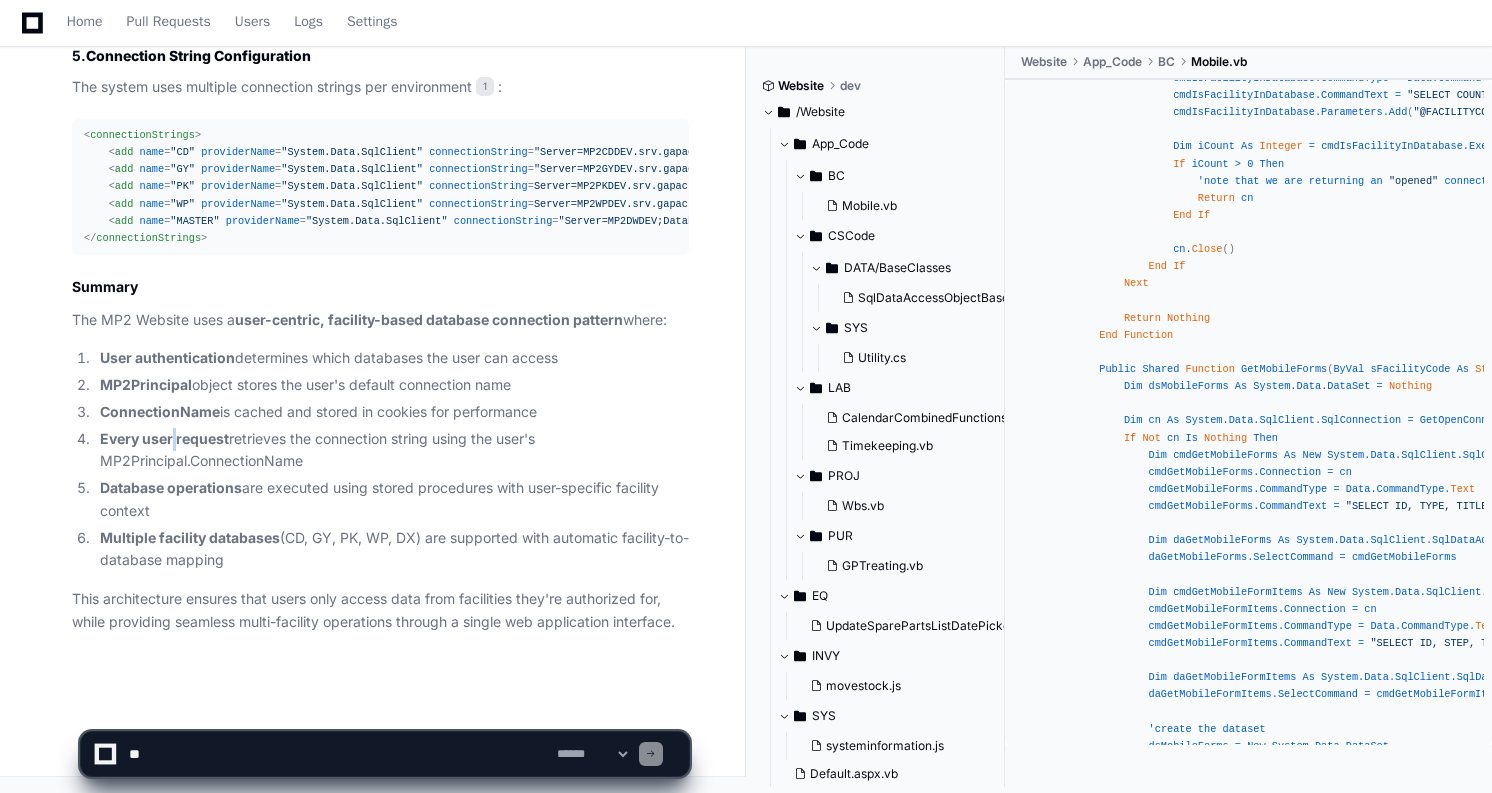 click on "Every user request" 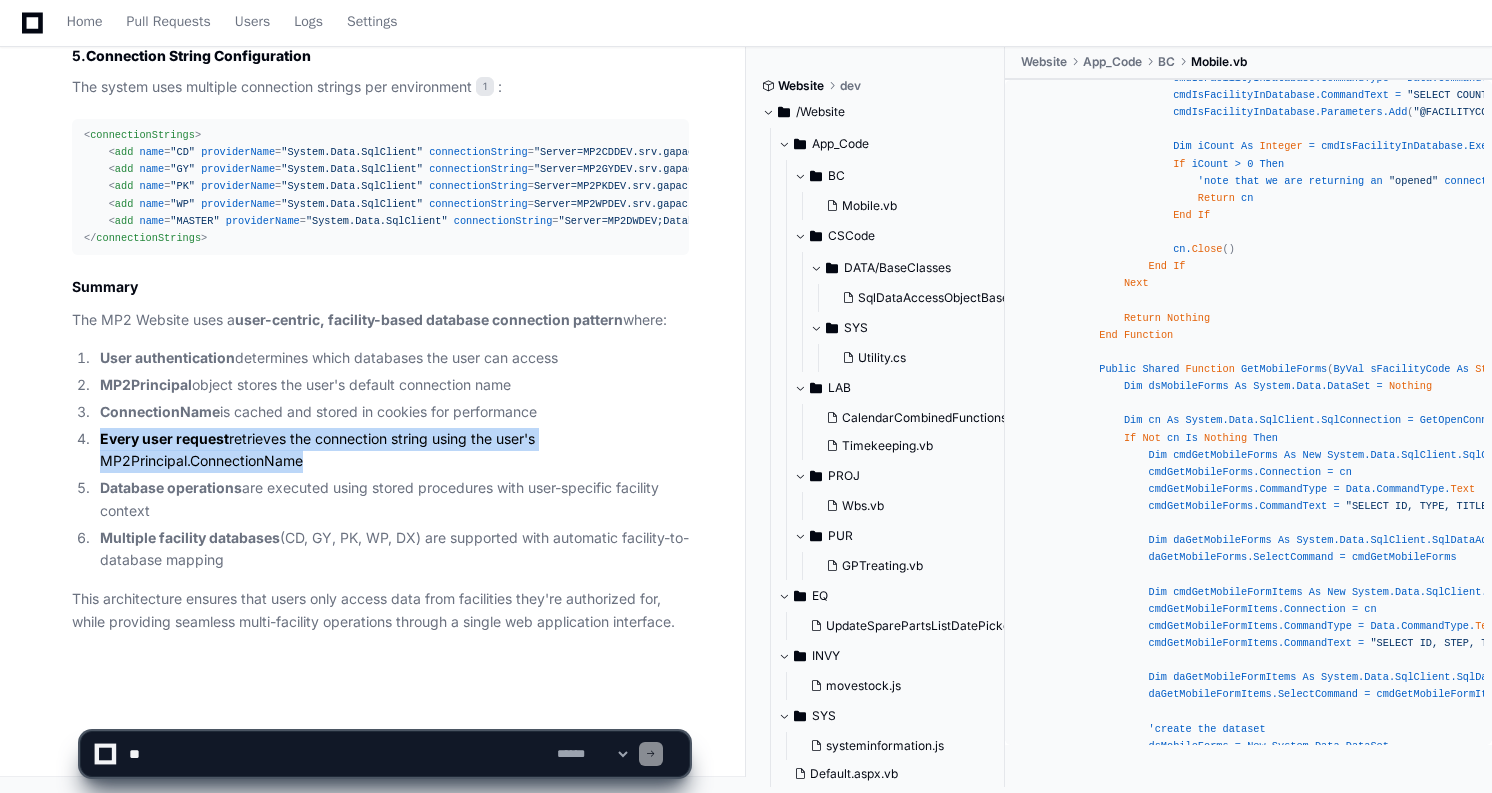 click on "Every user request" 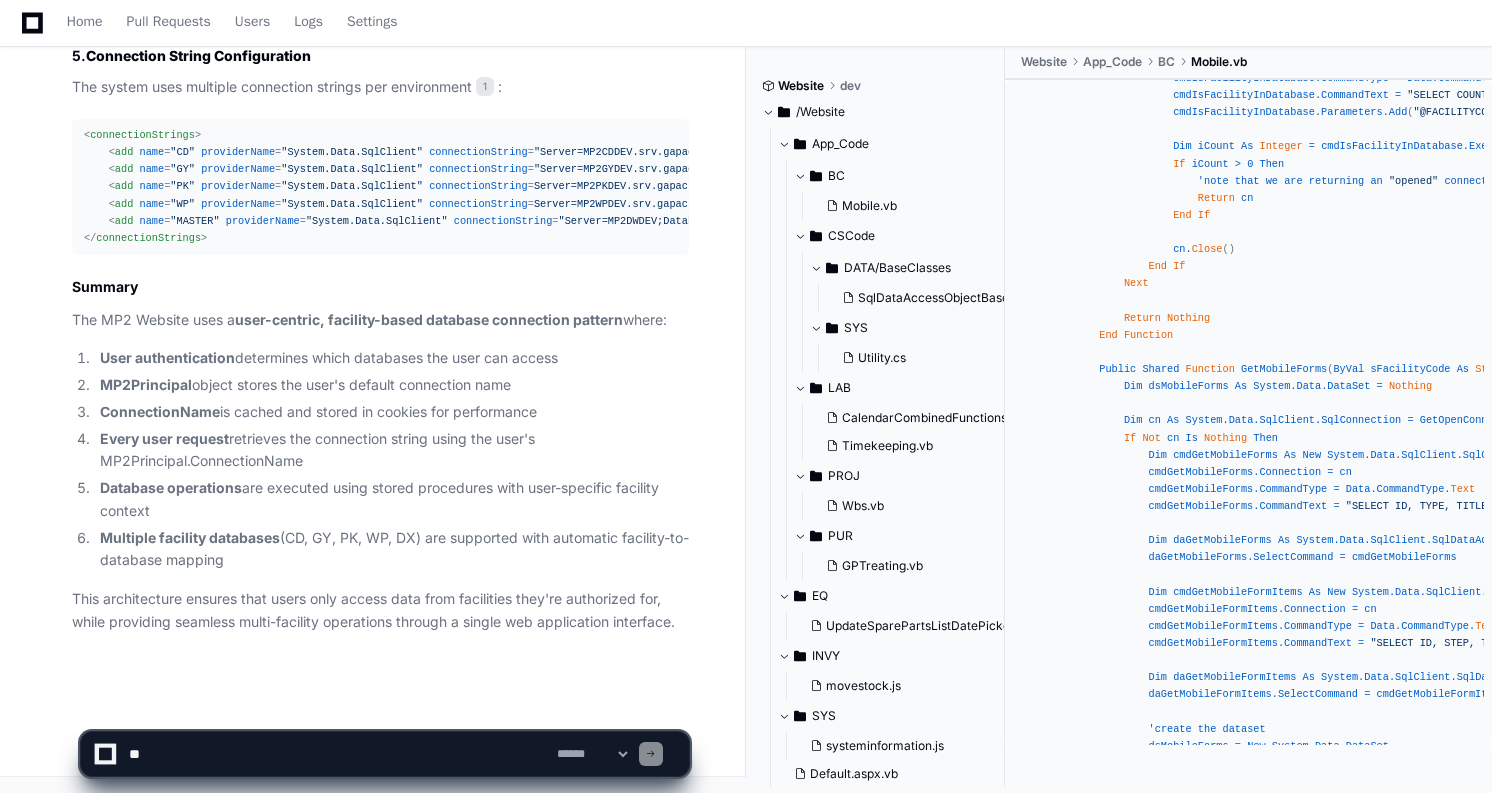 click on "Database operations  are executed using stored procedures with user-specific facility context" 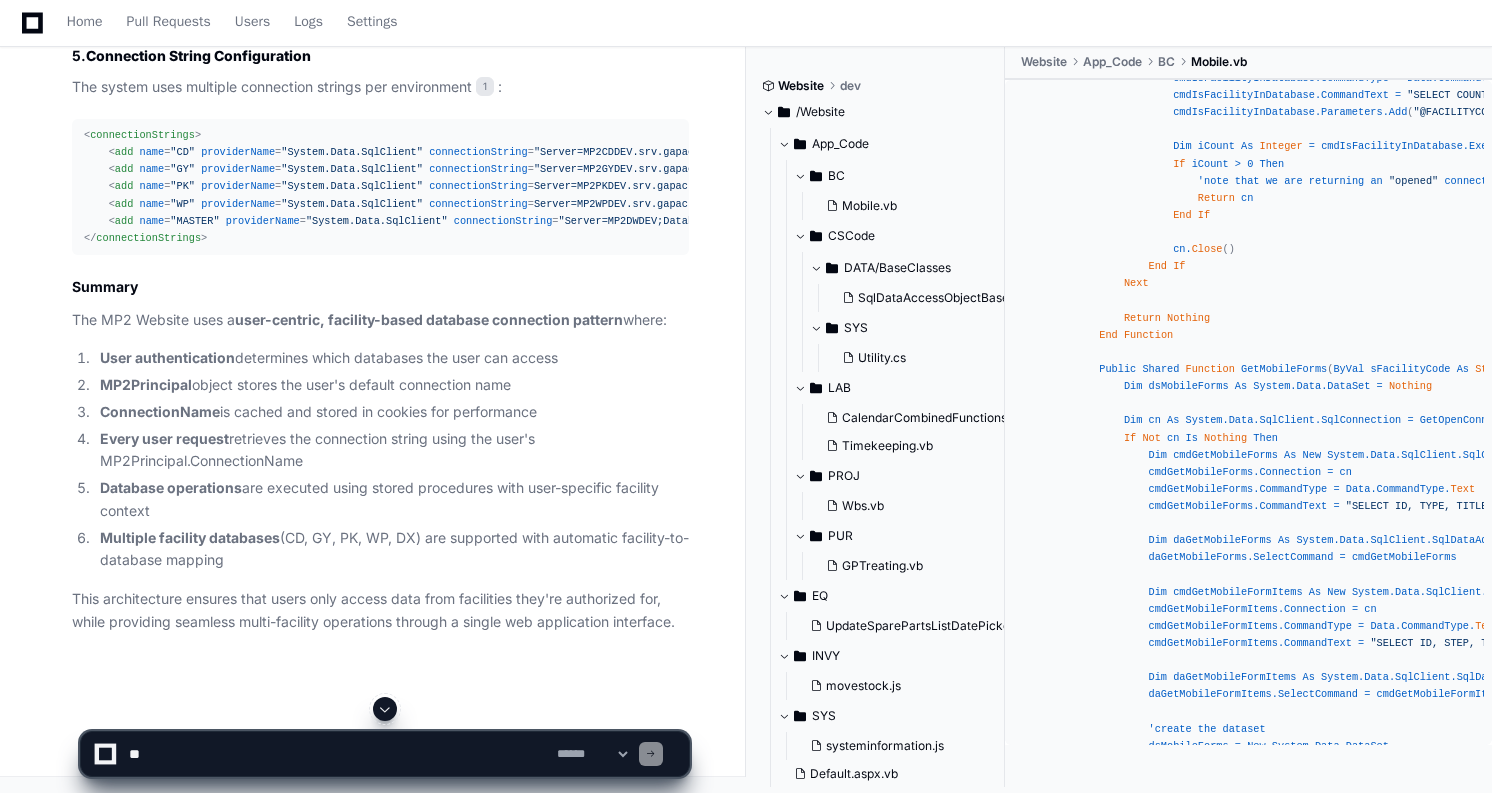 scroll, scrollTop: 6959, scrollLeft: 0, axis: vertical 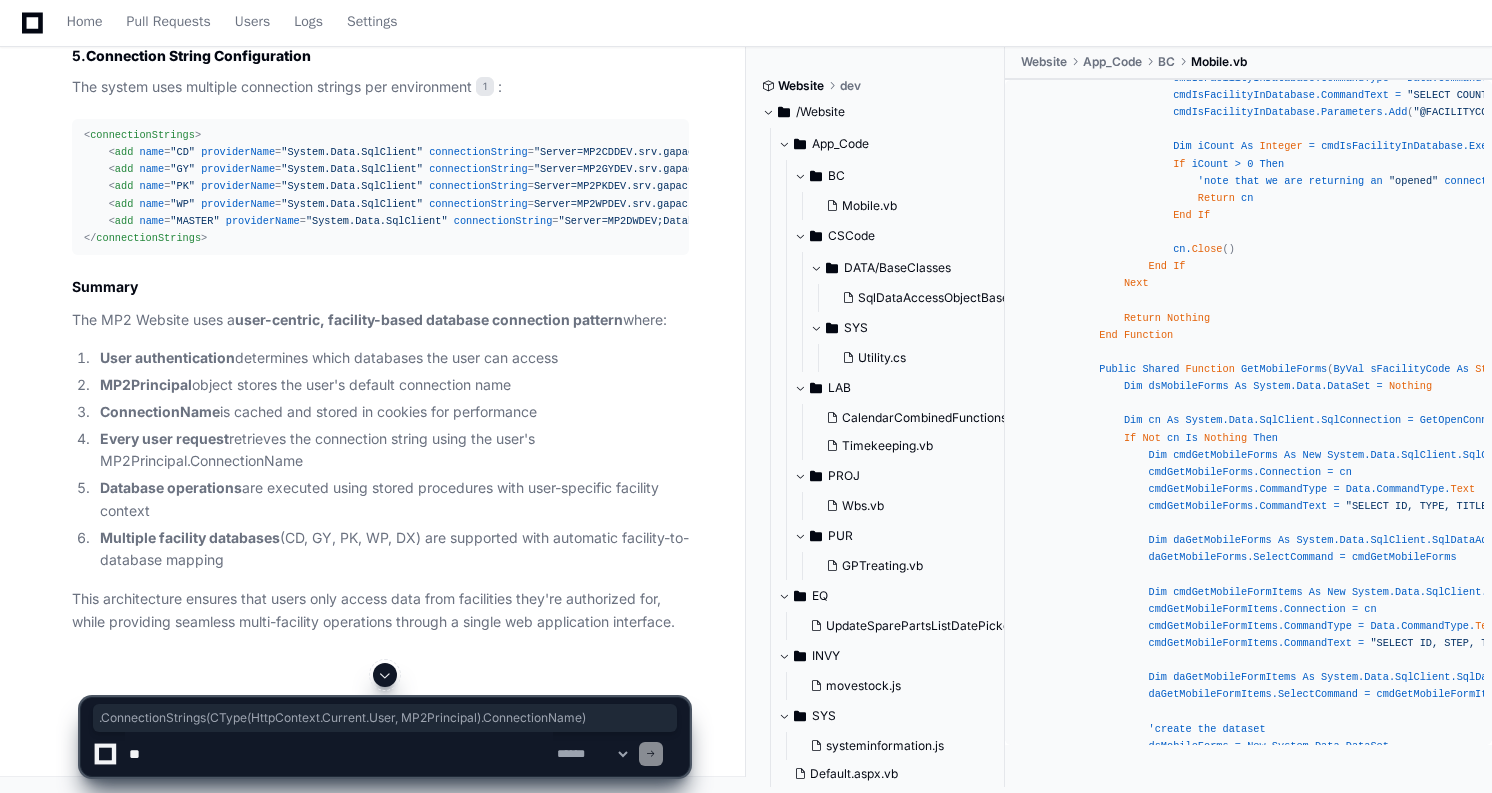 drag, startPoint x: 232, startPoint y: 225, endPoint x: 344, endPoint y: 224, distance: 112.00446 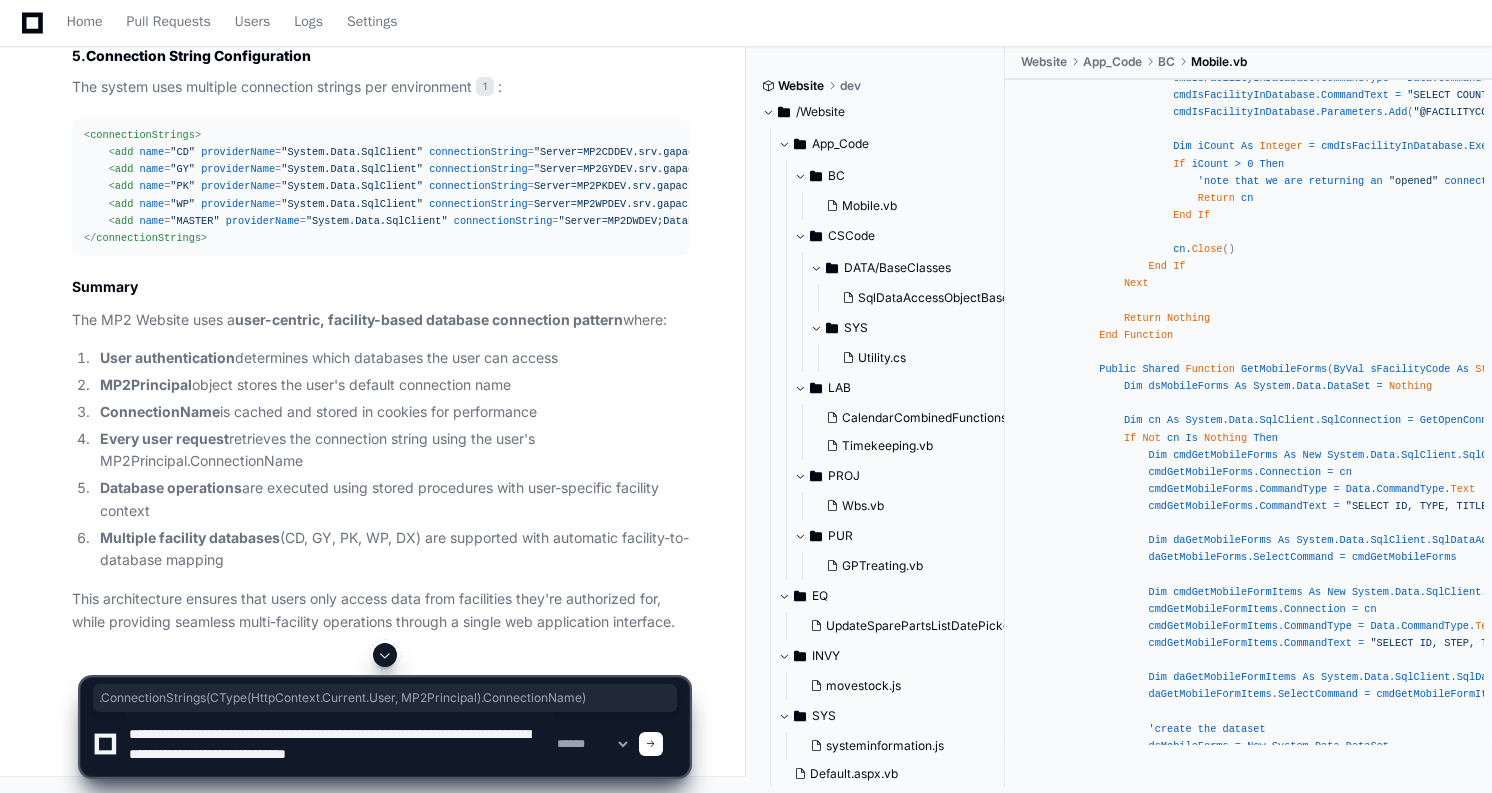 scroll, scrollTop: 6, scrollLeft: 0, axis: vertical 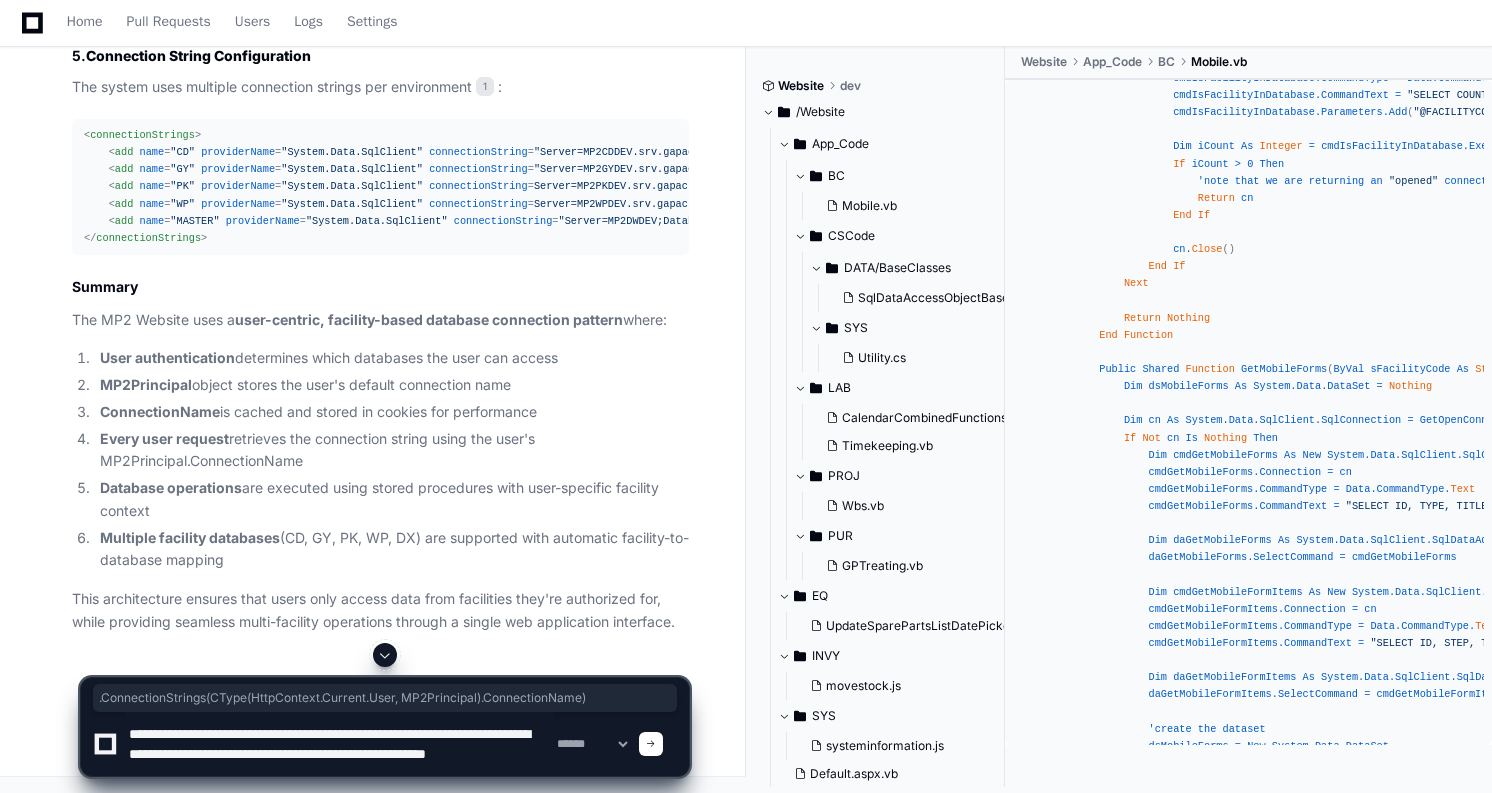 type on "**********" 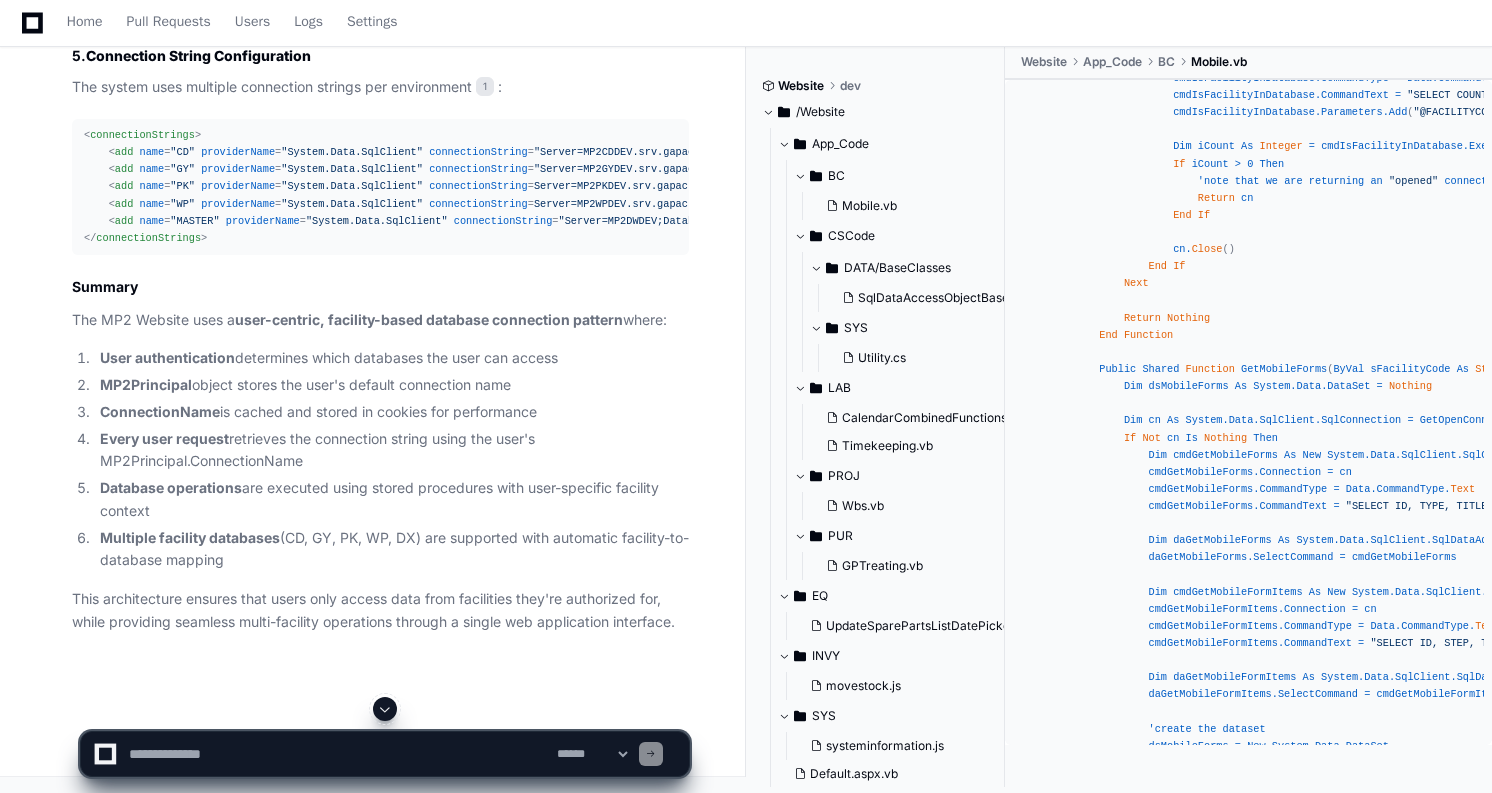 scroll, scrollTop: 0, scrollLeft: 0, axis: both 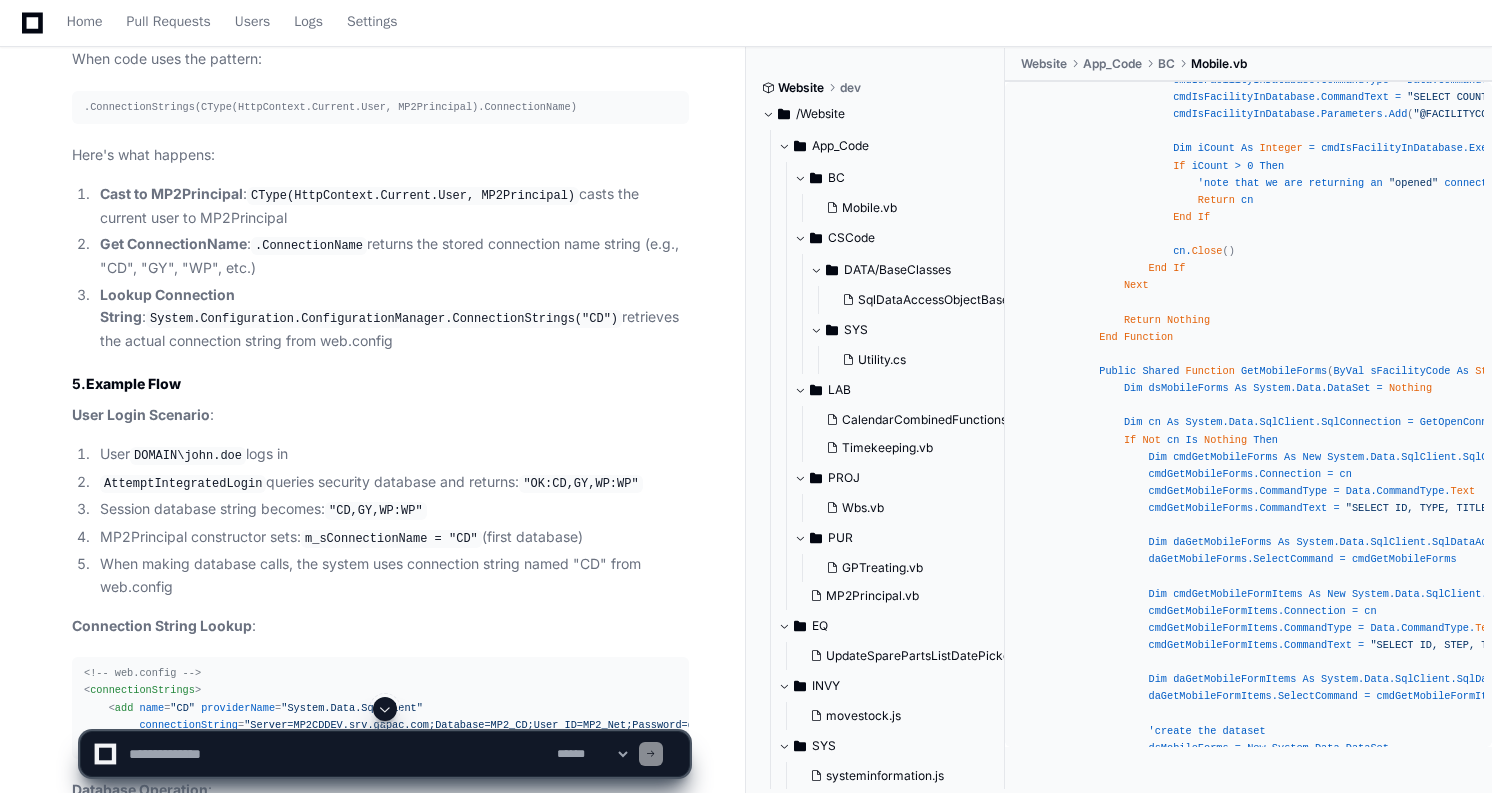 click on "Sub New ( ByVal oIdentity As System.Security.Principal.IIdentity, ByVal sUser As String , ByVal sSessionId As String , ByVal sAttemptSetWorkingFacility As String ) ' Extract domain and user ID from sUser parameter If sUser.IndexOf( "\" ) >= 0 Then m_sDomain = sUser.Split( "\" )( 0 ) m_sUserId = sUser.Split( "\" )( 1 ) Else m_sDomain = "" m_sUserId = sUser End If ' Get session database information from MP2SessionDatabasesModule Dim sSessionDatabase As String = MP2SessionDatabasesModule.SessionDatabases.Item(sSessionId) ' If session data is lost (app recycle), re-authenticate to get database access If sSessionDatabase Is Nothing Then Dim sReturn As String = DataLayer.Sys.Security.AttemptIntegratedLogin(m_sDomain, m_sUserId, sAttemptSetWorkingFacility) If sReturn.StartsWith( "OK:" ) Then sSessionDatabase = sReturn.Substring( 3 Else 0 End" 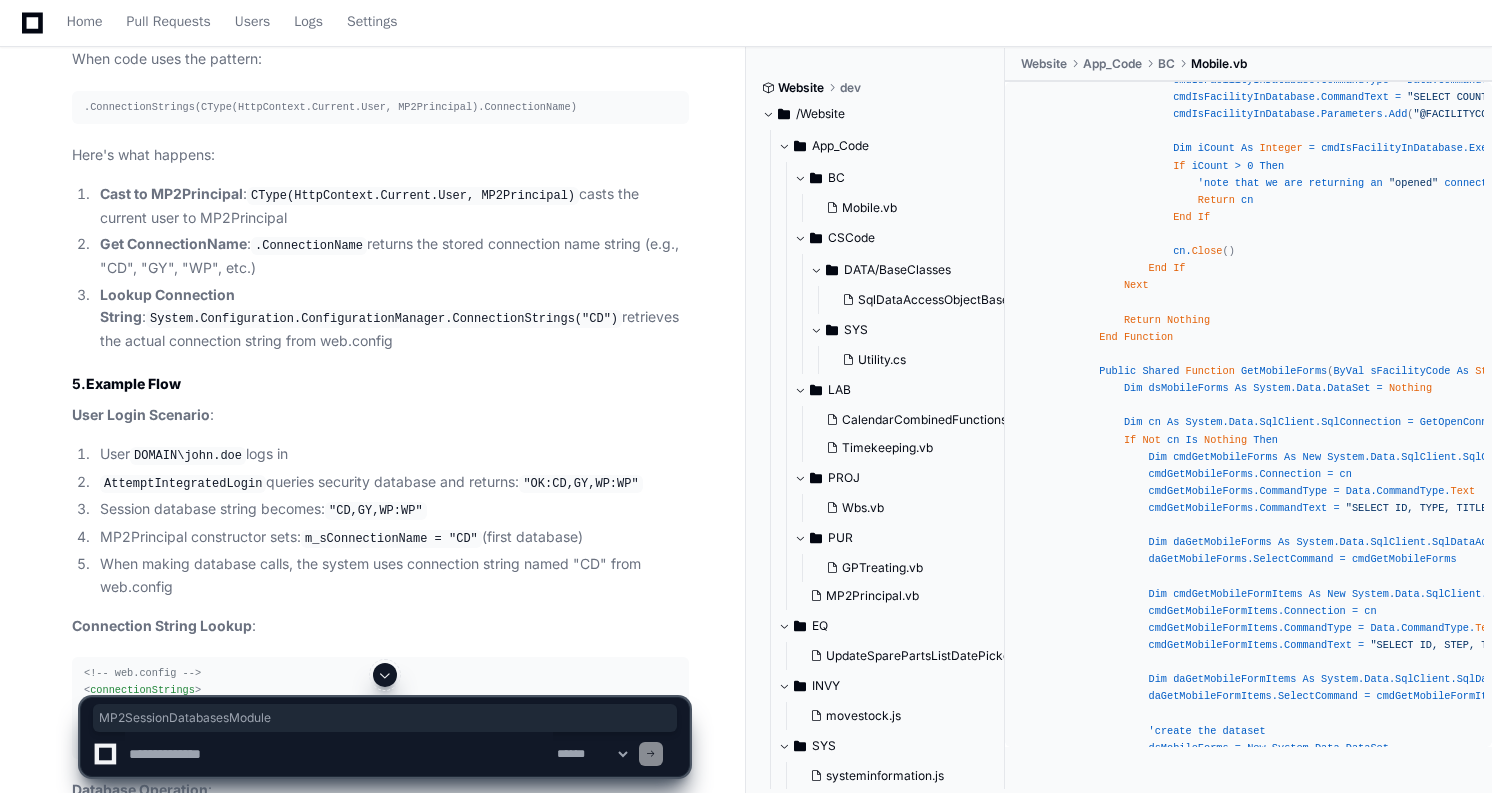 click on "' Get session database information from MP2SessionDatabasesModule" 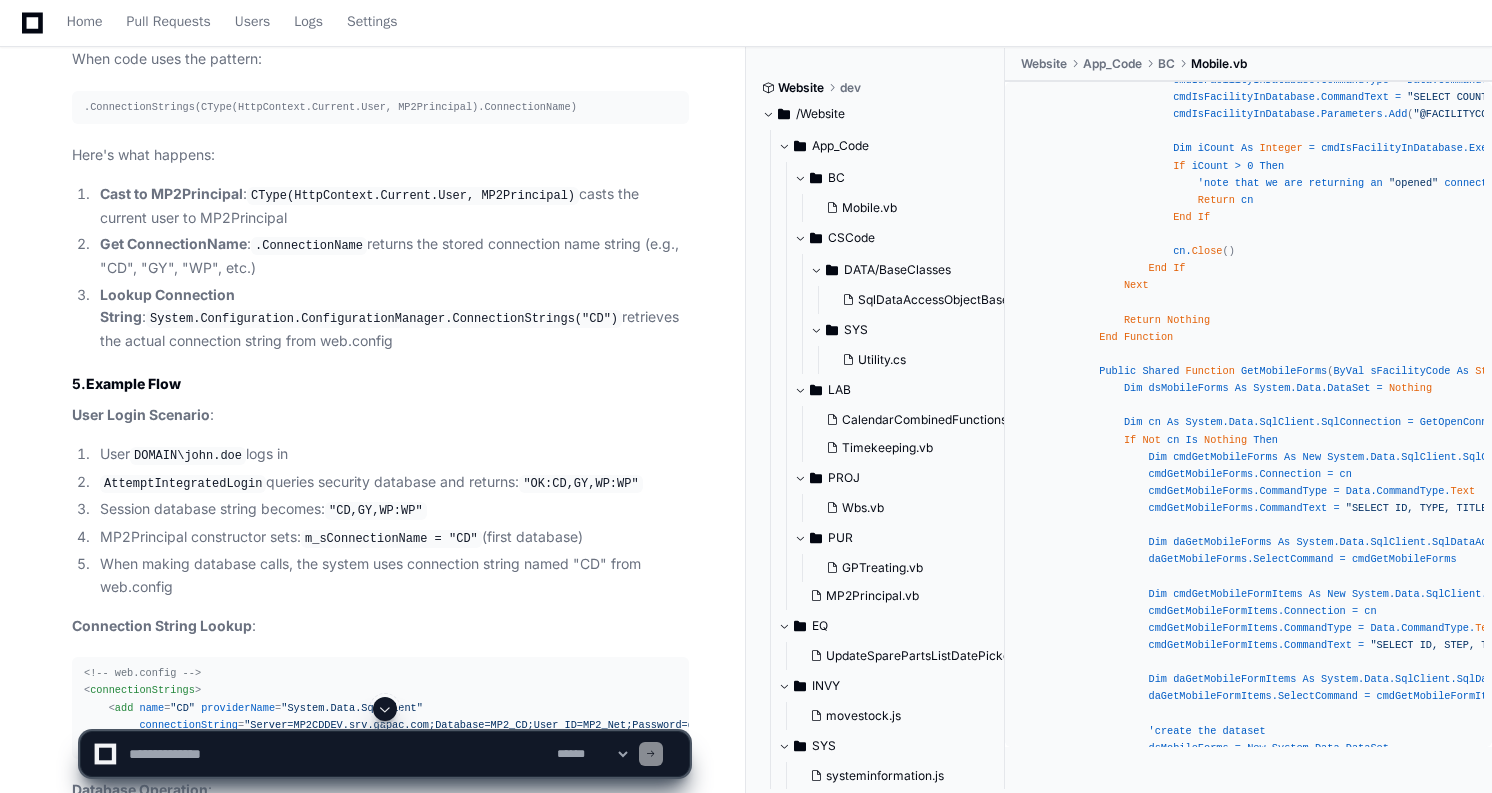 click on "Sub New ( ByVal oIdentity As System.Security.Principal.IIdentity, ByVal sUser As String , ByVal sSessionId As String , ByVal sAttemptSetWorkingFacility As String ) ' Extract domain and user ID from sUser parameter If sUser.IndexOf( "\" ) >= 0 Then m_sDomain = sUser.Split( "\" )( 0 ) m_sUserId = sUser.Split( "\" )( 1 ) Else m_sDomain = "" m_sUserId = sUser End If ' Get session database information from MP2SessionDatabasesModule Dim sSessionDatabase As String = MP2SessionDatabasesModule.SessionDatabases.Item(sSessionId) ' If session data is lost (app recycle), re-authenticate to get database access If sSessionDatabase Is Nothing Then Dim sReturn As String = DataLayer.Sys.Security.AttemptIntegratedLogin(m_sDomain, m_sUserId, sAttemptSetWorkingFacility) If sReturn.StartsWith( "OK:" ) Then sSessionDatabase = sReturn.Substring( 3 Else 0 End" 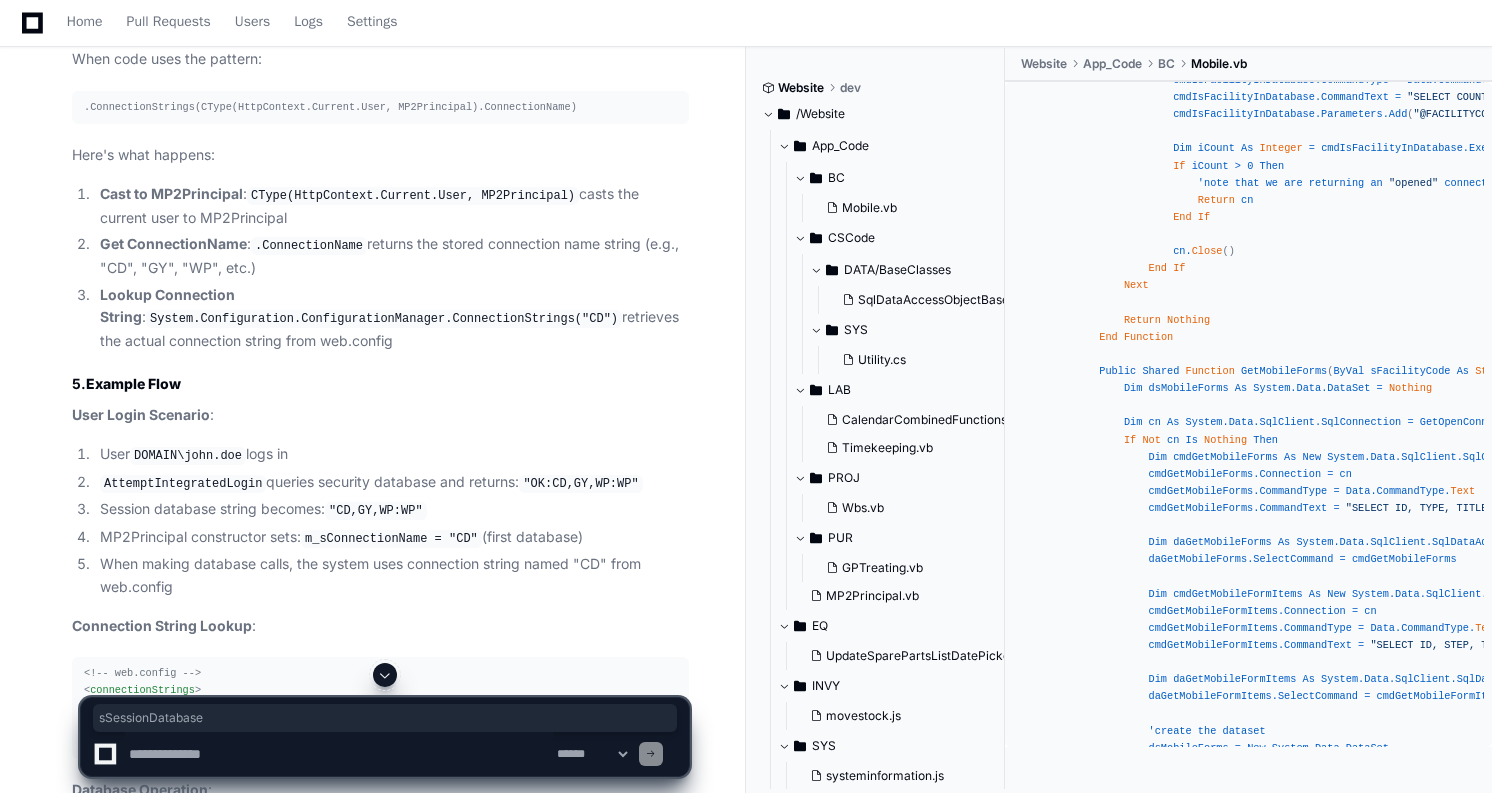 click on "Sub New ( ByVal oIdentity As System.Security.Principal.IIdentity, ByVal sUser As String , ByVal sSessionId As String , ByVal sAttemptSetWorkingFacility As String ) ' Extract domain and user ID from sUser parameter If sUser.IndexOf( "\" ) >= 0 Then m_sDomain = sUser.Split( "\" )( 0 ) m_sUserId = sUser.Split( "\" )( 1 ) Else m_sDomain = "" m_sUserId = sUser End If ' Get session database information from MP2SessionDatabasesModule Dim sSessionDatabase As String = MP2SessionDatabasesModule.SessionDatabases.Item(sSessionId) ' If session data is lost (app recycle), re-authenticate to get database access If sSessionDatabase Is Nothing Then Dim sReturn As String = DataLayer.Sys.Security.AttemptIntegratedLogin(m_sDomain, m_sUserId, sAttemptSetWorkingFacility) If sReturn.StartsWith( "OK:" ) Then sSessionDatabase = sReturn.Substring( 3 Else 0 End" 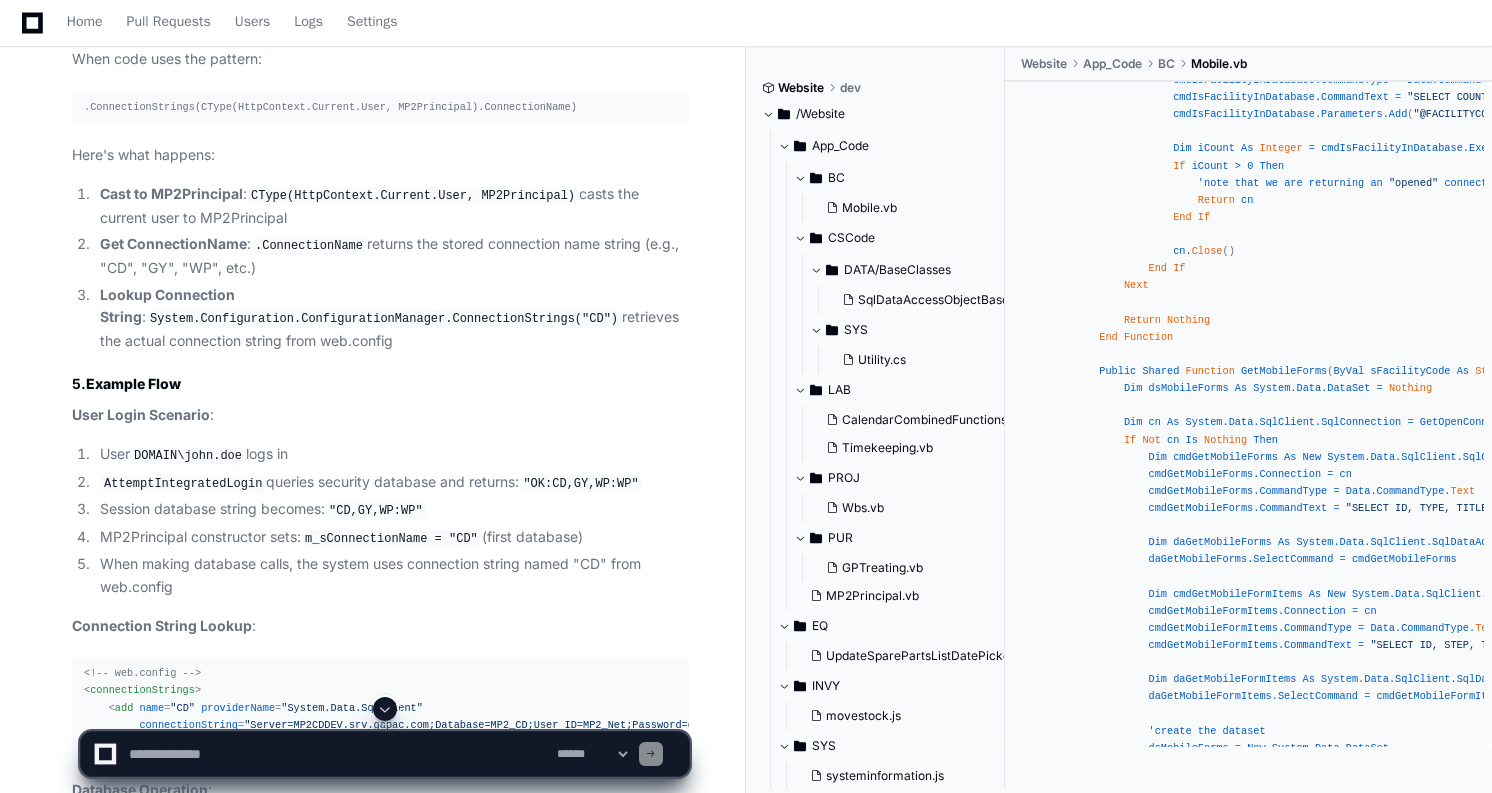 click on "Sub New ( ByVal oIdentity As System.Security.Principal.IIdentity, ByVal sUser As String , ByVal sSessionId As String , ByVal sAttemptSetWorkingFacility As String ) ' Extract domain and user ID from sUser parameter If sUser.IndexOf( "\" ) >= 0 Then m_sDomain = sUser.Split( "\" )( 0 ) m_sUserId = sUser.Split( "\" )( 1 ) Else m_sDomain = "" m_sUserId = sUser End If ' Get session database information from MP2SessionDatabasesModule Dim sSessionDatabase As String = MP2SessionDatabasesModule.SessionDatabases.Item(sSessionId) ' If session data is lost (app recycle), re-authenticate to get database access If sSessionDatabase Is Nothing Then Dim sReturn As String = DataLayer.Sys.Security.AttemptIntegratedLogin(m_sDomain, m_sUserId, sAttemptSetWorkingFacility) If sReturn.StartsWith( "OK:" ) Then sSessionDatabase = sReturn.Substring( 3 Else 0 End" 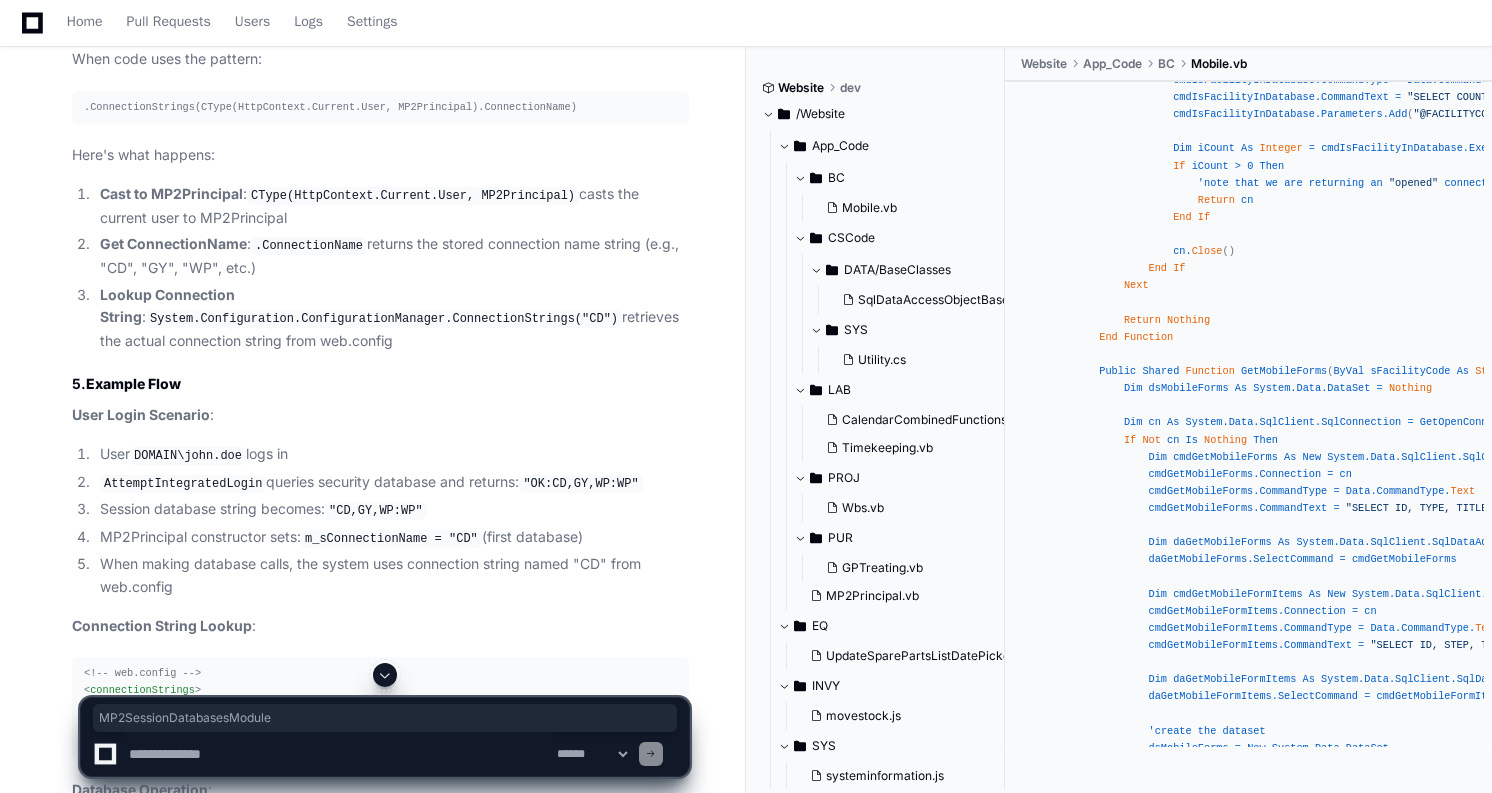 click on "Sub New ( ByVal oIdentity As System.Security.Principal.IIdentity, ByVal sUser As String , ByVal sSessionId As String , ByVal sAttemptSetWorkingFacility As String ) ' Extract domain and user ID from sUser parameter If sUser.IndexOf( "\" ) >= 0 Then m_sDomain = sUser.Split( "\" )( 0 ) m_sUserId = sUser.Split( "\" )( 1 ) Else m_sDomain = "" m_sUserId = sUser End If ' Get session database information from MP2SessionDatabasesModule Dim sSessionDatabase As String = MP2SessionDatabasesModule.SessionDatabases.Item(sSessionId) ' If session data is lost (app recycle), re-authenticate to get database access If sSessionDatabase Is Nothing Then Dim sReturn As String = DataLayer.Sys.Security.AttemptIntegratedLogin(m_sDomain, m_sUserId, sAttemptSetWorkingFacility) If sReturn.StartsWith( "OK:" ) Then sSessionDatabase = sReturn.Substring( 3 Else 0 End" 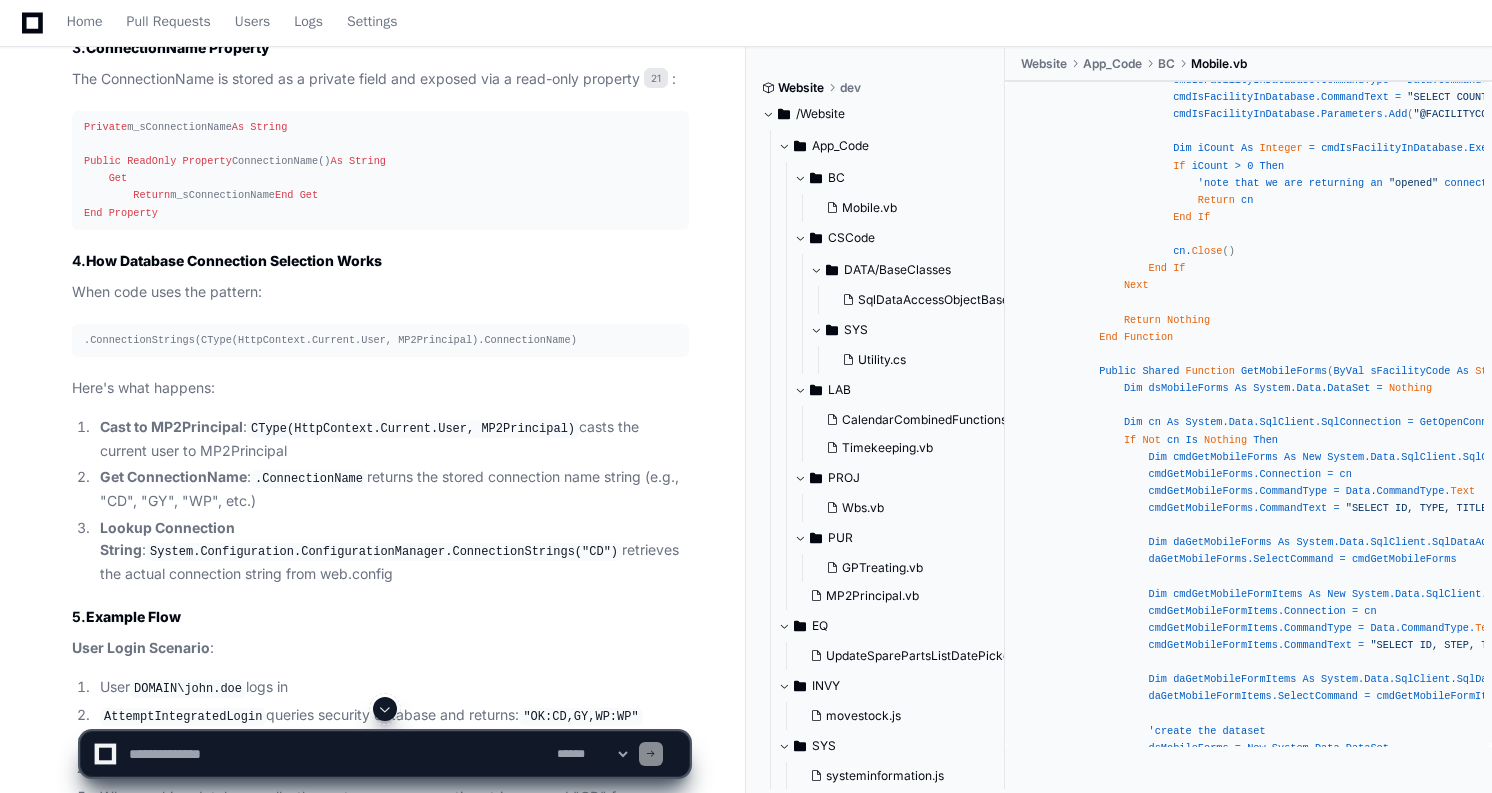 scroll, scrollTop: 8813, scrollLeft: 0, axis: vertical 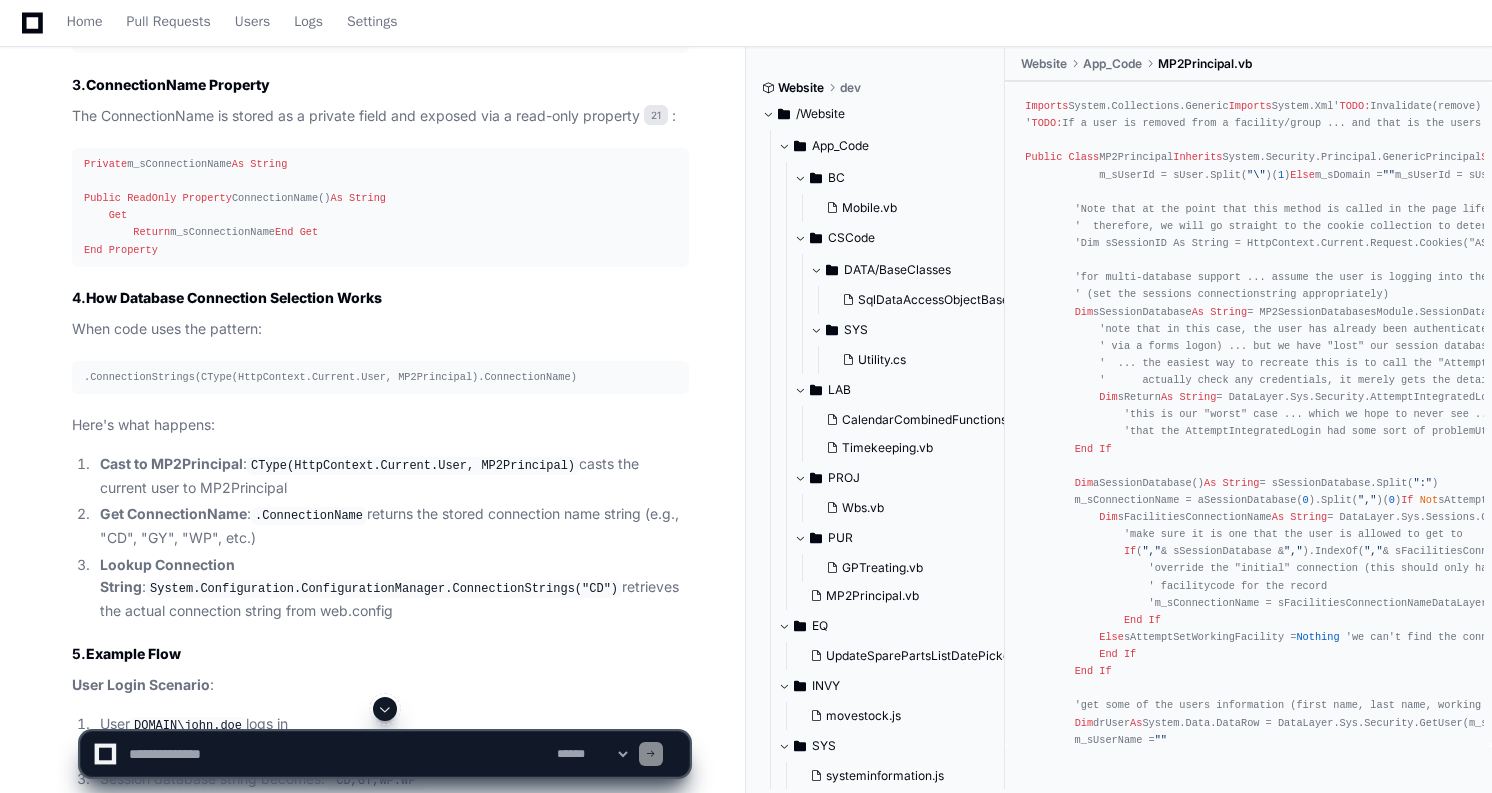 click on "MP2Principal.vb 21" 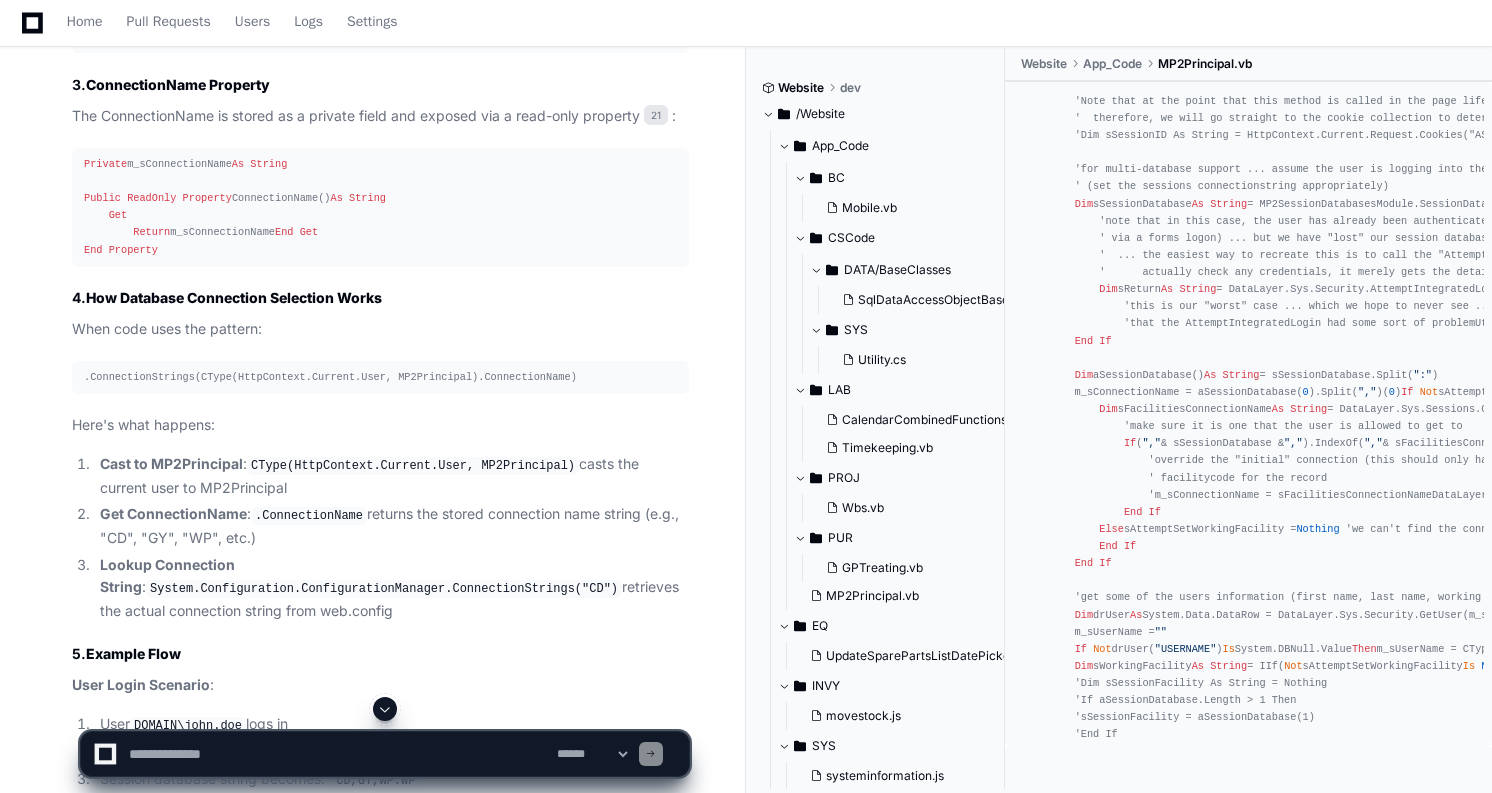 scroll, scrollTop: 109, scrollLeft: 0, axis: vertical 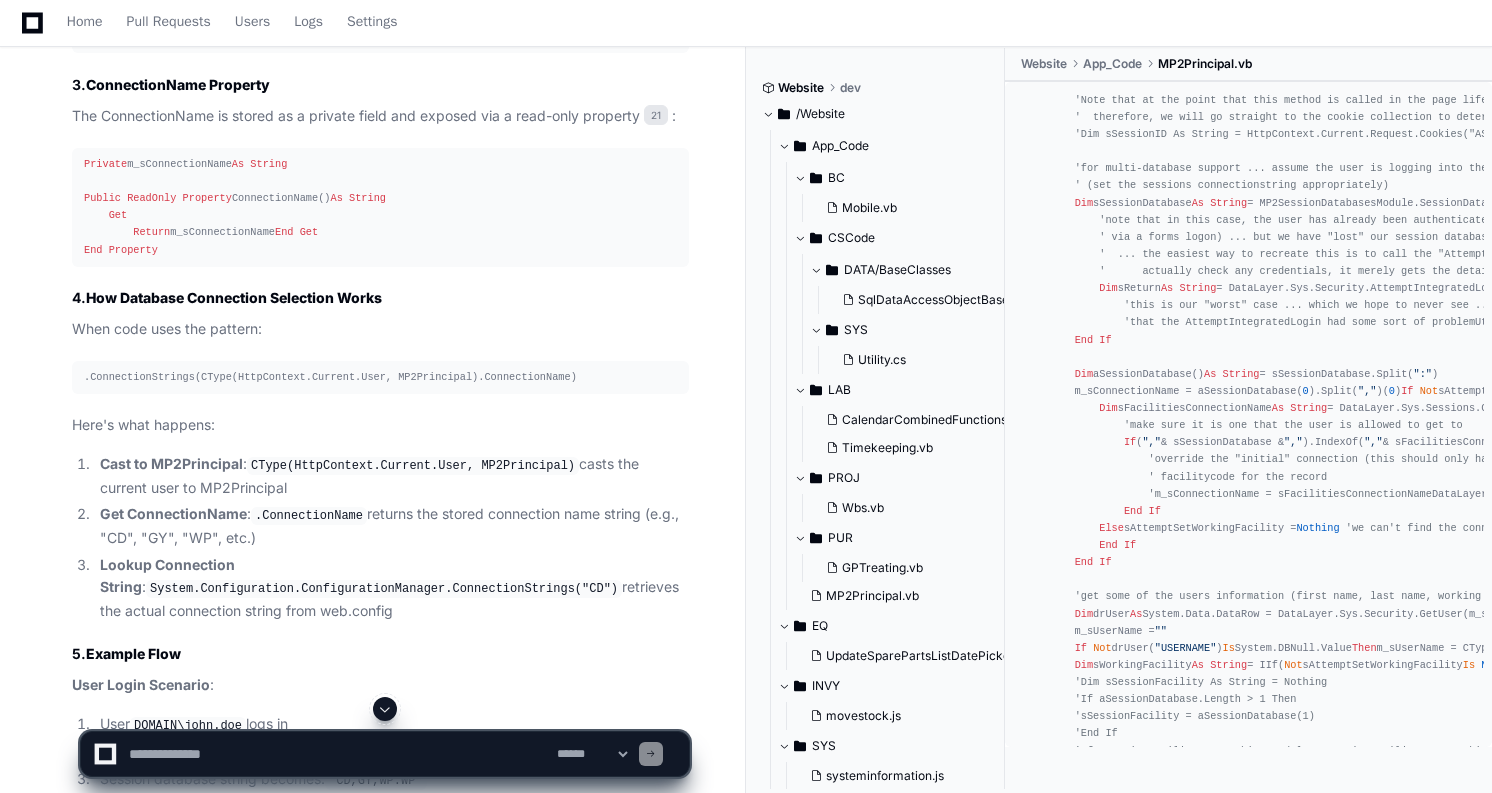click on "Imports  System.Collections.Generic
Imports  System.Xml
' TODO:  Invalidate(remove) the cache items if the users group membership changes (so that we will reload the users permissions/etc)
' TODO:  If a user is removed from a facility/group ... and that is the users "WORKING FACILITY" ... either don't allow the remove to complete ... or "fix up" the working facility
Public   Class  MP2Principal
Inherits  System.Security.Principal.GenericPrincipal
Sub   New ( ByVal  oIdentity  As  System.Security.Principal.IIdentity,  ByVal  sUser  As   String ,  ByVal  sSessionId  As   String ,  ByVal  sAttemptSetWorkingFacility  As   String )
MyBase . New (oIdentity,  "" .Split( "," ))
If  sUser.IndexOf( "\\" ) >=  0   Then
m_sDomain = sUser.Split( "\\" )( 0 )
m_sUserId = sUser.Split( "\\" )( 1 )
Else
m_sDomain =  ""
m_sUserId = sUser
End   If
Dim As   String If" 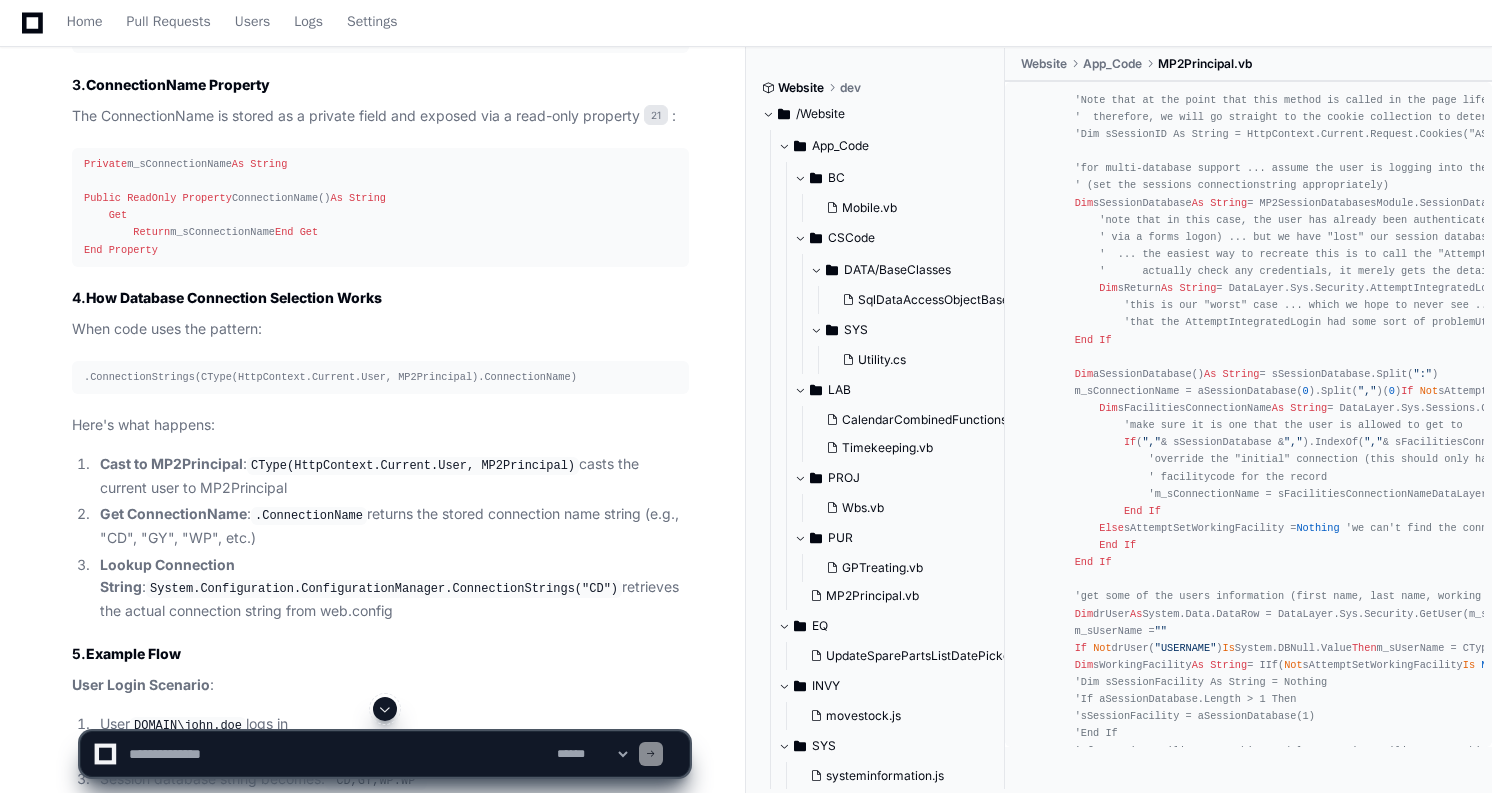 click on "Imports  System.Collections.Generic
Imports  System.Xml
' TODO:  Invalidate(remove) the cache items if the users group membership changes (so that we will reload the users permissions/etc)
' TODO:  If a user is removed from a facility/group ... and that is the users "WORKING FACILITY" ... either don't allow the remove to complete ... or "fix up" the working facility
Public   Class  MP2Principal
Inherits  System.Security.Principal.GenericPrincipal
Sub   New ( ByVal  oIdentity  As  System.Security.Principal.IIdentity,  ByVal  sUser  As   String ,  ByVal  sSessionId  As   String ,  ByVal  sAttemptSetWorkingFacility  As   String )
MyBase . New (oIdentity,  "" .Split( "," ))
If  sUser.IndexOf( "\\" ) >=  0   Then
m_sDomain = sUser.Split( "\\" )( 0 )
m_sUserId = sUser.Split( "\\" )( 1 )
Else
m_sDomain =  ""
m_sUserId = sUser
End   If
Dim As   String If" 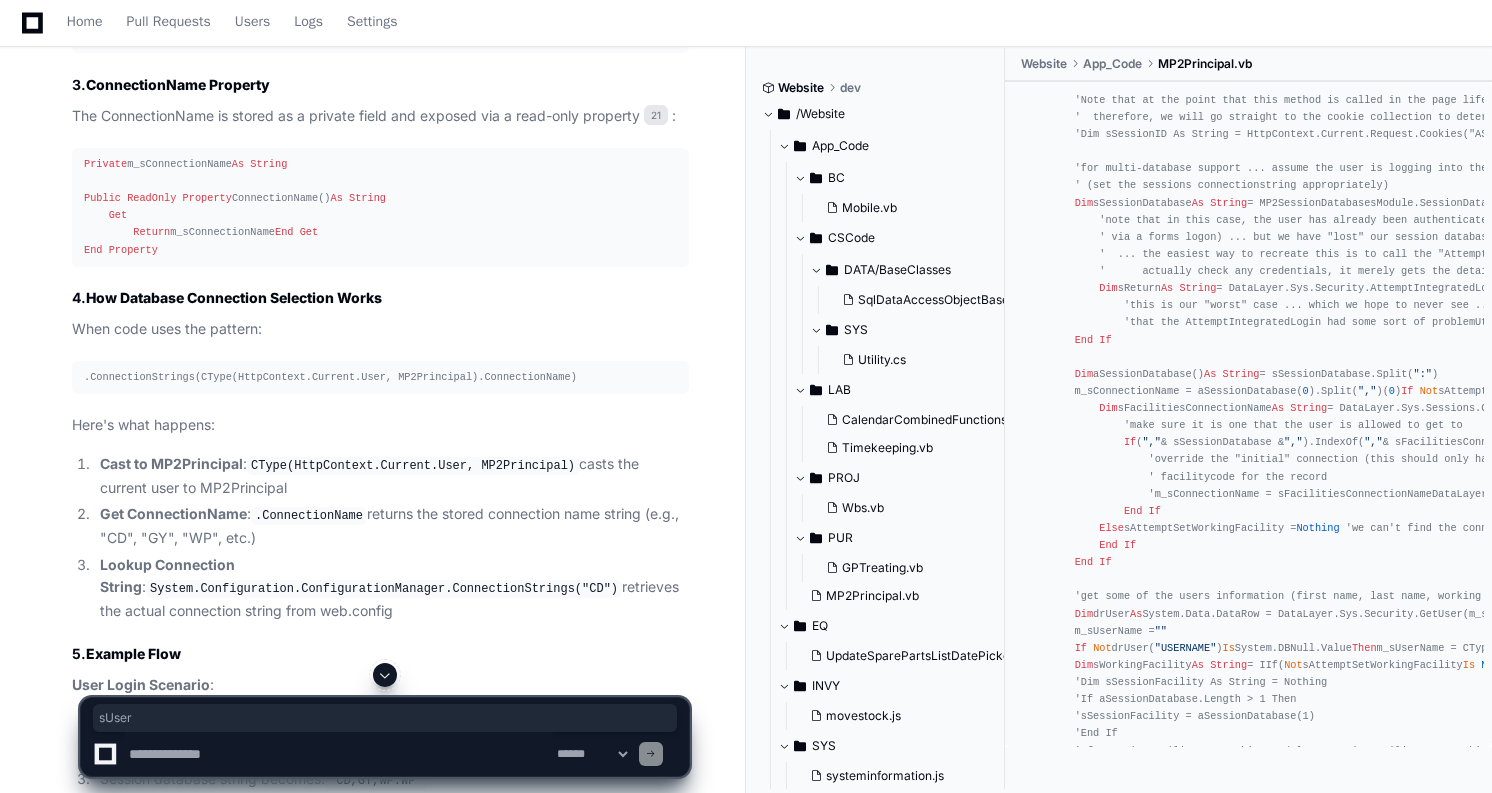 click on "Imports  System.Collections.Generic
Imports  System.Xml
' TODO:  Invalidate(remove) the cache items if the users group membership changes (so that we will reload the users permissions/etc)
' TODO:  If a user is removed from a facility/group ... and that is the users "WORKING FACILITY" ... either don't allow the remove to complete ... or "fix up" the working facility
Public   Class  MP2Principal
Inherits  System.Security.Principal.GenericPrincipal
Sub   New ( ByVal  oIdentity  As  System.Security.Principal.IIdentity,  ByVal  sUser  As   String ,  ByVal  sSessionId  As   String ,  ByVal  sAttemptSetWorkingFacility  As   String )
MyBase . New (oIdentity,  "" .Split( "," ))
If  sUser.IndexOf( "\\" ) >=  0   Then
m_sDomain = sUser.Split( "\\" )( 0 )
m_sUserId = sUser.Split( "\\" )( 1 )
Else
m_sDomain =  ""
m_sUserId = sUser
End   If
Dim As   String If" 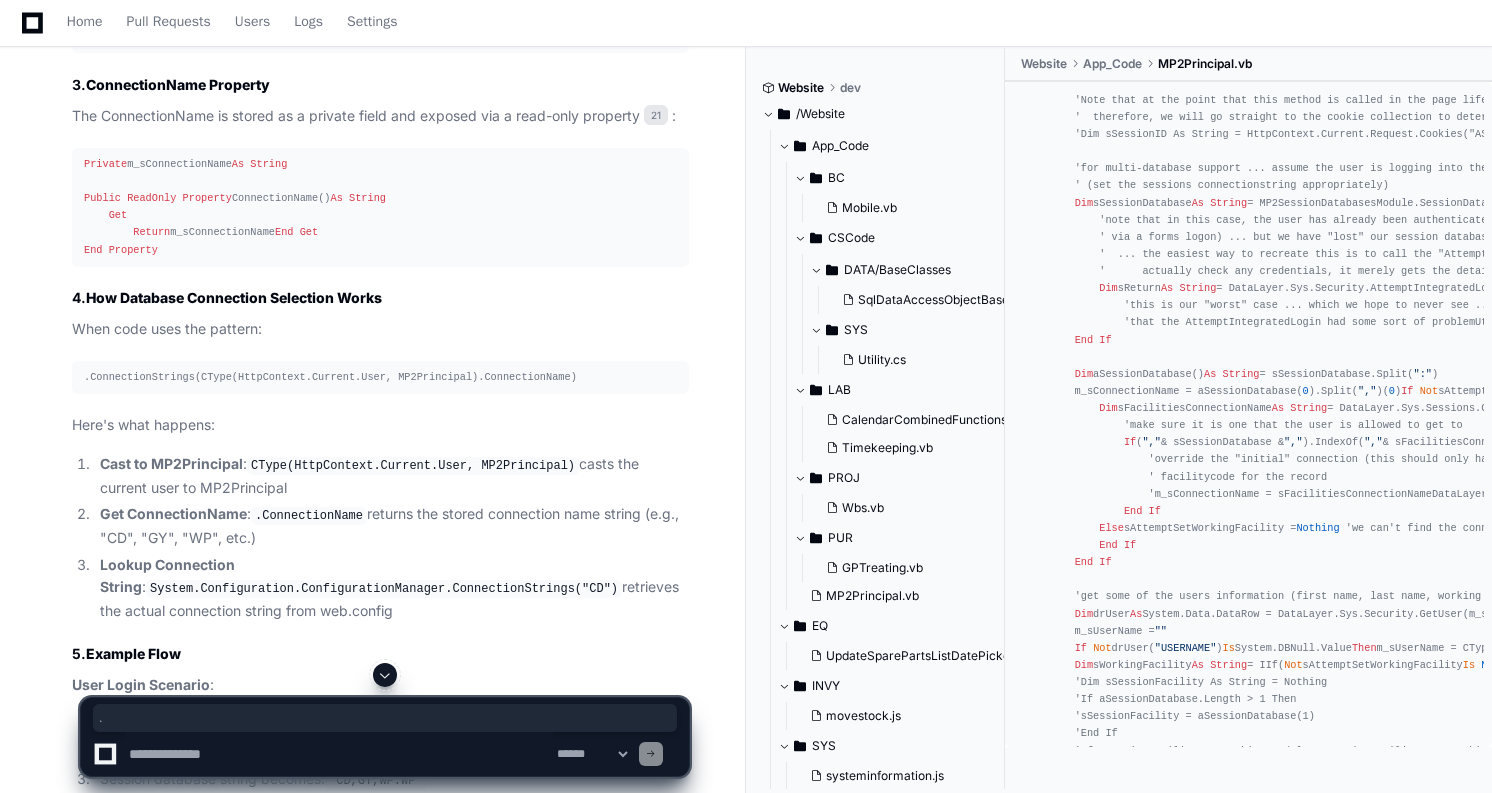 click on "Imports  System.Collections.Generic
Imports  System.Xml
' TODO:  Invalidate(remove) the cache items if the users group membership changes (so that we will reload the users permissions/etc)
' TODO:  If a user is removed from a facility/group ... and that is the users "WORKING FACILITY" ... either don't allow the remove to complete ... or "fix up" the working facility
Public   Class  MP2Principal
Inherits  System.Security.Principal.GenericPrincipal
Sub   New ( ByVal  oIdentity  As  System.Security.Principal.IIdentity,  ByVal  sUser  As   String ,  ByVal  sSessionId  As   String ,  ByVal  sAttemptSetWorkingFacility  As   String )
MyBase . New (oIdentity,  "" .Split( "," ))
If  sUser.IndexOf( "\\" ) >=  0   Then
m_sDomain = sUser.Split( "\\" )( 0 )
m_sUserId = sUser.Split( "\\" )( 1 )
Else
m_sDomain =  ""
m_sUserId = sUser
End   If
Dim As   String If" 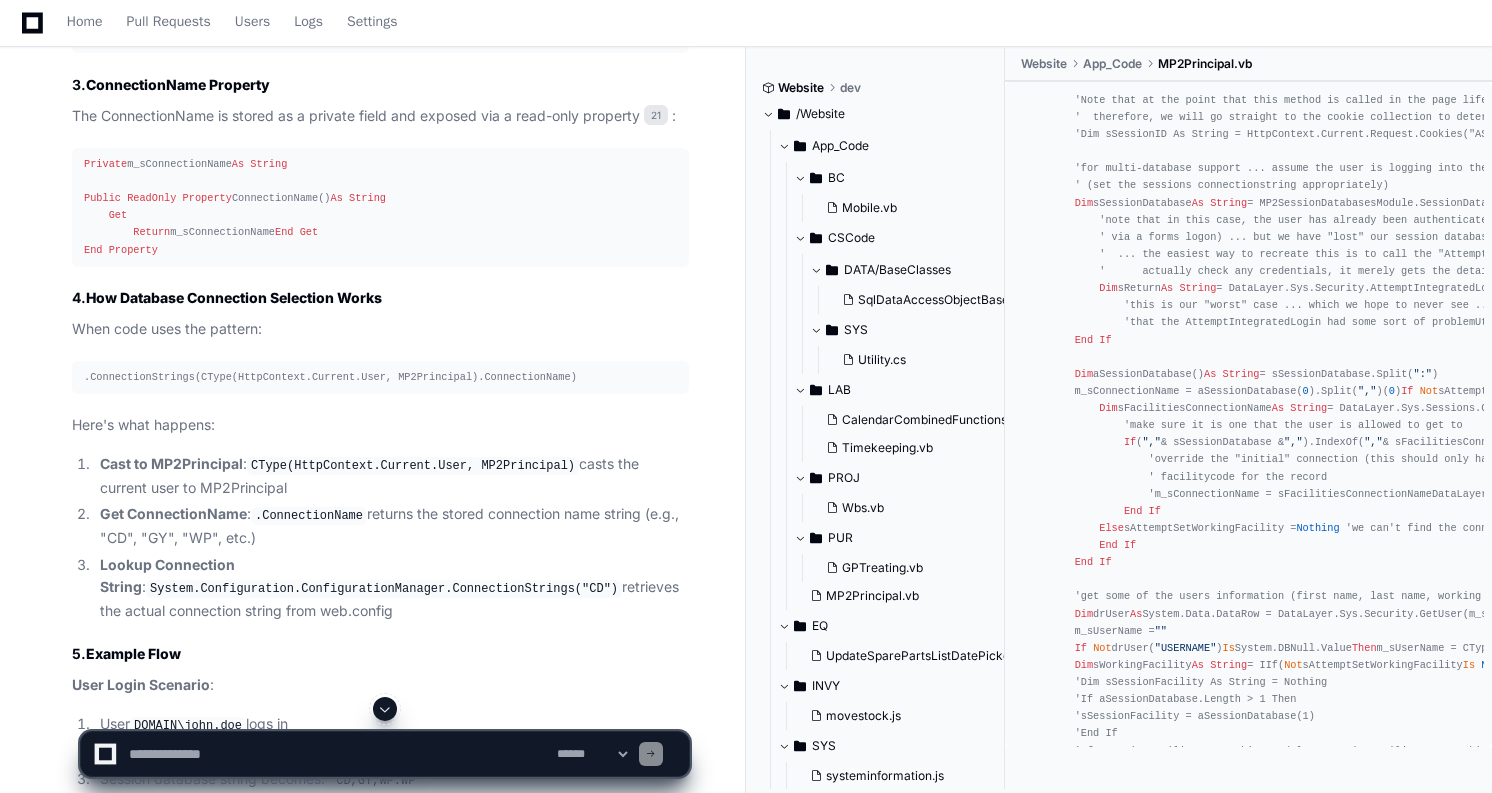 click on "Imports  System.Collections.Generic
Imports  System.Xml
' TODO:  Invalidate(remove) the cache items if the users group membership changes (so that we will reload the users permissions/etc)
' TODO:  If a user is removed from a facility/group ... and that is the users "WORKING FACILITY" ... either don't allow the remove to complete ... or "fix up" the working facility
Public   Class  MP2Principal
Inherits  System.Security.Principal.GenericPrincipal
Sub   New ( ByVal  oIdentity  As  System.Security.Principal.IIdentity,  ByVal  sUser  As   String ,  ByVal  sSessionId  As   String ,  ByVal  sAttemptSetWorkingFacility  As   String )
MyBase . New (oIdentity,  "" .Split( "," ))
If  sUser.IndexOf( "\\" ) >=  0   Then
m_sDomain = sUser.Split( "\\" )( 0 )
m_sUserId = sUser.Split( "\\" )( 1 )
Else
m_sDomain =  ""
m_sUserId = sUser
End   If
Dim As   String If" 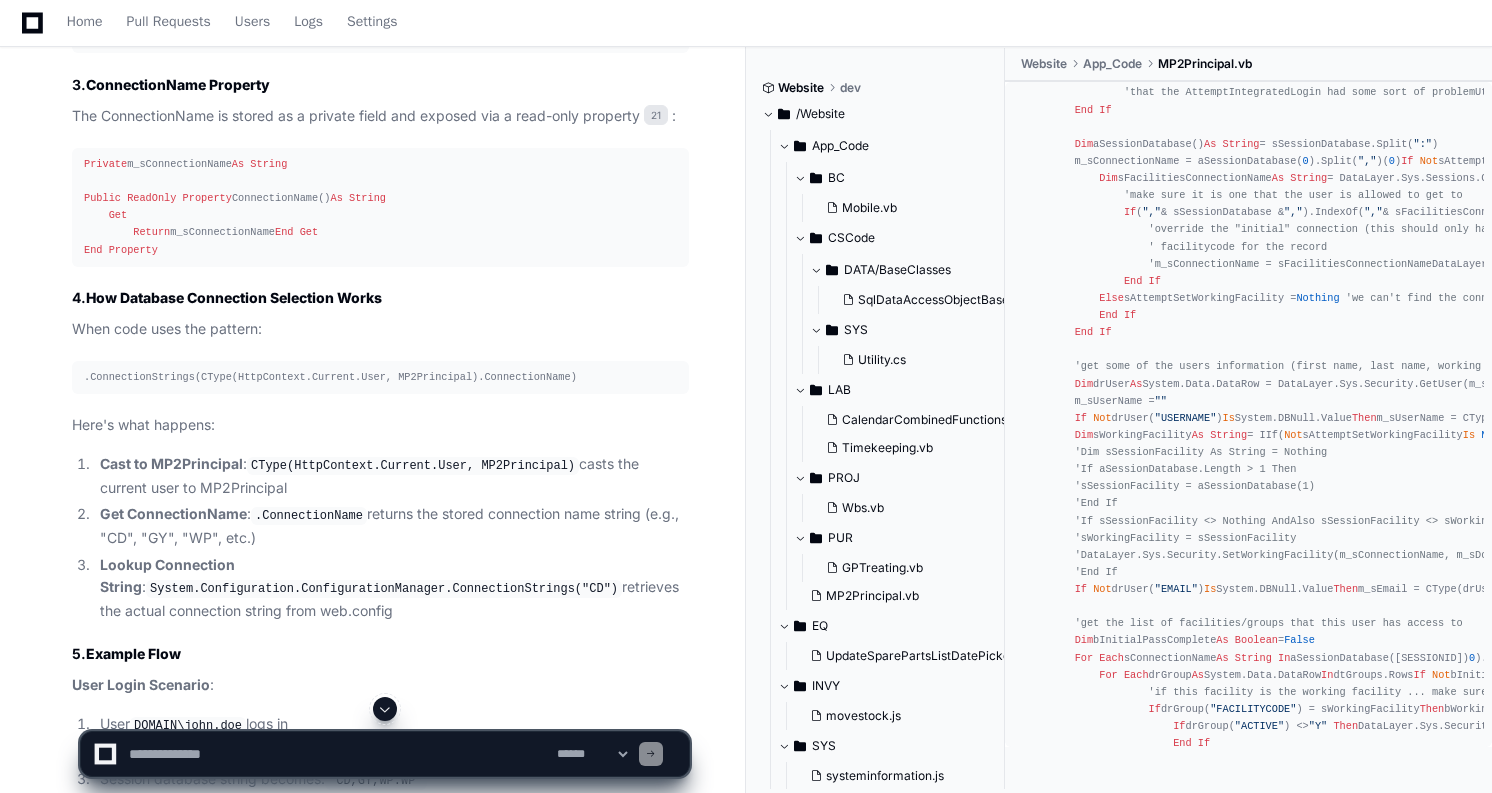 scroll, scrollTop: 340, scrollLeft: 0, axis: vertical 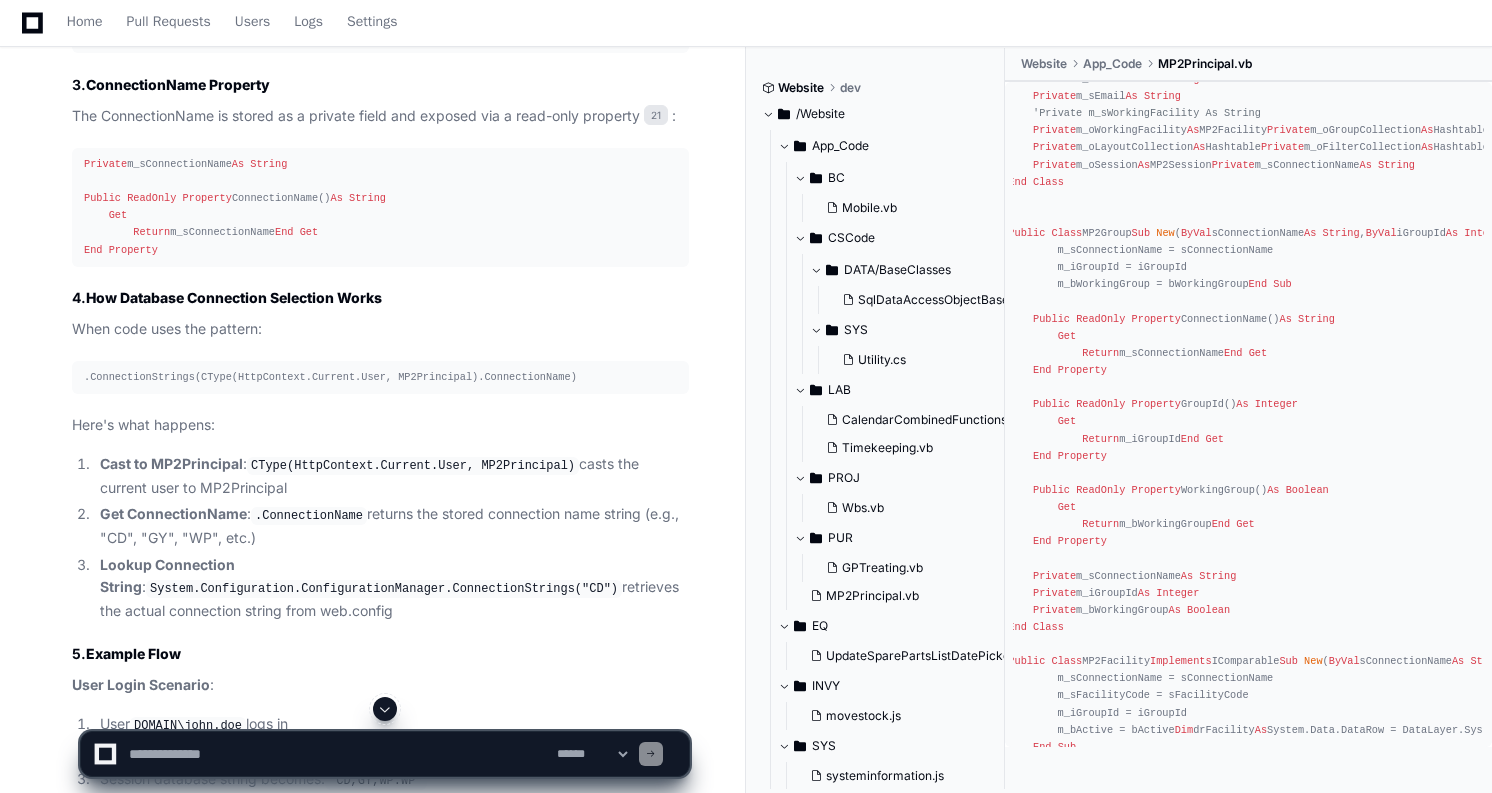 click on "Sub New ( ByVal oIdentity As System.Security.Principal.IIdentity, ByVal sUser As String , ByVal sSessionId As String , ByVal sAttemptSetWorkingFacility As String ) ' Extract domain and user ID from sUser parameter If sUser.IndexOf( "\" ) >= 0 Then m_sDomain = sUser.Split( "\" )( 0 ) m_sUserId = sUser.Split( "\" )( 1 ) Else m_sDomain = "" m_sUserId = sUser End If ' Get session database information from MP2SessionDatabasesModule Dim sSessionDatabase As String = MP2SessionDatabasesModule.SessionDatabases.Item(sSessionId) ' If session data is lost (app recycle), re-authenticate to get database access If sSessionDatabase Is Nothing Then Dim sReturn As String = DataLayer.Sys.Security.AttemptIntegratedLogin(m_sDomain, m_sUserId, sAttemptSetWorkingFacility) If sReturn.StartsWith( "OK:" ) Then sSessionDatabase = sReturn.Substring( 3 Else 0 End" 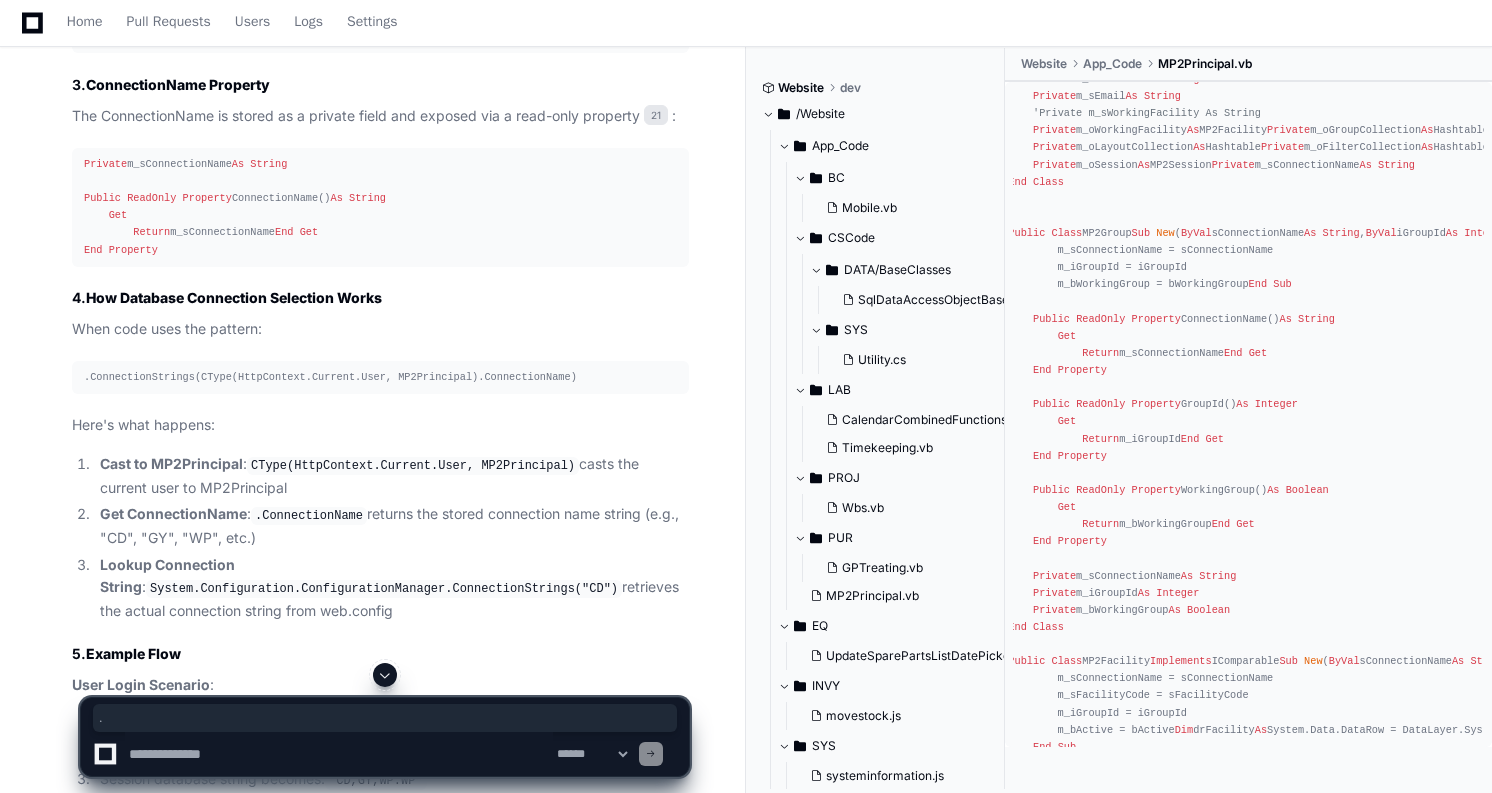 click on "Sub New ( ByVal oIdentity As System.Security.Principal.IIdentity, ByVal sUser As String , ByVal sSessionId As String , ByVal sAttemptSetWorkingFacility As String ) ' Extract domain and user ID from sUser parameter If sUser.IndexOf( "\" ) >= 0 Then m_sDomain = sUser.Split( "\" )( 0 ) m_sUserId = sUser.Split( "\" )( 1 ) Else m_sDomain = "" m_sUserId = sUser End If ' Get session database information from MP2SessionDatabasesModule Dim sSessionDatabase As String = MP2SessionDatabasesModule.SessionDatabases.Item(sSessionId) ' If session data is lost (app recycle), re-authenticate to get database access If sSessionDatabase Is Nothing Then Dim sReturn As String = DataLayer.Sys.Security.AttemptIntegratedLogin(m_sDomain, m_sUserId, sAttemptSetWorkingFacility) If sReturn.StartsWith( "OK:" ) Then sSessionDatabase = sReturn.Substring( 3 Else 0 End" 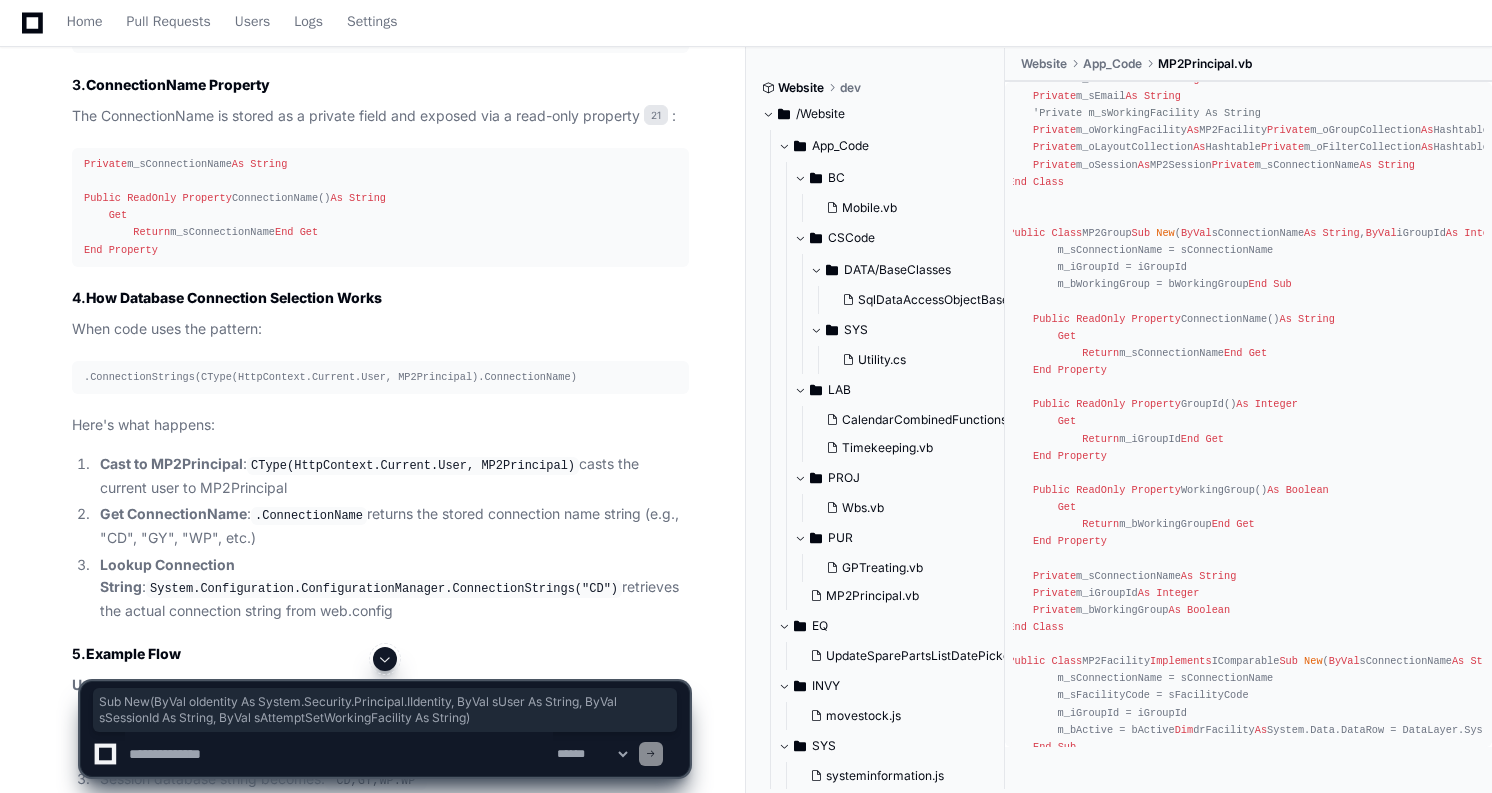click on "Sub New ( ByVal oIdentity As System.Security.Principal.IIdentity, ByVal sUser As String , ByVal sSessionId As String , ByVal sAttemptSetWorkingFacility As String ) ' Extract domain and user ID from sUser parameter If sUser.IndexOf( "\" ) >= 0 Then m_sDomain = sUser.Split( "\" )( 0 ) m_sUserId = sUser.Split( "\" )( 1 ) Else m_sDomain = "" m_sUserId = sUser End If ' Get session database information from MP2SessionDatabasesModule Dim sSessionDatabase As String = MP2SessionDatabasesModule.SessionDatabases.Item(sSessionId) ' If session data is lost (app recycle), re-authenticate to get database access If sSessionDatabase Is Nothing Then Dim sReturn As String = DataLayer.Sys.Security.AttemptIntegratedLogin(m_sDomain, m_sUserId, sAttemptSetWorkingFacility) If sReturn.StartsWith( "OK:" ) Then sSessionDatabase = sReturn.Substring( 3 Else 0 End" 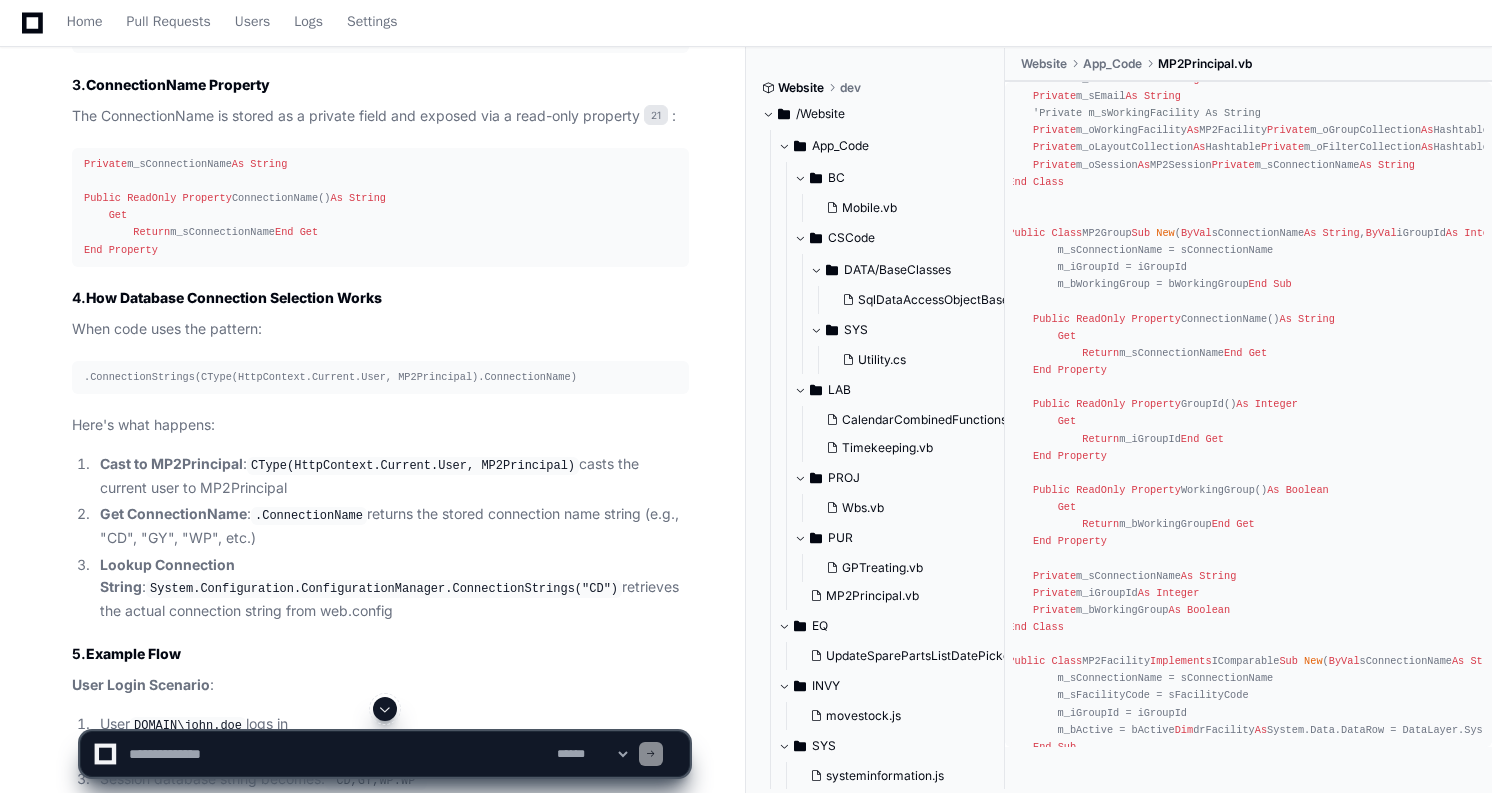 click on "21" 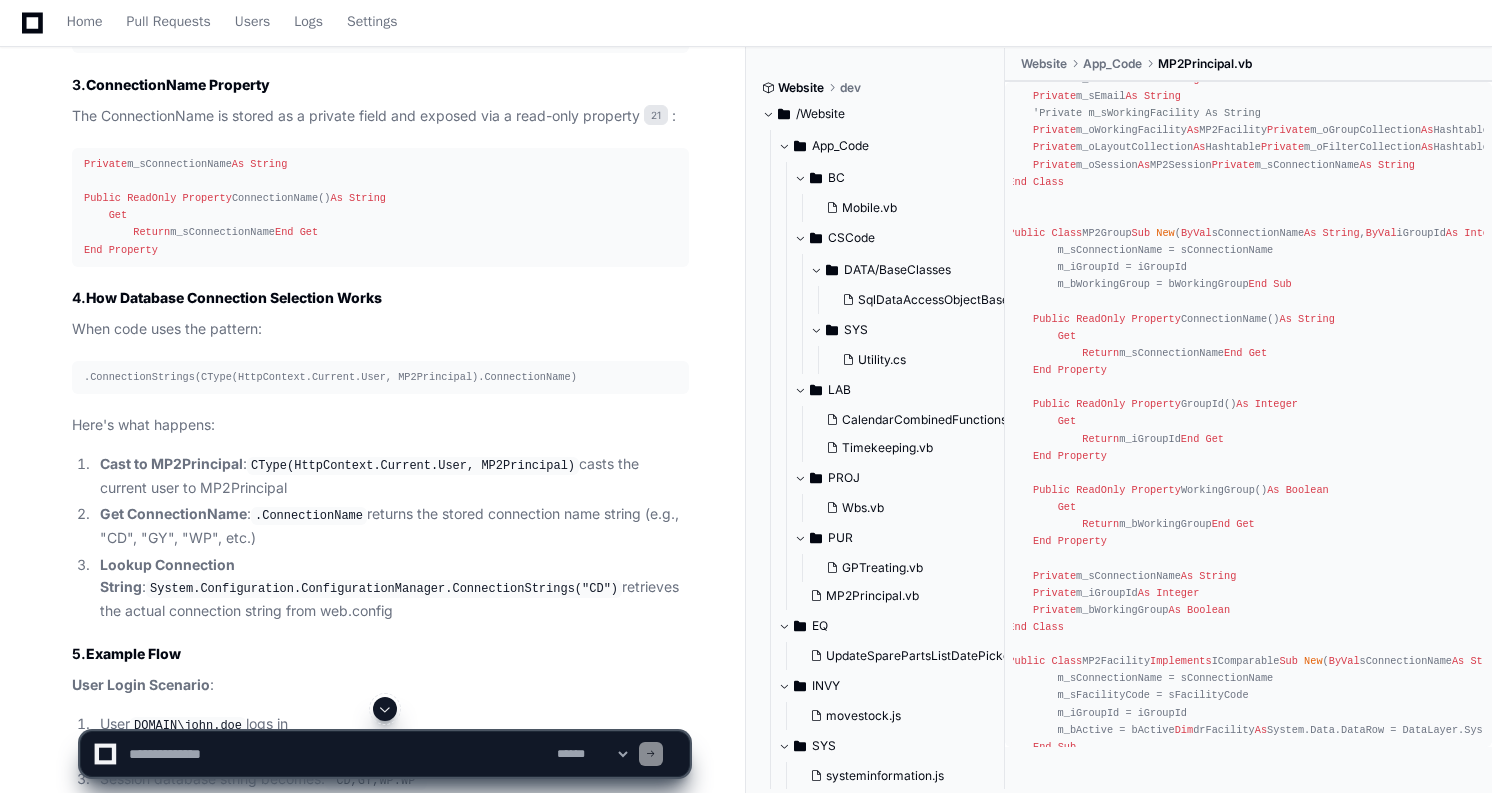click on "21" 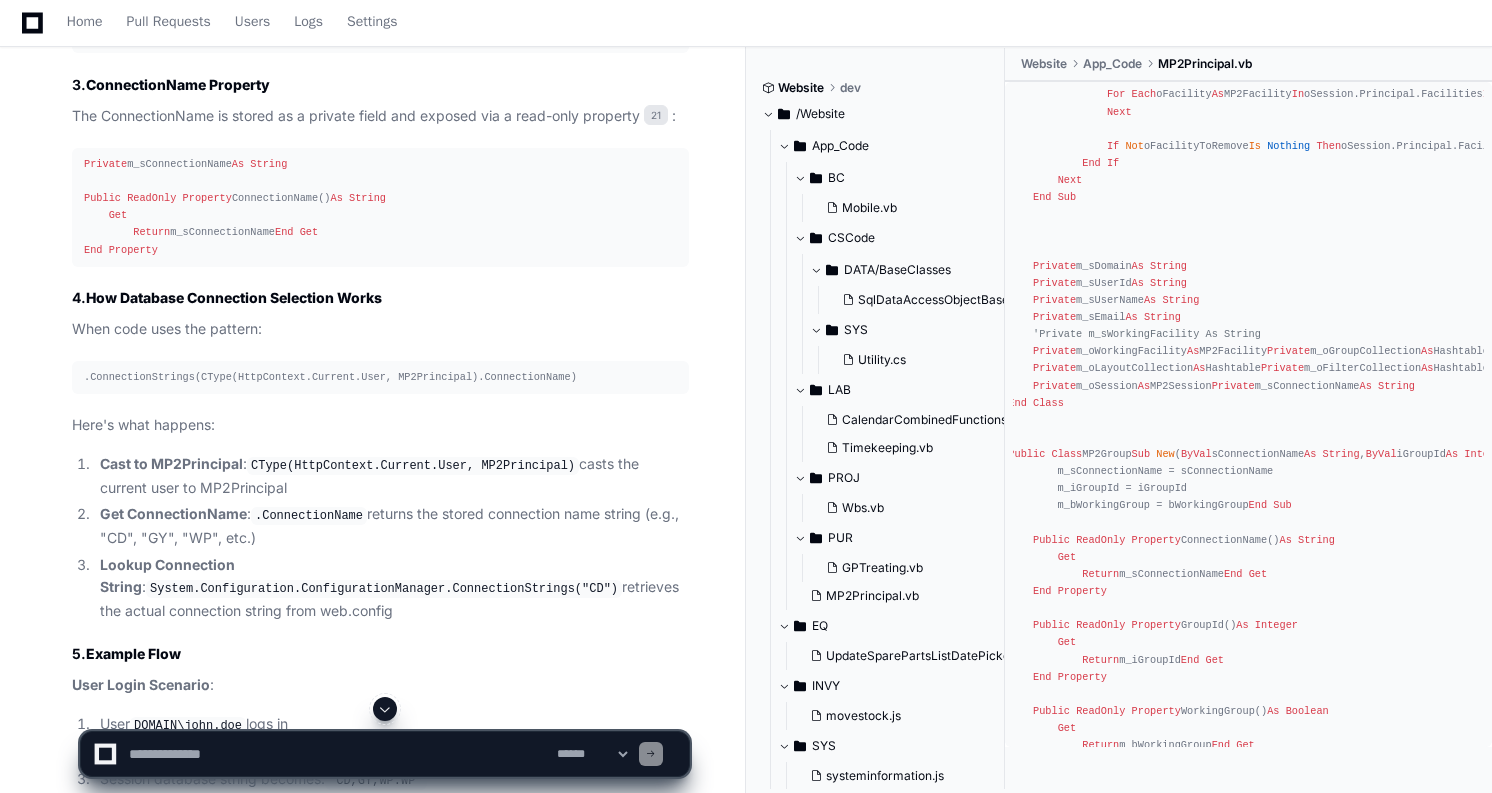 scroll, scrollTop: 5815, scrollLeft: 0, axis: vertical 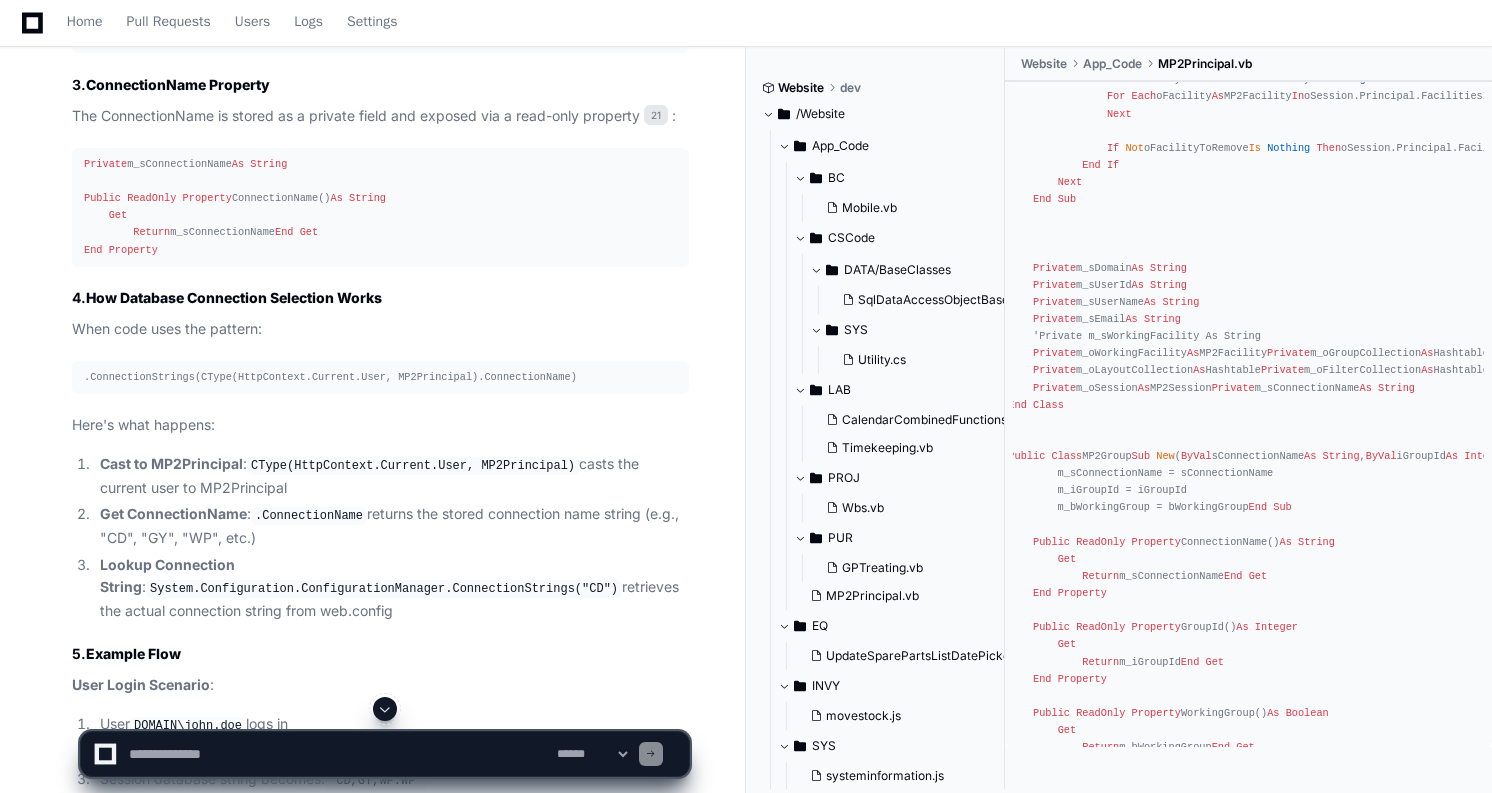 click on "String" 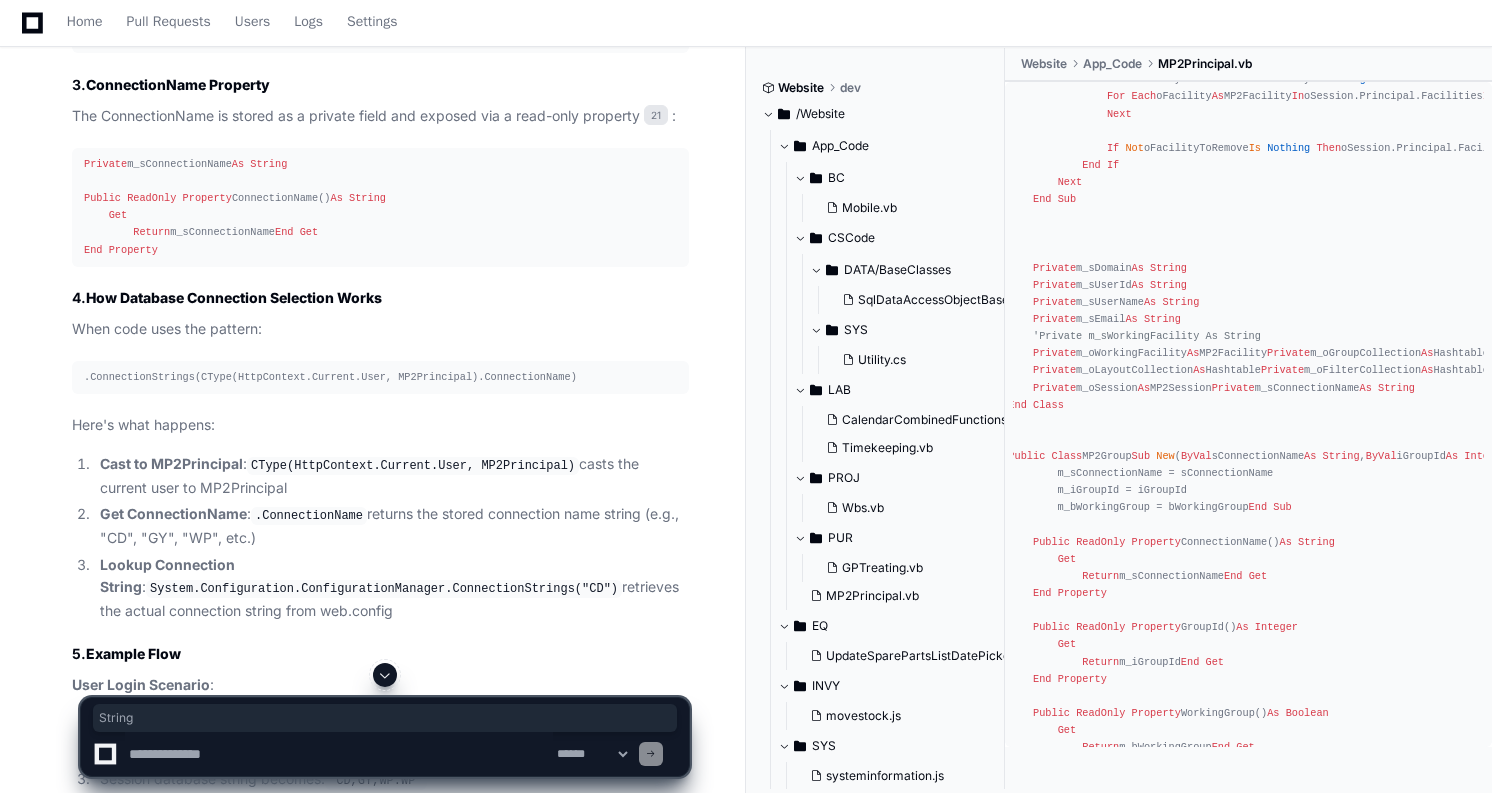 click on "String" 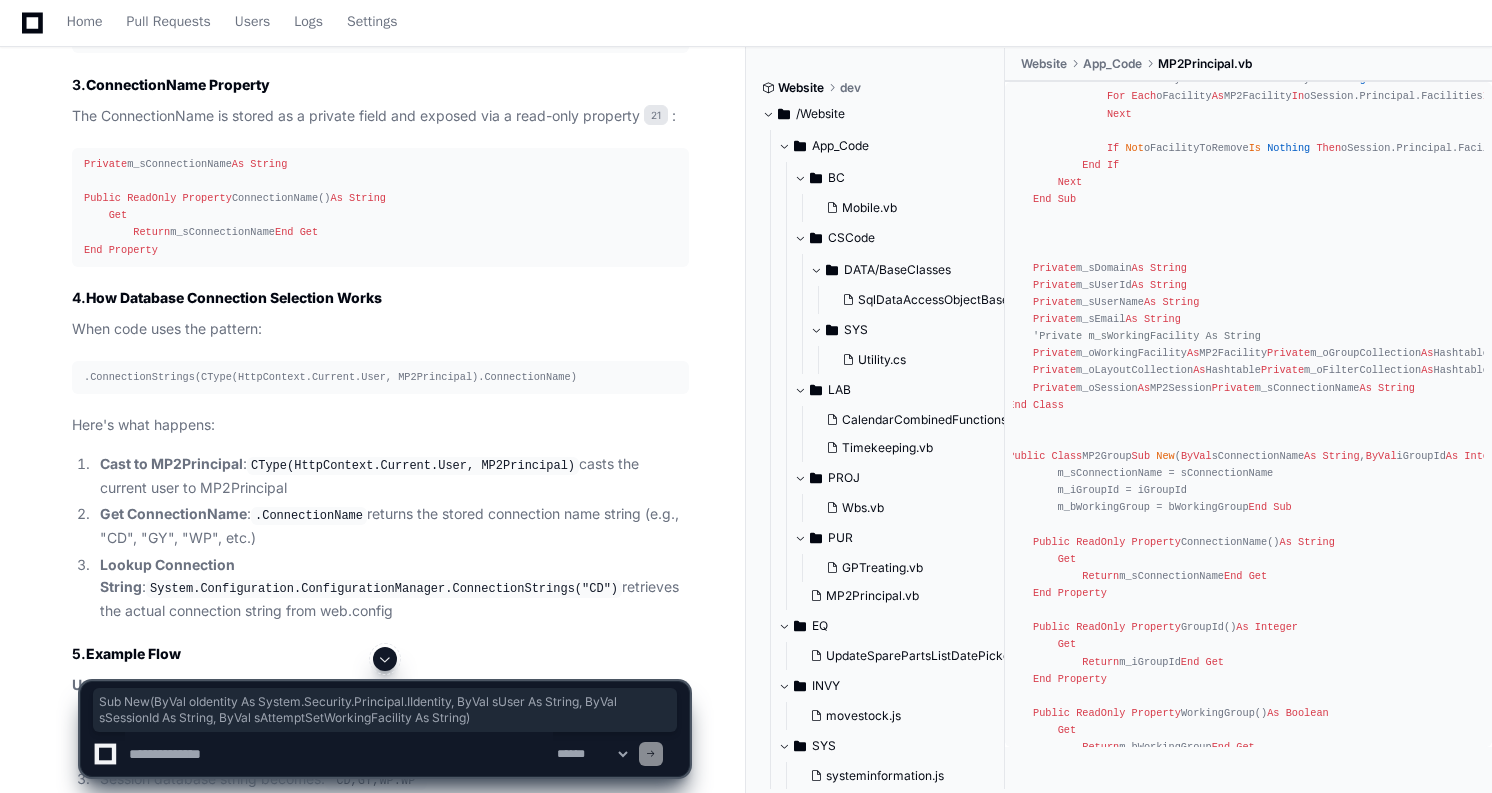 copy on "Sub New ( ByVal oIdentity As System.Security.Principal.IIdentity, ByVal sUser As String , ByVal sSessionId As String , ByVal sAttemptSetWorkingFacility As String )" 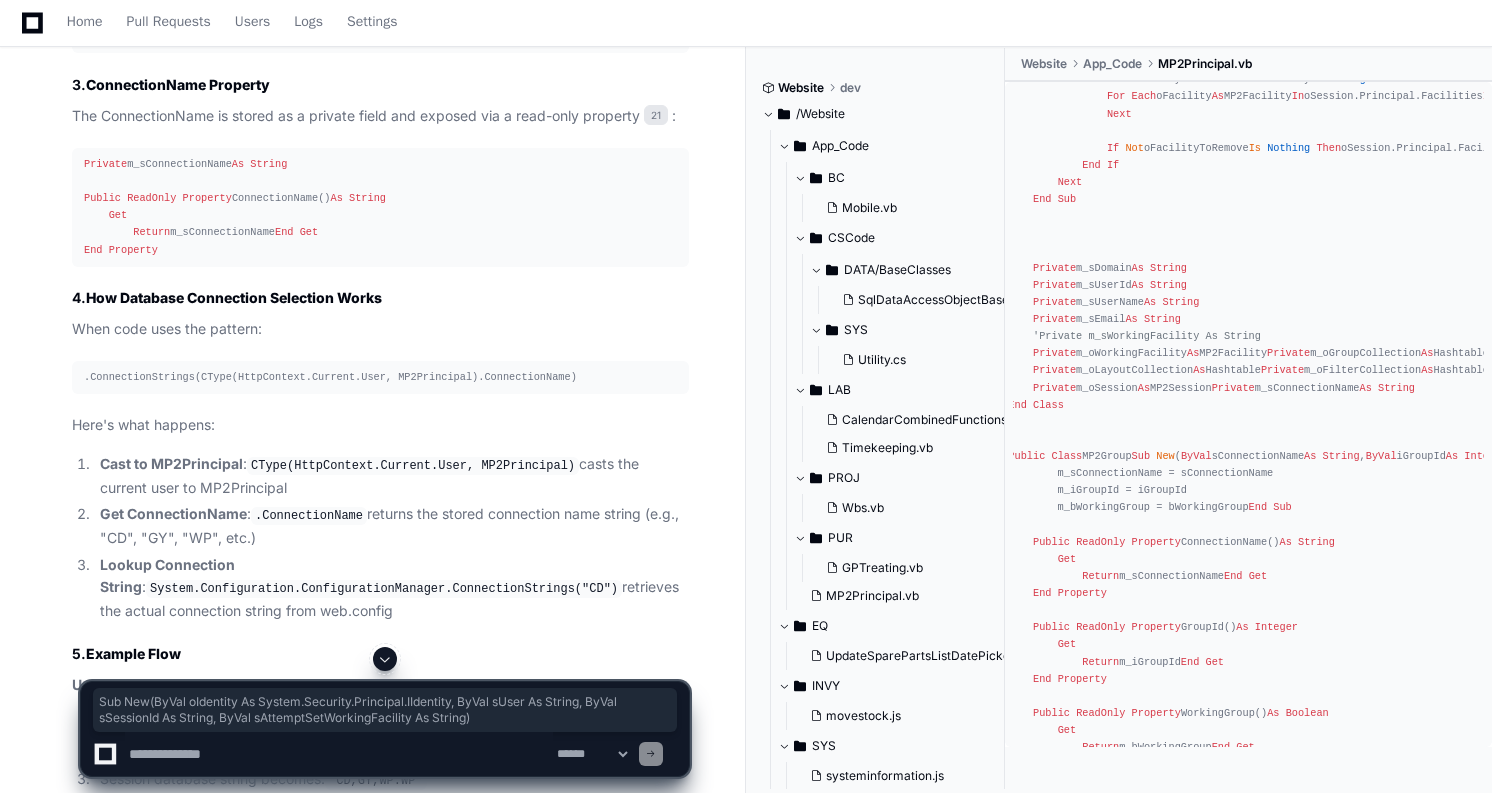 click on "Imports  System.Collections.Generic
Imports  System.Xml
' TODO:  Invalidate(remove) the cache items if the users group membership changes (so that we will reload the users permissions/etc)
' TODO:  If a user is removed from a facility/group ... and that is the users "WORKING FACILITY" ... either don't allow the remove to complete ... or "fix up" the working facility
Public   Class  MP2Principal
Inherits  System.Security.Principal.GenericPrincipal
Sub   New ( ByVal  oIdentity  As  System.Security.Principal.IIdentity,  ByVal  sUser  As   String ,  ByVal  sSessionId  As   String ,  ByVal  sAttemptSetWorkingFacility  As   String )
MyBase . New (oIdentity,  "" .Split( "," ))
If  sUser.IndexOf( "\\" ) >=  0   Then
m_sDomain = sUser.Split( "\\" )( 0 )
m_sUserId = sUser.Split( "\\" )( 1 )
Else
m_sDomain =  ""
m_sUserId = sUser
End   If
Dim As   String If" 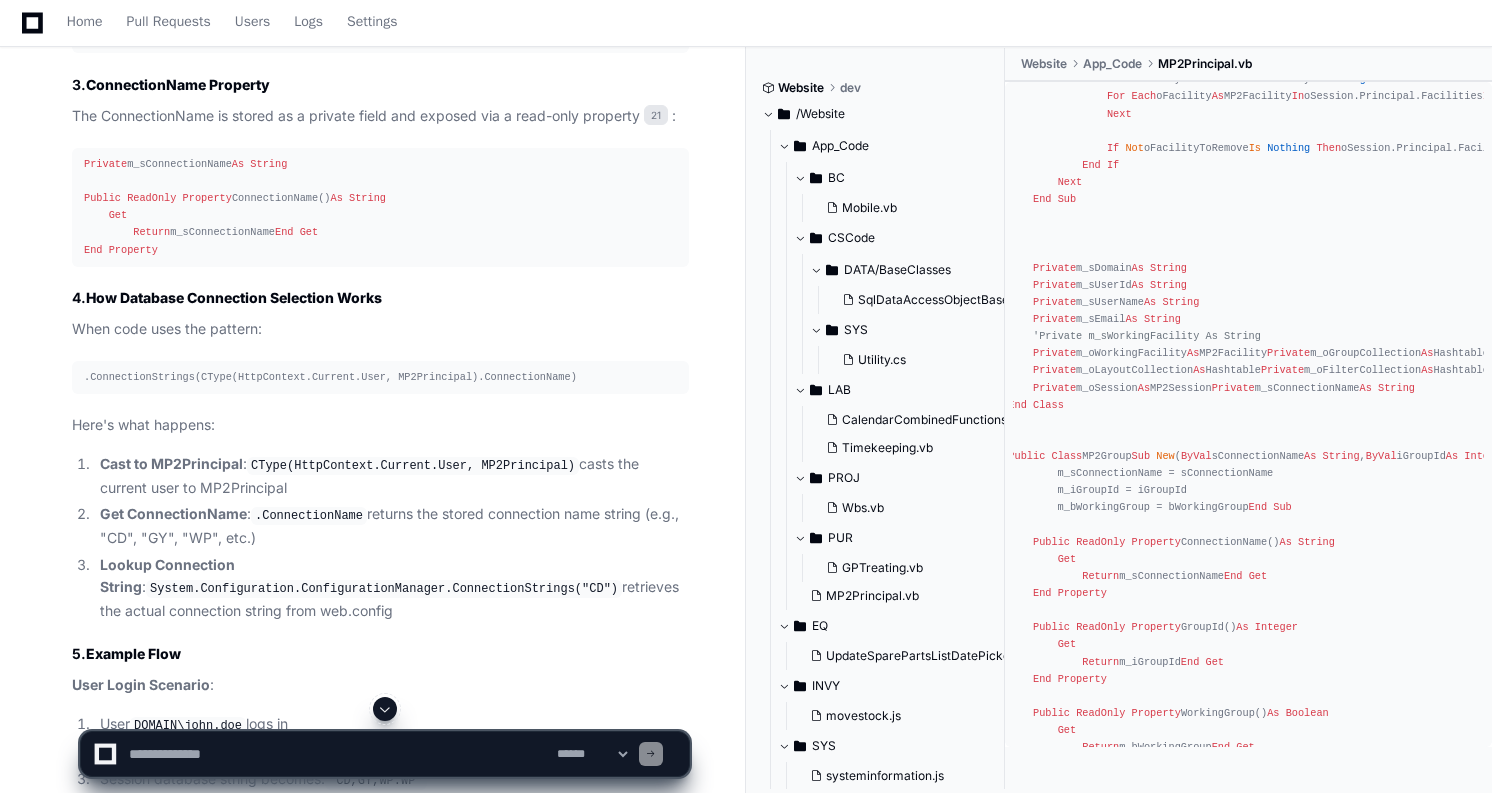 scroll, scrollTop: 0, scrollLeft: 12, axis: horizontal 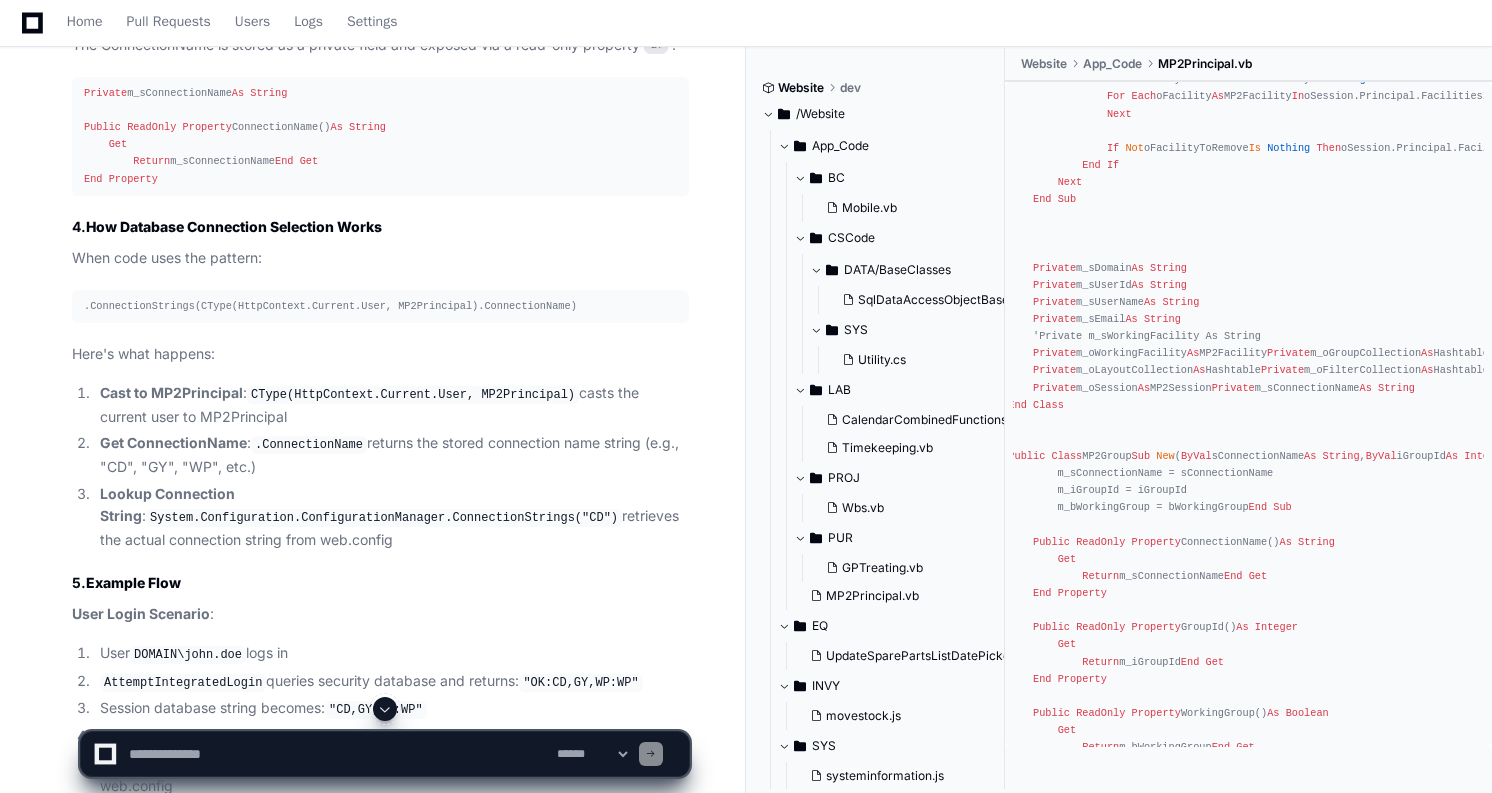 click on ""\"" 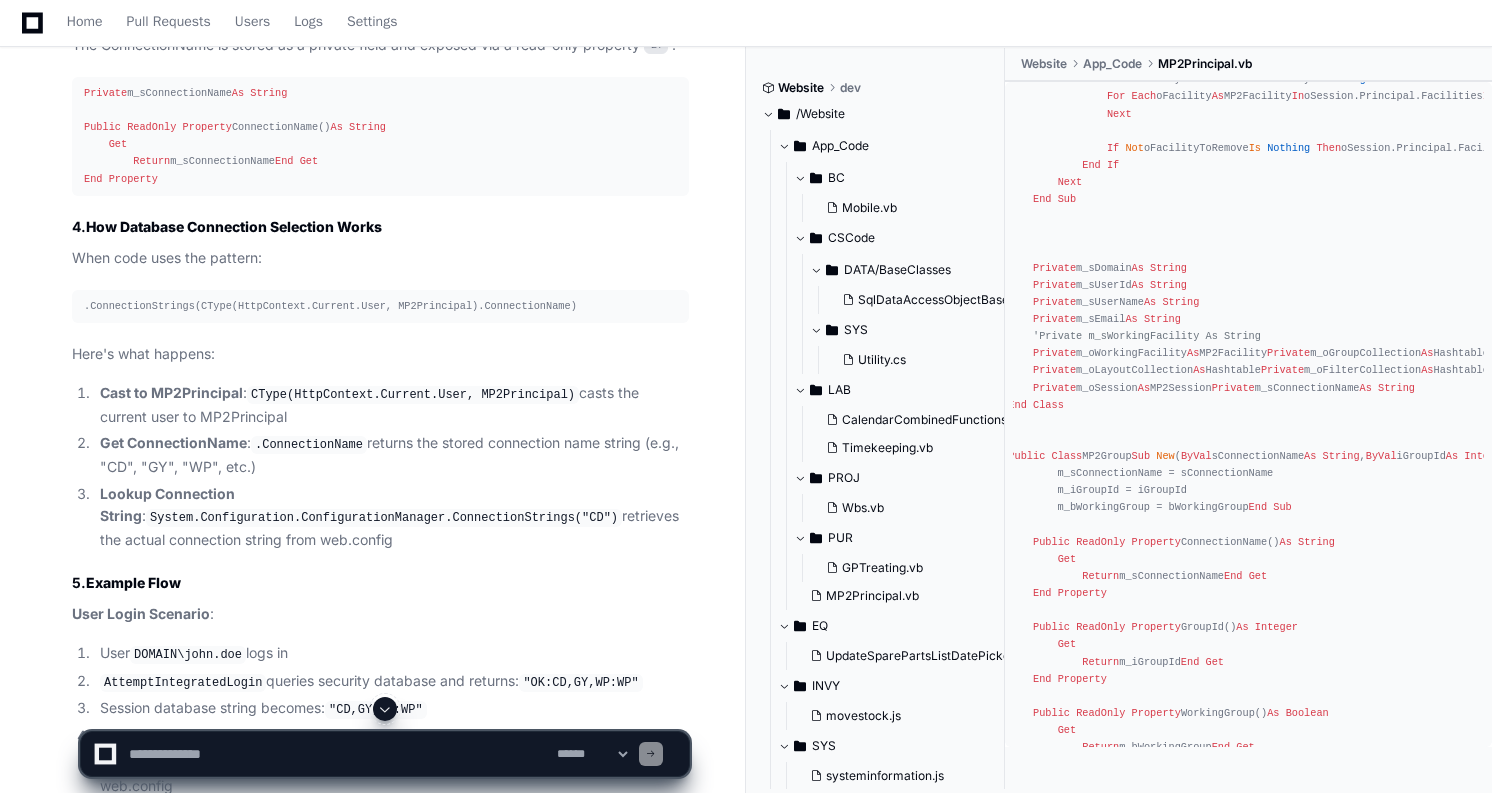 click on "Sub New ( ByVal oIdentity As System.Security.Principal.IIdentity, ByVal sUser As String , ByVal sSessionId As String , ByVal sAttemptSetWorkingFacility As String ) ' Extract domain and user ID from sUser parameter If sUser.IndexOf( "\" ) >= 0 Then m_sDomain = sUser.Split( "\" )( 0 ) m_sUserId = sUser.Split( "\" )( 1 ) Else m_sDomain = "" m_sUserId = sUser End If ' Get session database information from MP2SessionDatabasesModule Dim sSessionDatabase As String = MP2SessionDatabasesModule.SessionDatabases.Item(sSessionId) ' If session data is lost (app recycle), re-authenticate to get database access If sSessionDatabase Is Nothing Then Dim sReturn As String = DataLayer.Sys.Security.AttemptIntegratedLogin(m_sDomain, m_sUserId, sAttemptSetWorkingFacility) If sReturn.StartsWith( "OK:" ) Then sSessionDatabase = sReturn.Substring( 3 Else 0 End" 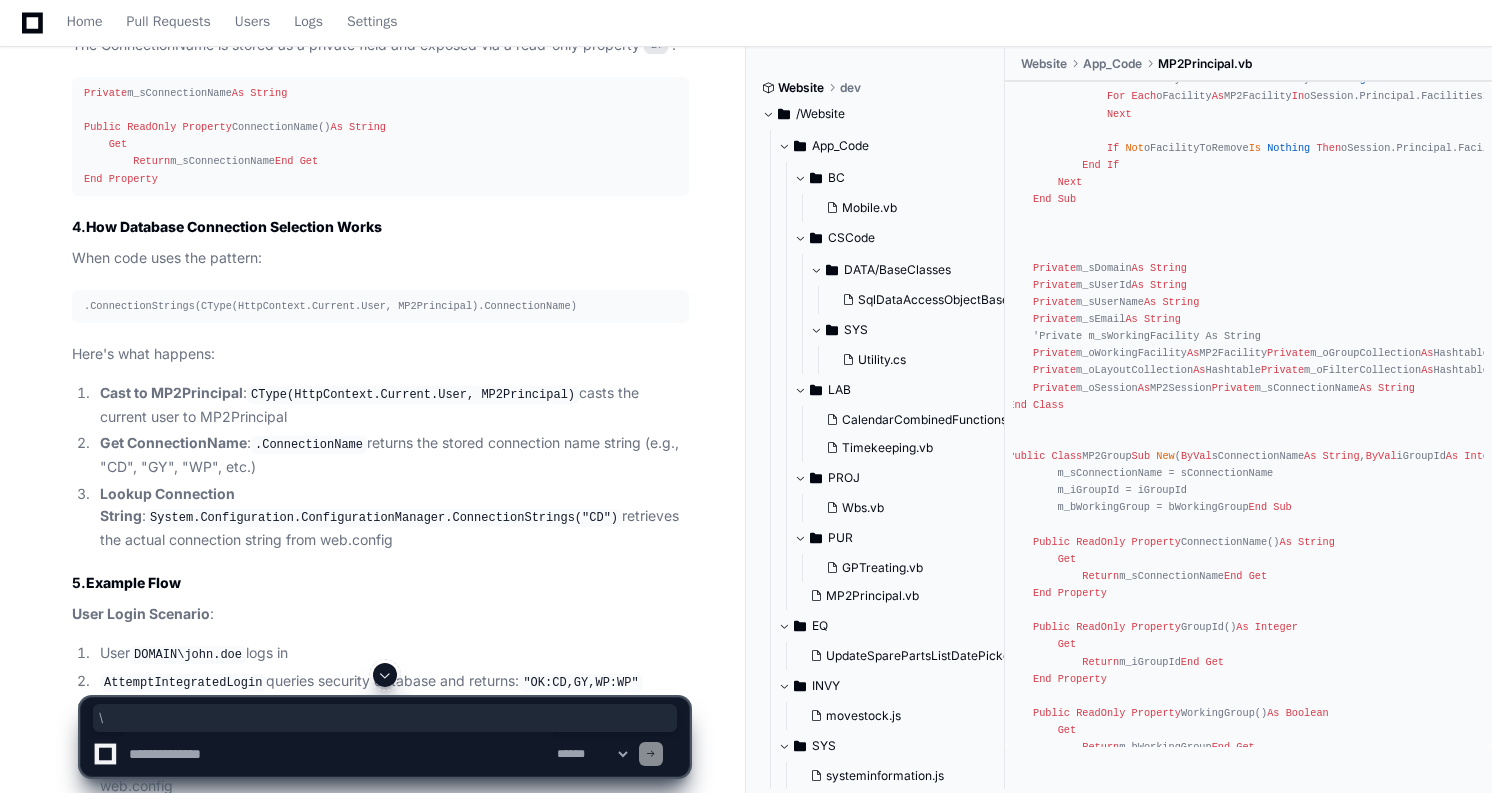 click on "Sub New ( ByVal oIdentity As System.Security.Principal.IIdentity, ByVal sUser As String , ByVal sSessionId As String , ByVal sAttemptSetWorkingFacility As String ) ' Extract domain and user ID from sUser parameter If sUser.IndexOf( "\" ) >= 0 Then m_sDomain = sUser.Split( "\" )( 0 ) m_sUserId = sUser.Split( "\" )( 1 ) Else m_sDomain = "" m_sUserId = sUser End If ' Get session database information from MP2SessionDatabasesModule Dim sSessionDatabase As String = MP2SessionDatabasesModule.SessionDatabases.Item(sSessionId) ' If session data is lost (app recycle), re-authenticate to get database access If sSessionDatabase Is Nothing Then Dim sReturn As String = DataLayer.Sys.Security.AttemptIntegratedLogin(m_sDomain, m_sUserId, sAttemptSetWorkingFacility) If sReturn.StartsWith( "OK:" ) Then sSessionDatabase = sReturn.Substring( 3 Else 0 End" 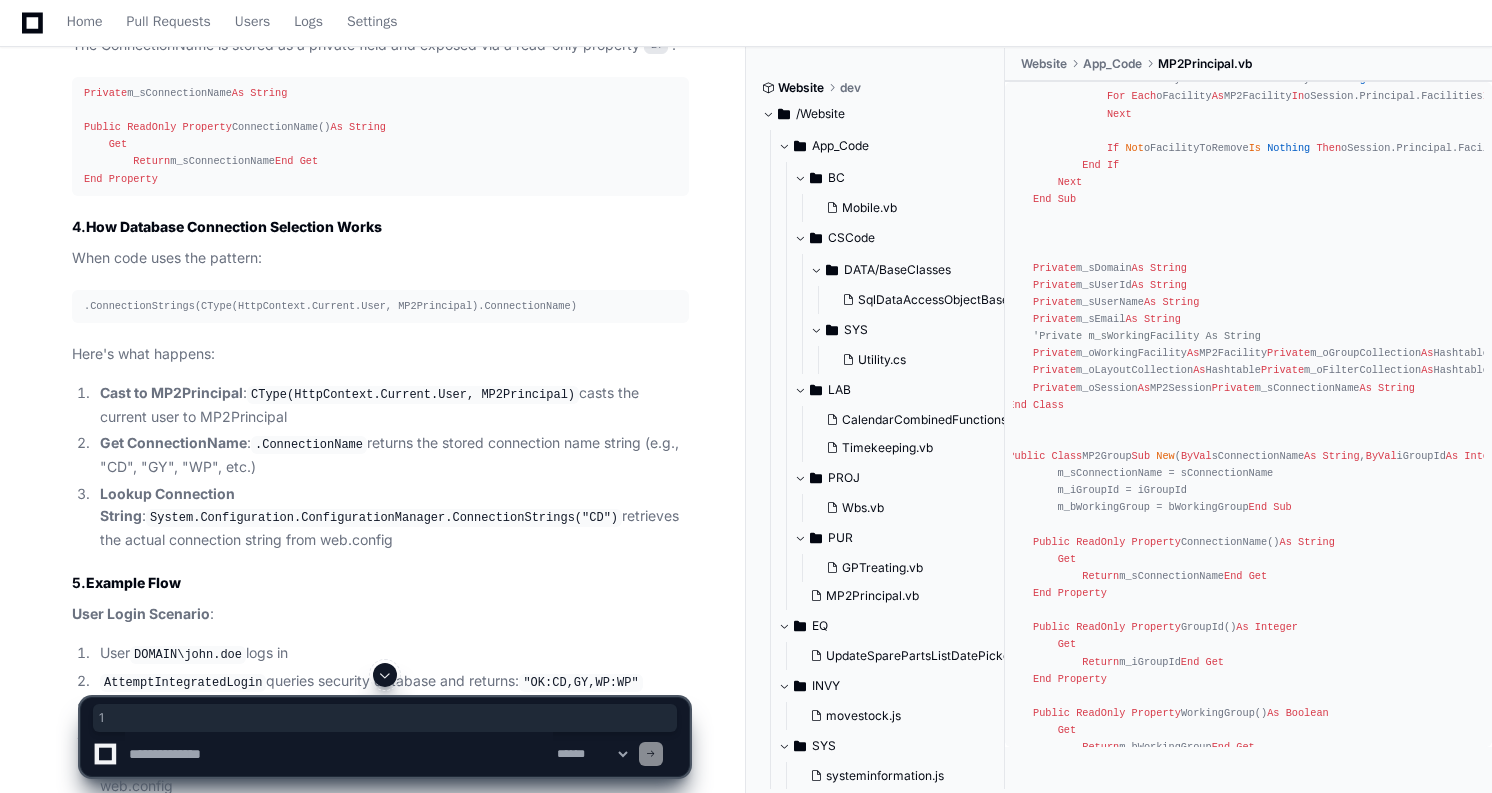 click on "Sub New ( ByVal oIdentity As System.Security.Principal.IIdentity, ByVal sUser As String , ByVal sSessionId As String , ByVal sAttemptSetWorkingFacility As String ) ' Extract domain and user ID from sUser parameter If sUser.IndexOf( "\" ) >= 0 Then m_sDomain = sUser.Split( "\" )( 0 ) m_sUserId = sUser.Split( "\" )( 1 ) Else m_sDomain = "" m_sUserId = sUser End If ' Get session database information from MP2SessionDatabasesModule Dim sSessionDatabase As String = MP2SessionDatabasesModule.SessionDatabases.Item(sSessionId) ' If session data is lost (app recycle), re-authenticate to get database access If sSessionDatabase Is Nothing Then Dim sReturn As String = DataLayer.Sys.Security.AttemptIntegratedLogin(m_sDomain, m_sUserId, sAttemptSetWorkingFacility) If sReturn.StartsWith( "OK:" ) Then sSessionDatabase = sReturn.Substring( 3 Else 0 End" 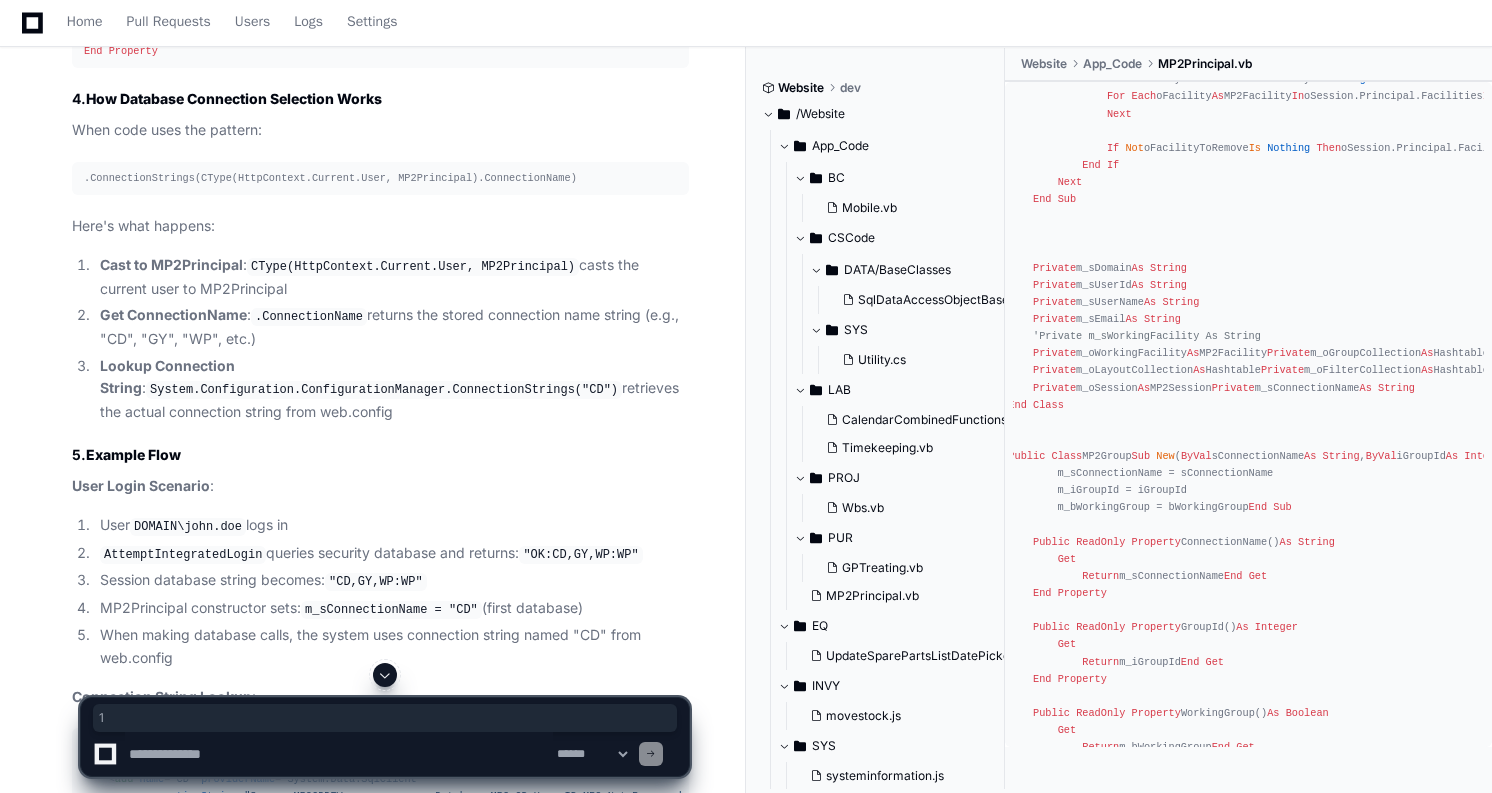 scroll, scrollTop: 8980, scrollLeft: 0, axis: vertical 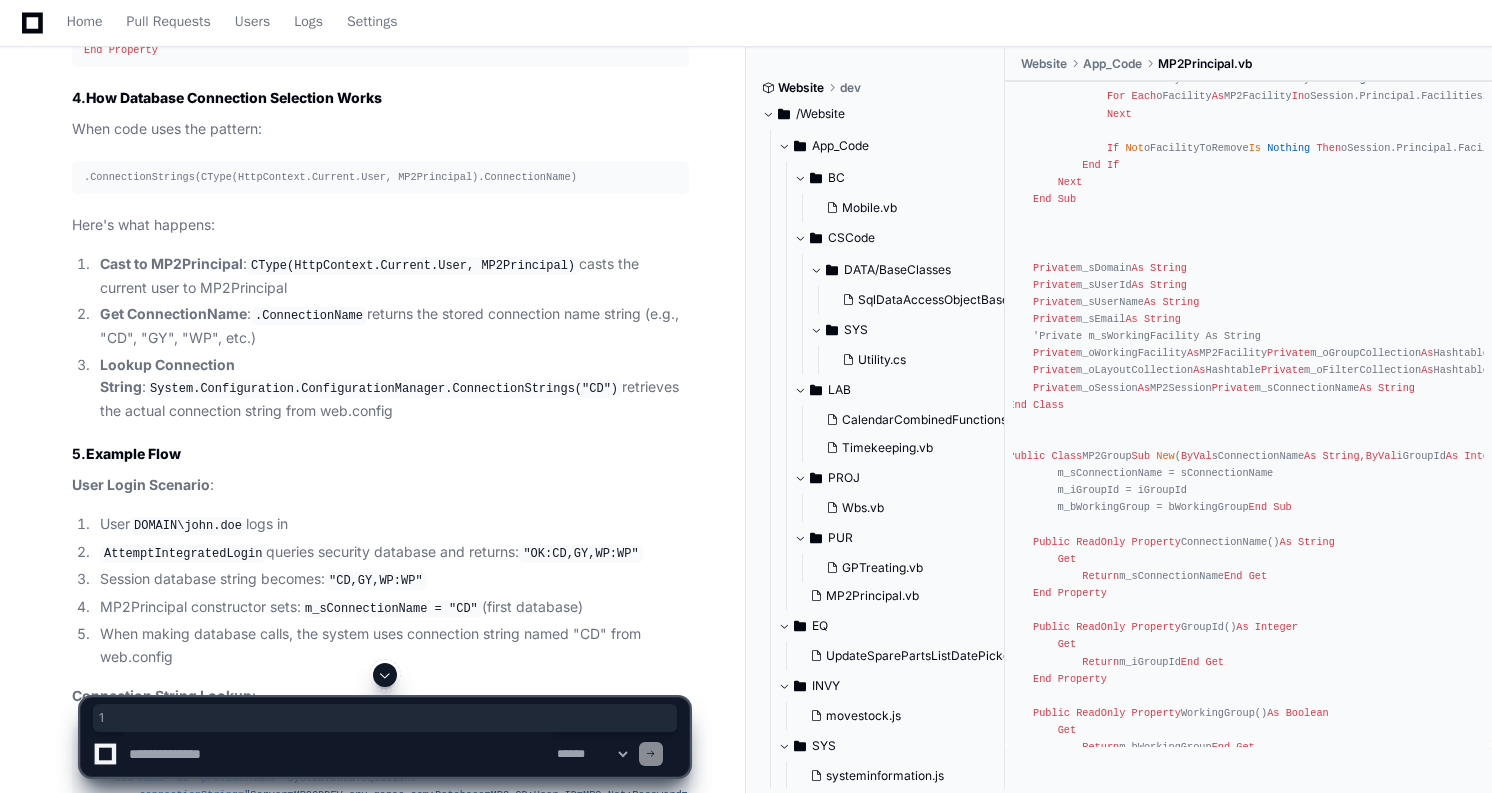 click on "Sub New ( ByVal oIdentity As System.Security.Principal.IIdentity, ByVal sUser As String , ByVal sSessionId As String , ByVal sAttemptSetWorkingFacility As String ) ' Extract domain and user ID from sUser parameter If sUser.IndexOf( "\" ) >= 0 Then m_sDomain = sUser.Split( "\" )( 0 ) m_sUserId = sUser.Split( "\" )( 1 ) Else m_sDomain = "" m_sUserId = sUser End If ' Get session database information from MP2SessionDatabasesModule Dim sSessionDatabase As String = MP2SessionDatabasesModule.SessionDatabases.Item(sSessionId) ' If session data is lost (app recycle), re-authenticate to get database access If sSessionDatabase Is Nothing Then Dim sReturn As String = DataLayer.Sys.Security.AttemptIntegratedLogin(m_sDomain, m_sUserId, sAttemptSetWorkingFacility) If sReturn.StartsWith( "OK:" ) Then sSessionDatabase = sReturn.Substring( 3 Else 0 End" 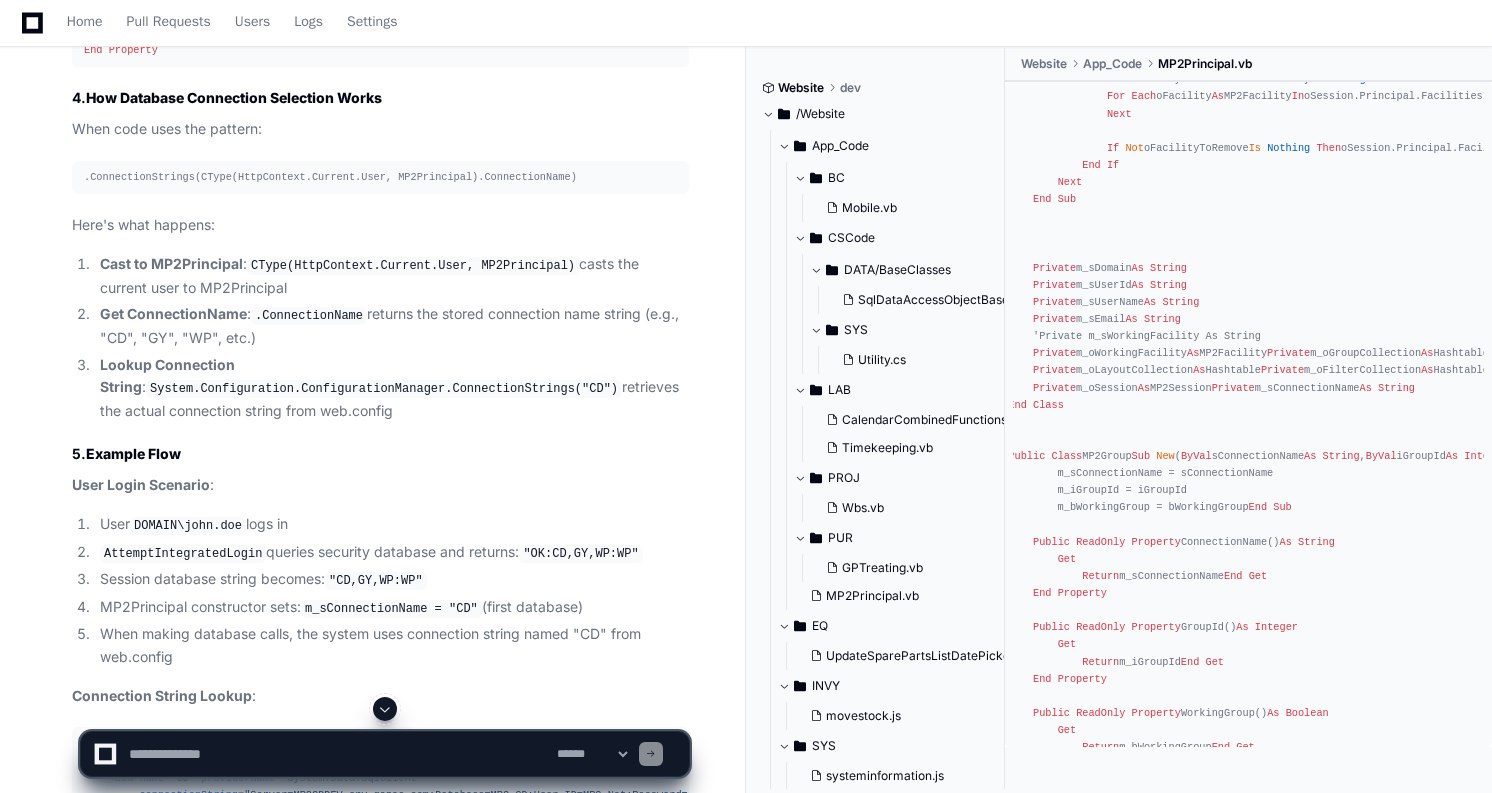 click on "Sub New ( ByVal oIdentity As System.Security.Principal.IIdentity, ByVal sUser As String , ByVal sSessionId As String , ByVal sAttemptSetWorkingFacility As String ) ' Extract domain and user ID from sUser parameter If sUser.IndexOf( "\" ) >= 0 Then m_sDomain = sUser.Split( "\" )( 0 ) m_sUserId = sUser.Split( "\" )( 1 ) Else m_sDomain = "" m_sUserId = sUser End If ' Get session database information from MP2SessionDatabasesModule Dim sSessionDatabase As String = MP2SessionDatabasesModule.SessionDatabases.Item(sSessionId) ' If session data is lost (app recycle), re-authenticate to get database access If sSessionDatabase Is Nothing Then Dim sReturn As String = DataLayer.Sys.Security.AttemptIntegratedLogin(m_sDomain, m_sUserId, sAttemptSetWorkingFacility) If sReturn.StartsWith( "OK:" ) Then sSessionDatabase = sReturn.Substring( 3 Else 0 End" 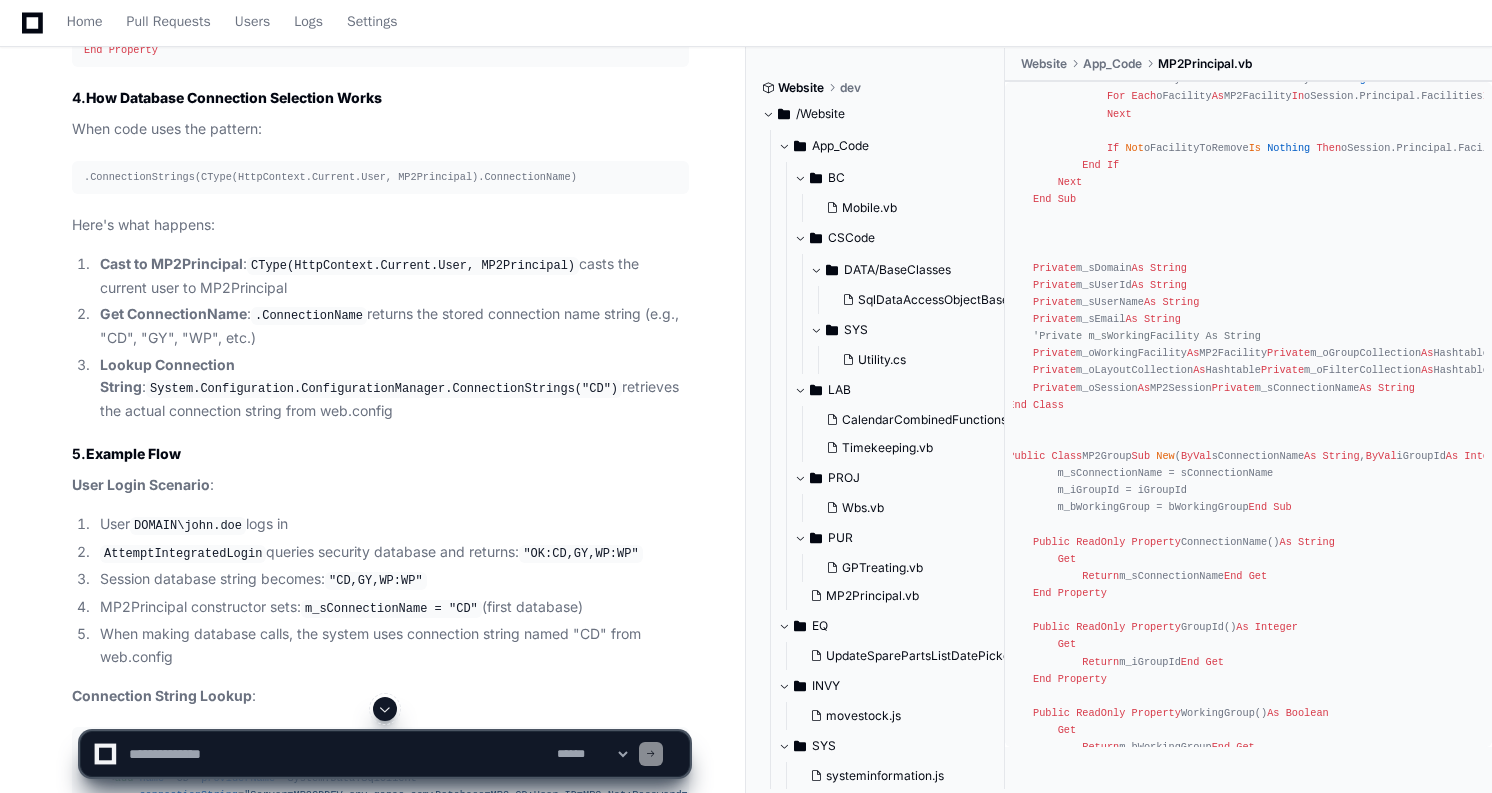click on "' Get session database information from MP2SessionDatabasesModule" 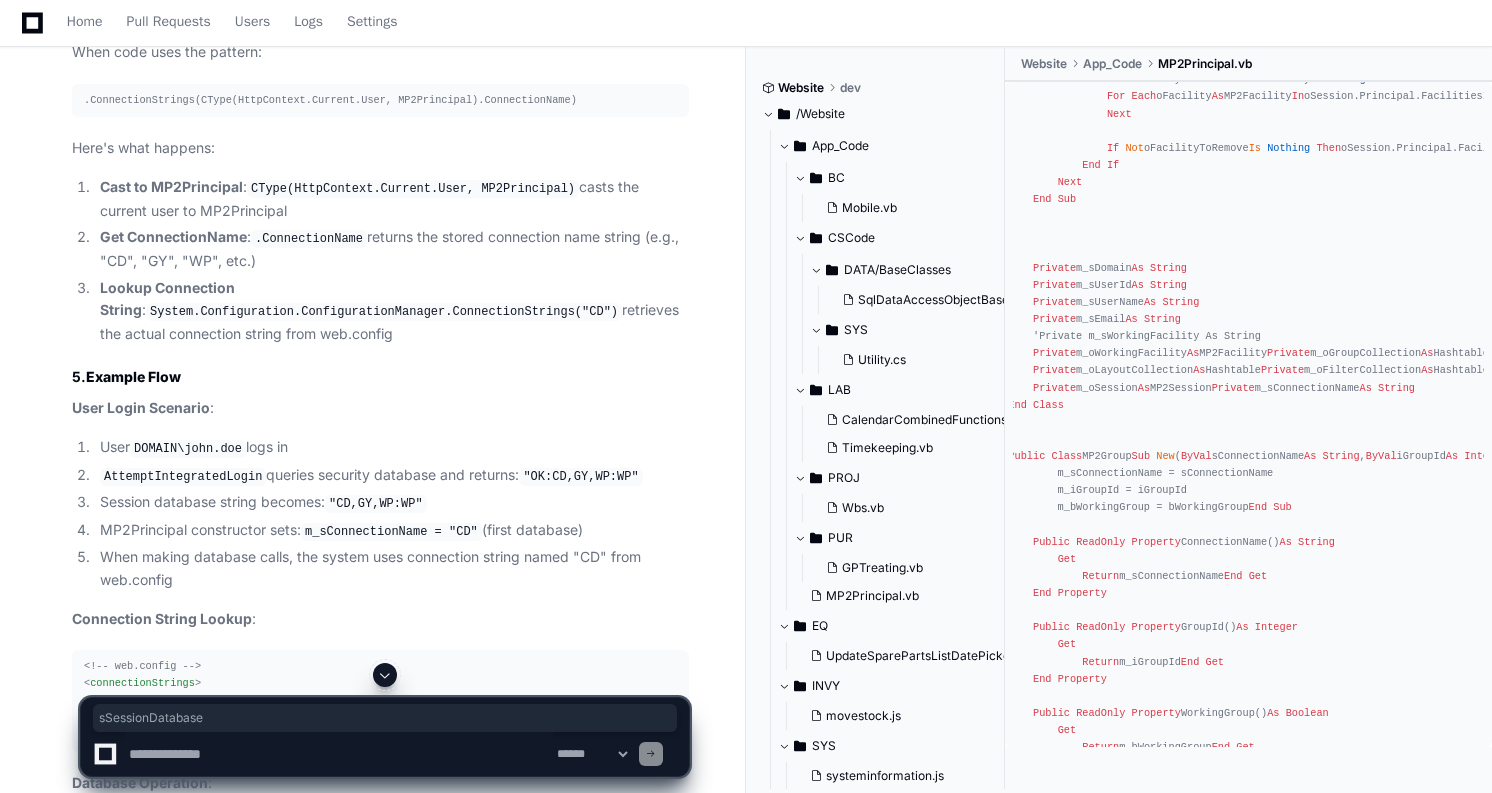 scroll, scrollTop: 9095, scrollLeft: 0, axis: vertical 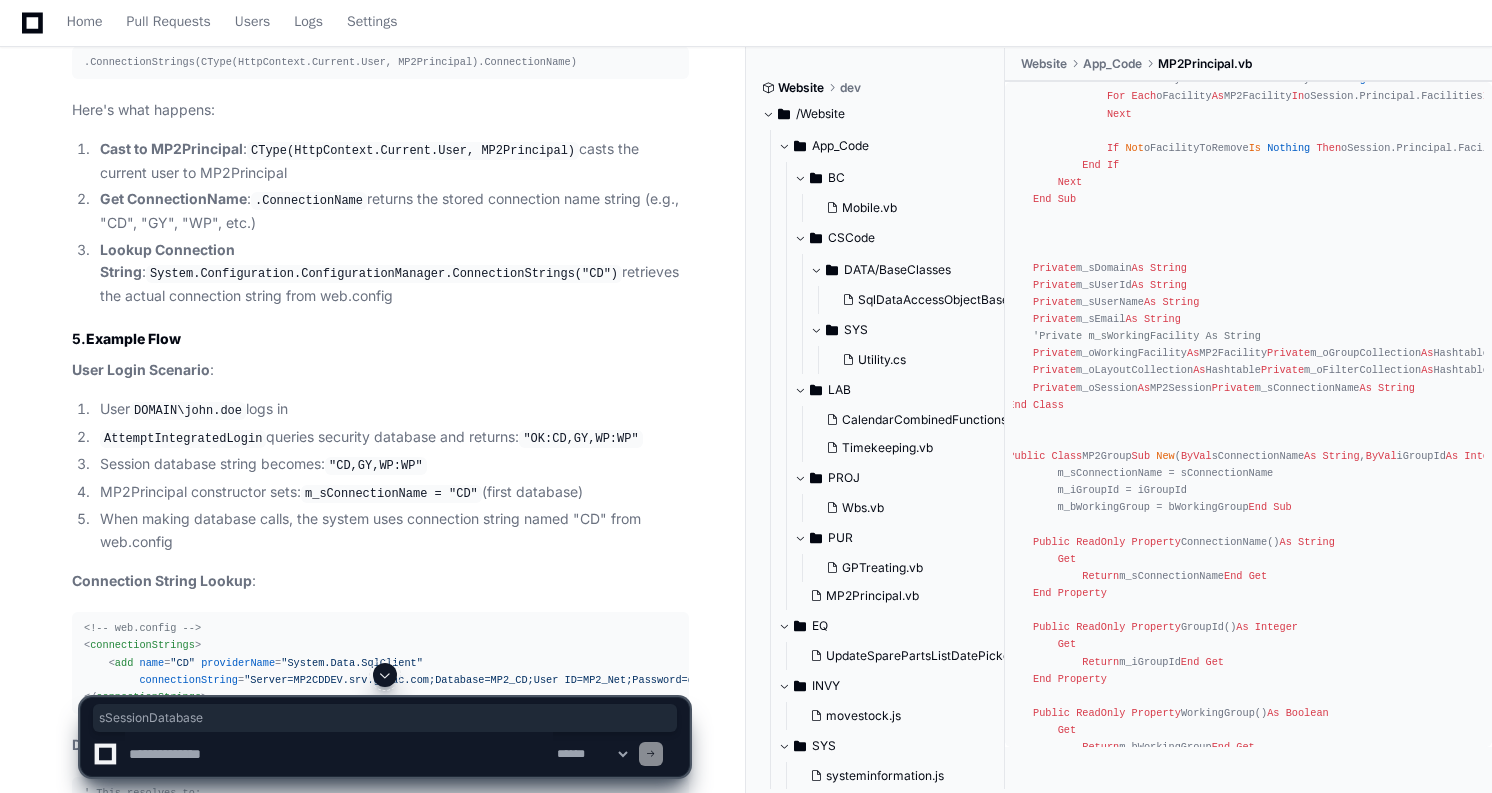 click on "Sub New ( ByVal oIdentity As System.Security.Principal.IIdentity, ByVal sUser As String , ByVal sSessionId As String , ByVal sAttemptSetWorkingFacility As String ) ' Extract domain and user ID from sUser parameter If sUser.IndexOf( "\" ) >= 0 Then m_sDomain = sUser.Split( "\" )( 0 ) m_sUserId = sUser.Split( "\" )( 1 ) Else m_sDomain = "" m_sUserId = sUser End If ' Get session database information from MP2SessionDatabasesModule Dim sSessionDatabase As String = MP2SessionDatabasesModule.SessionDatabases.Item(sSessionId) ' If session data is lost (app recycle), re-authenticate to get database access If sSessionDatabase Is Nothing Then Dim sReturn As String = DataLayer.Sys.Security.AttemptIntegratedLogin(m_sDomain, m_sUserId, sAttemptSetWorkingFacility) If sReturn.StartsWith( "OK:" ) Then sSessionDatabase = sReturn.Substring( 3 Else 0 End" 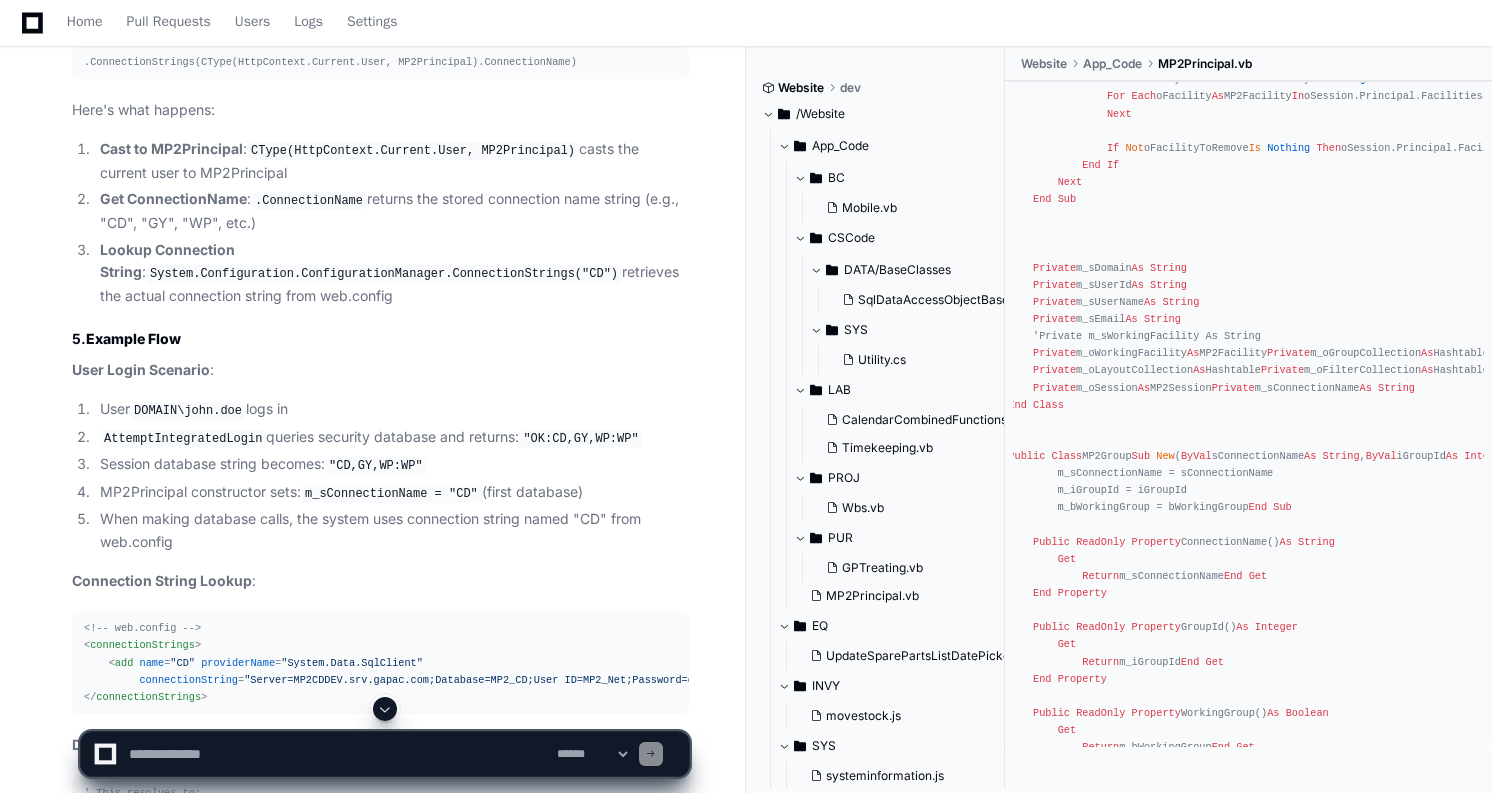 click on "Sub New ( ByVal oIdentity As System.Security.Principal.IIdentity, ByVal sUser As String , ByVal sSessionId As String , ByVal sAttemptSetWorkingFacility As String ) ' Extract domain and user ID from sUser parameter If sUser.IndexOf( "\" ) >= 0 Then m_sDomain = sUser.Split( "\" )( 0 ) m_sUserId = sUser.Split( "\" )( 1 ) Else m_sDomain = "" m_sUserId = sUser End If ' Get session database information from MP2SessionDatabasesModule Dim sSessionDatabase As String = MP2SessionDatabasesModule.SessionDatabases.Item(sSessionId) ' If session data is lost (app recycle), re-authenticate to get database access If sSessionDatabase Is Nothing Then Dim sReturn As String = DataLayer.Sys.Security.AttemptIntegratedLogin(m_sDomain, m_sUserId, sAttemptSetWorkingFacility) If sReturn.StartsWith( "OK:" ) Then sSessionDatabase = sReturn.Substring( 3 Else 0 End" 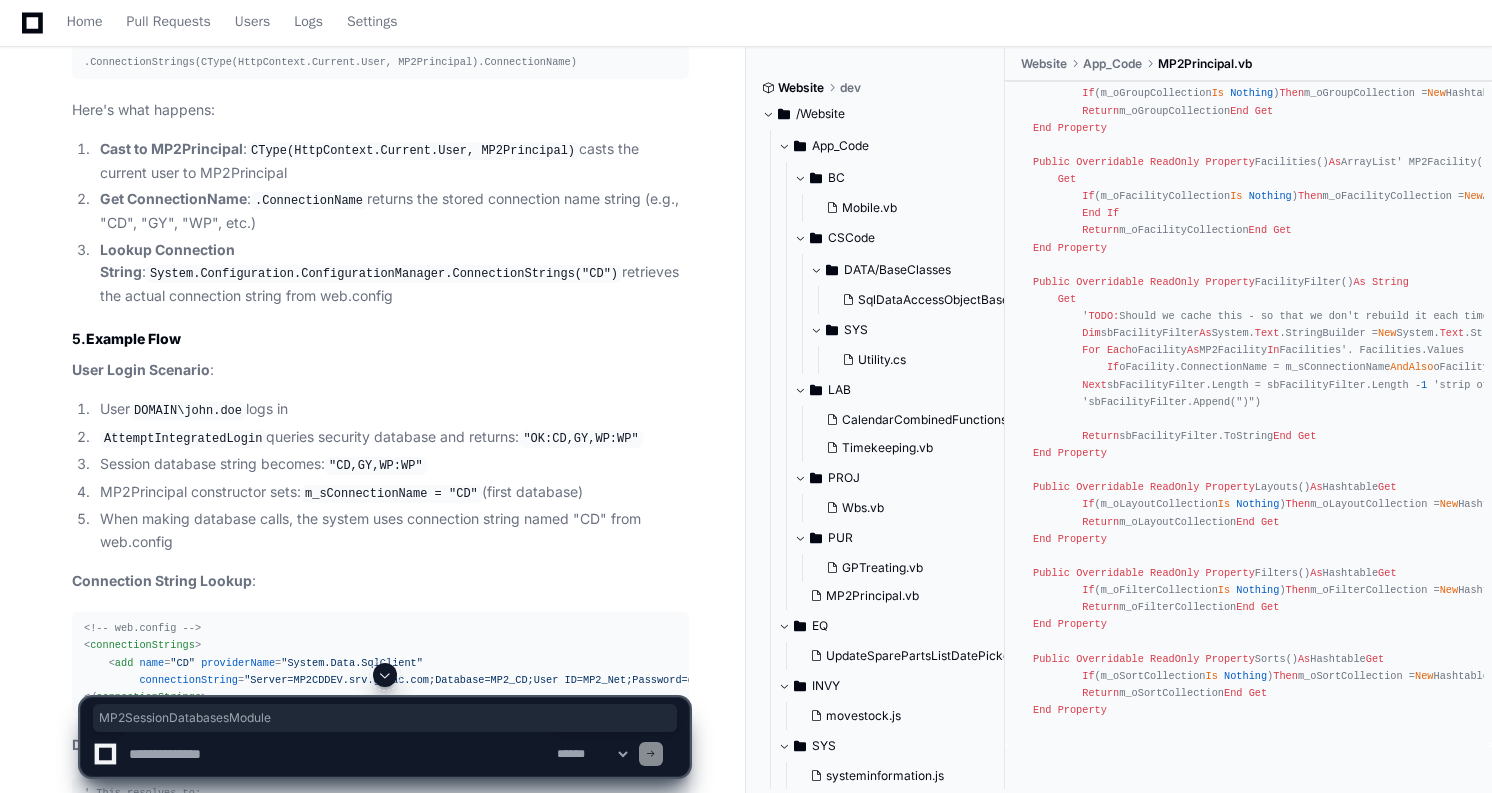 scroll, scrollTop: 3475, scrollLeft: 0, axis: vertical 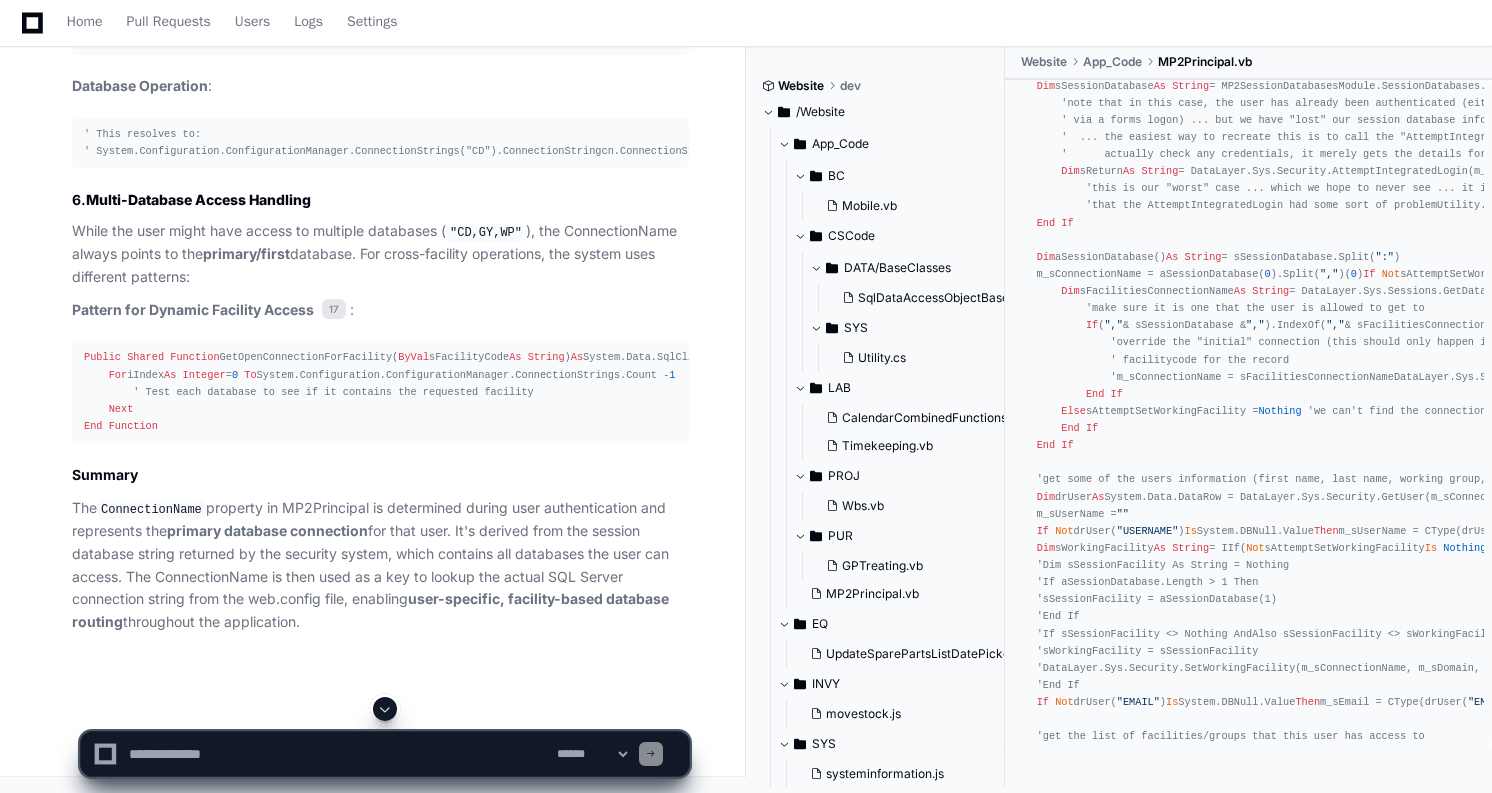 click on "System.Configuration.ConfigurationManager.ConnectionStrings("CD")" 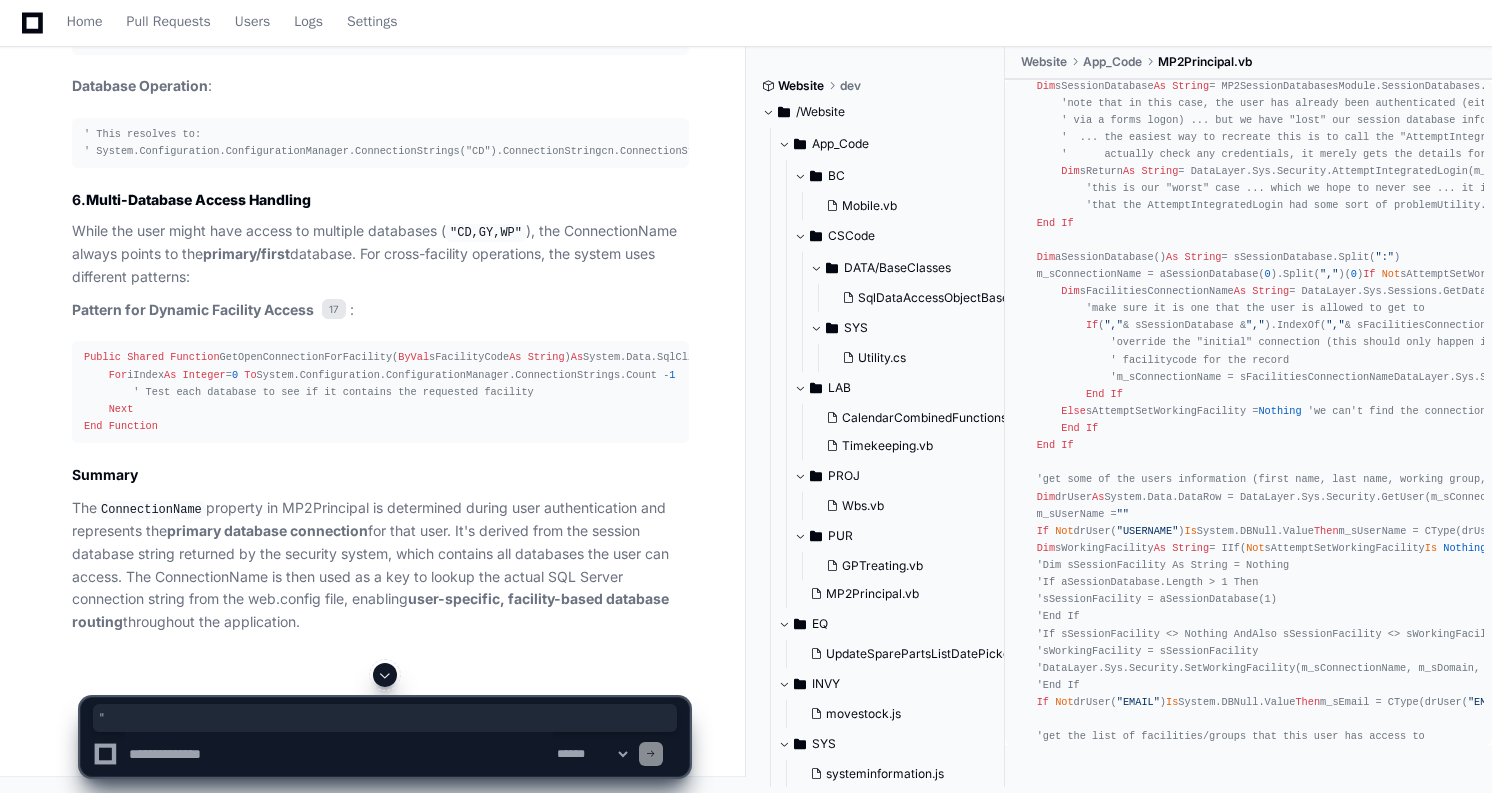 click on "System.Configuration.ConfigurationManager.ConnectionStrings("CD")" 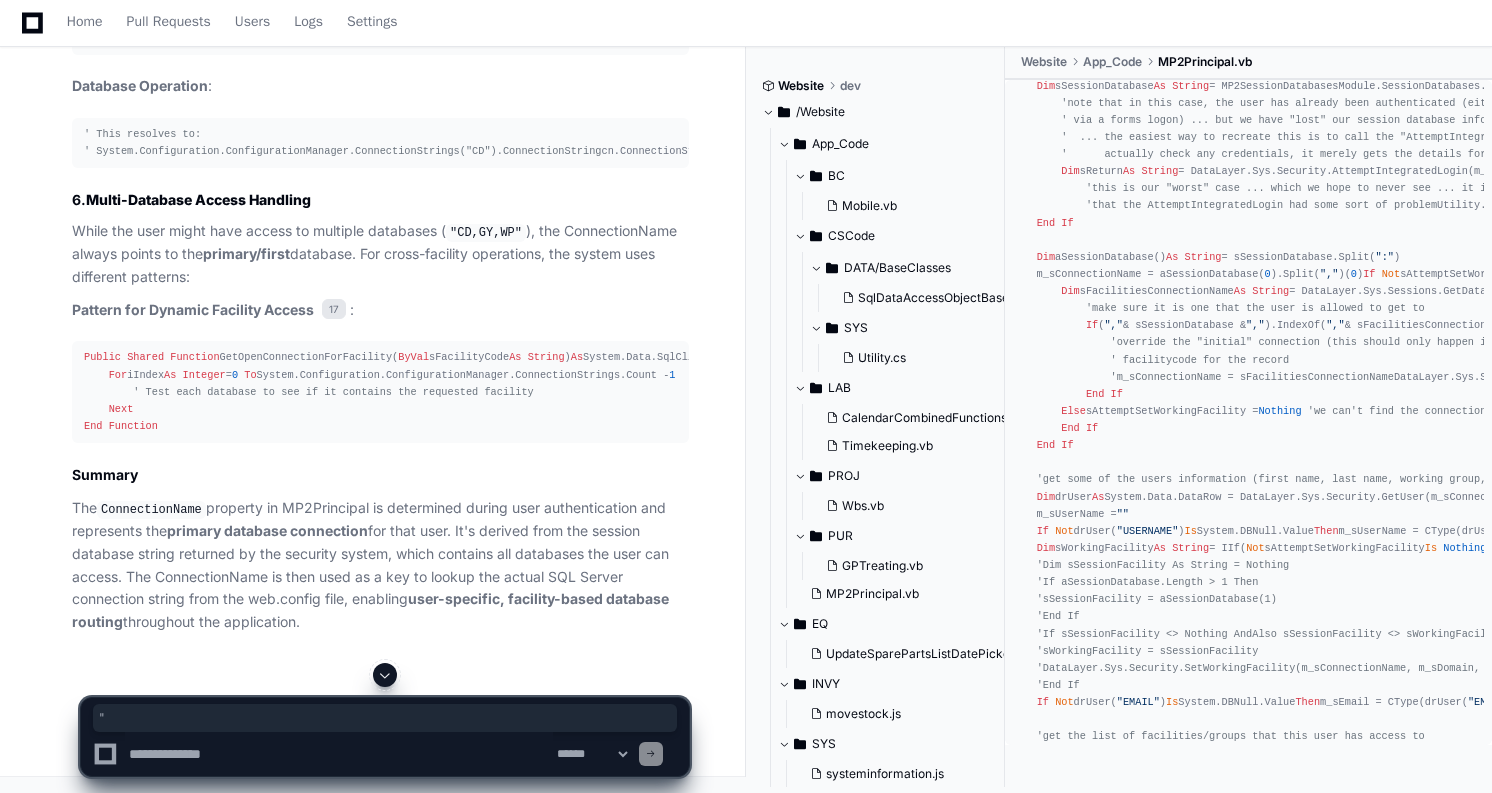 scroll, scrollTop: 10194, scrollLeft: 0, axis: vertical 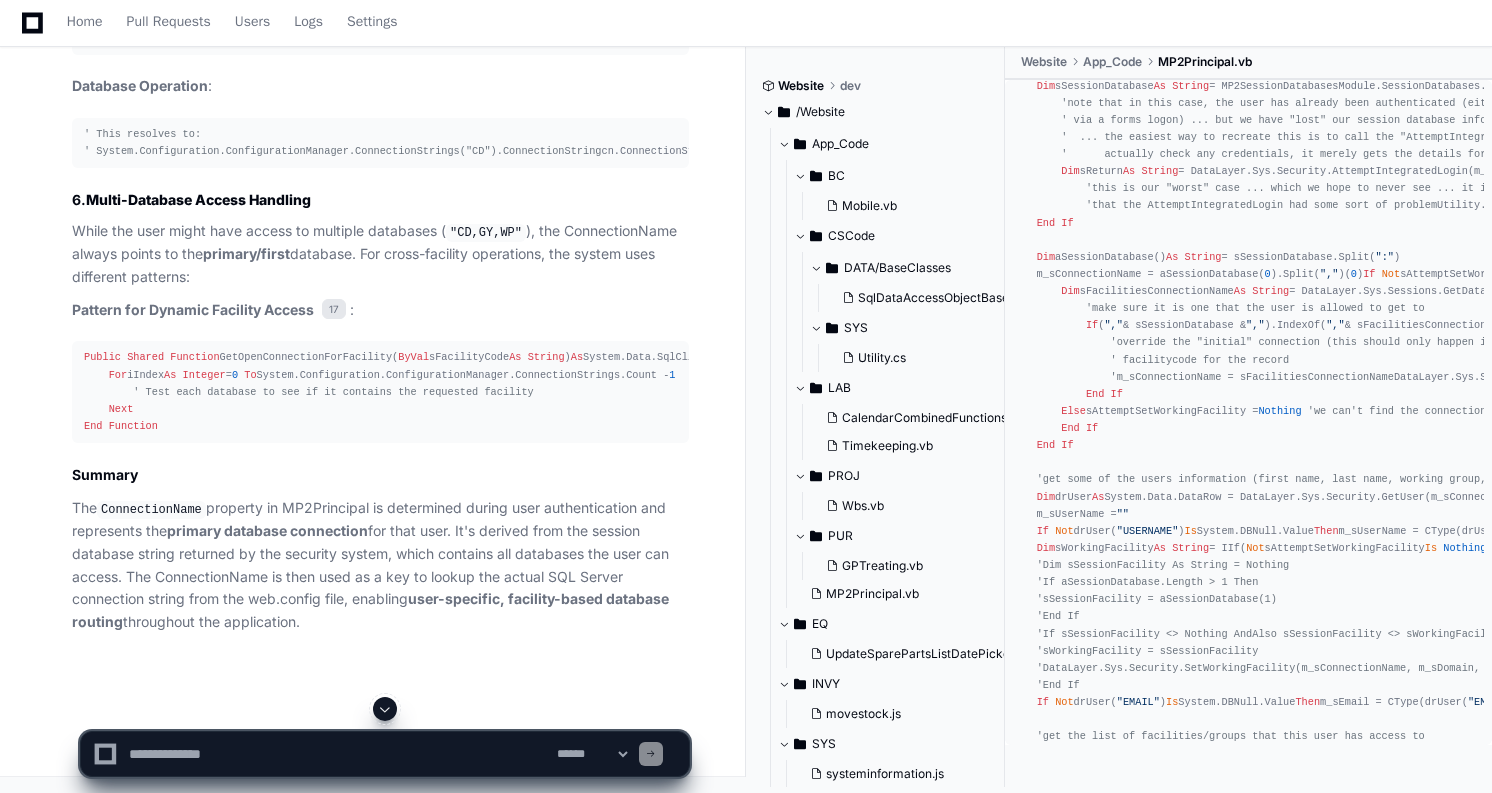 click on "System.Configuration.ConfigurationManager.ConnectionStrings("CD")" 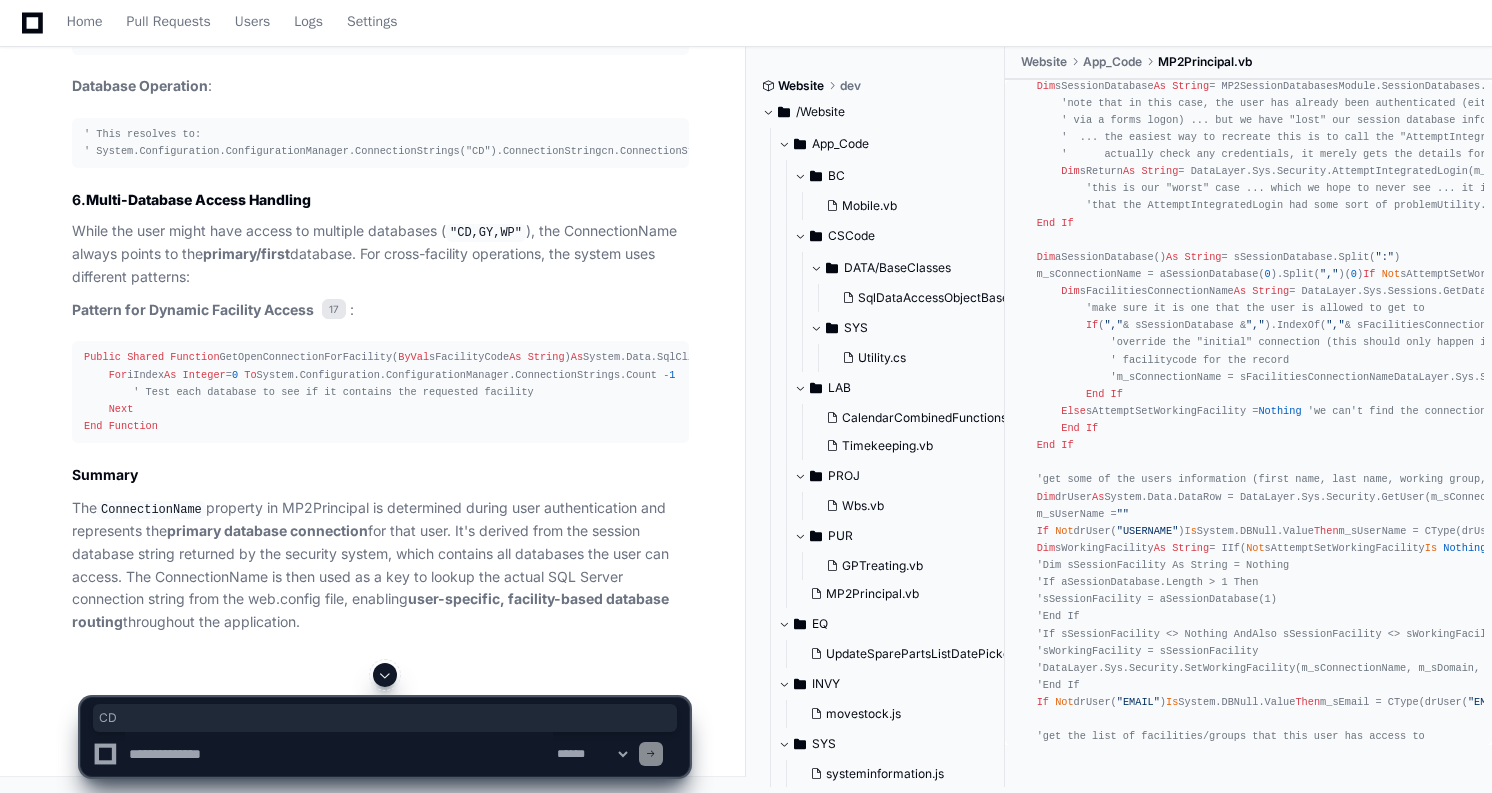 click on "Lookup Connection String :  System.Configuration.ConfigurationManager.ConnectionStrings("CD")  retrieves the actual connection string from web.config" 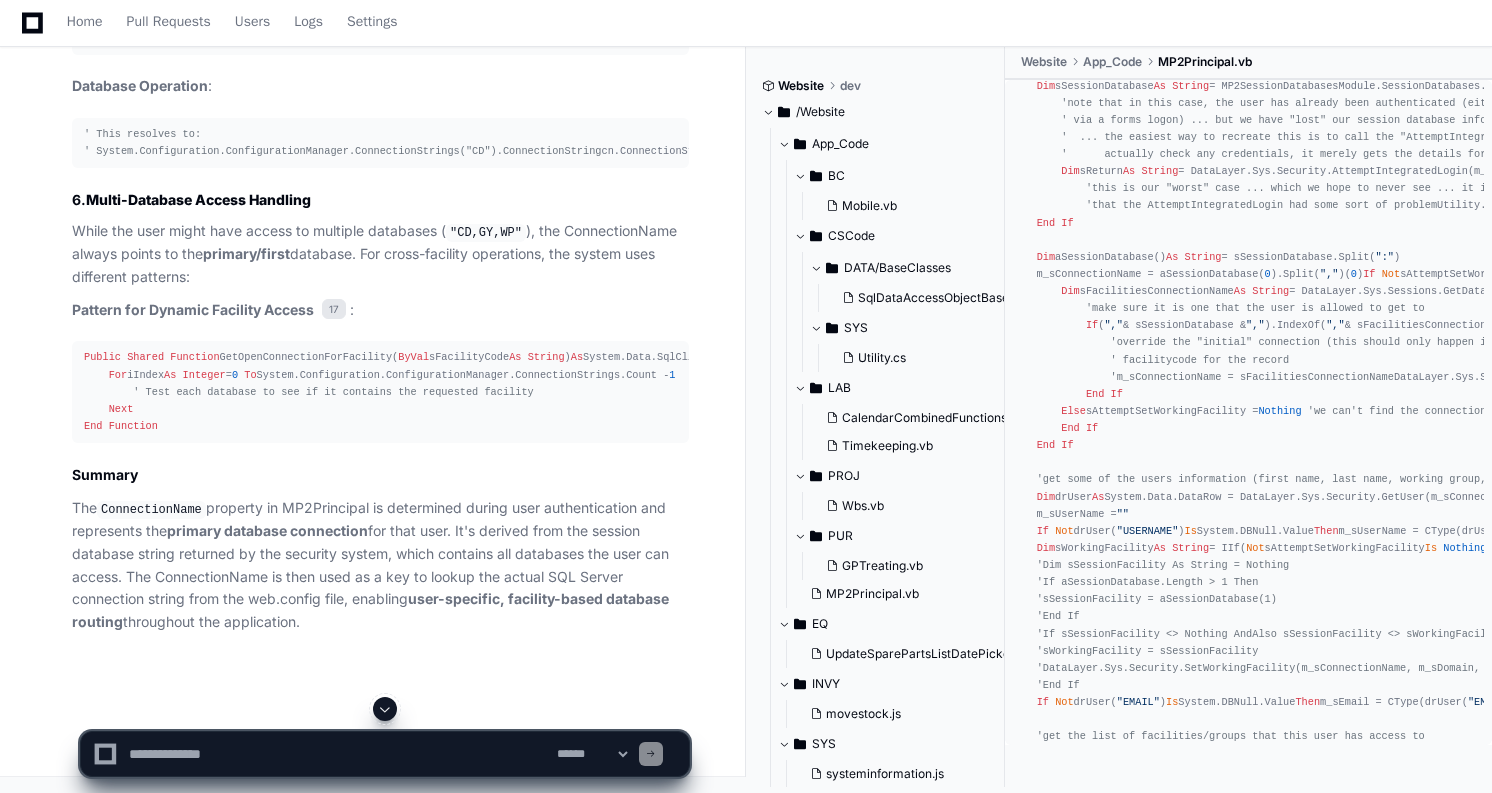 click on "System.Configuration.ConfigurationManager.ConnectionStrings("CD")" 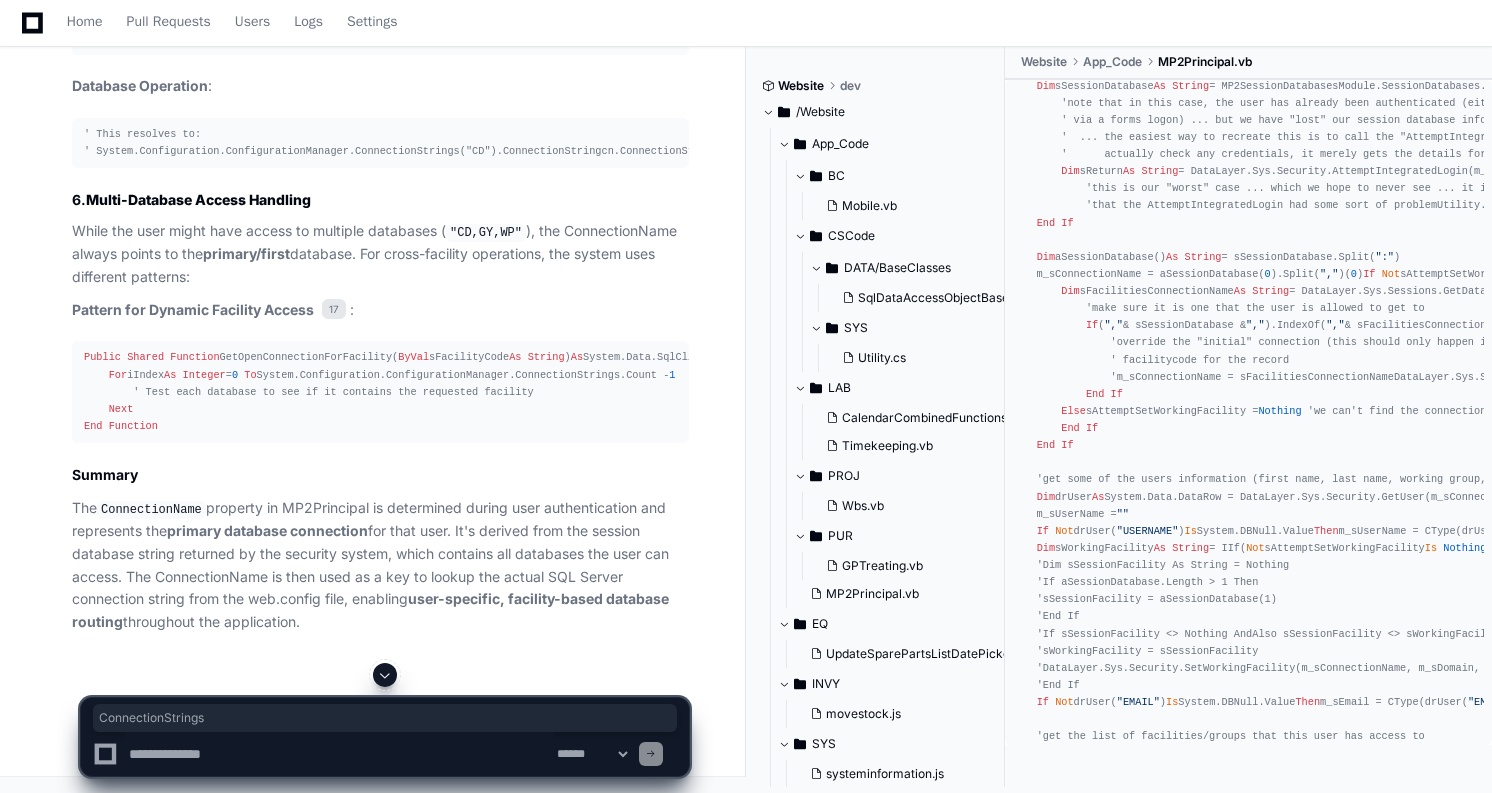 click on "System.Configuration.ConfigurationManager.ConnectionStrings("CD")" 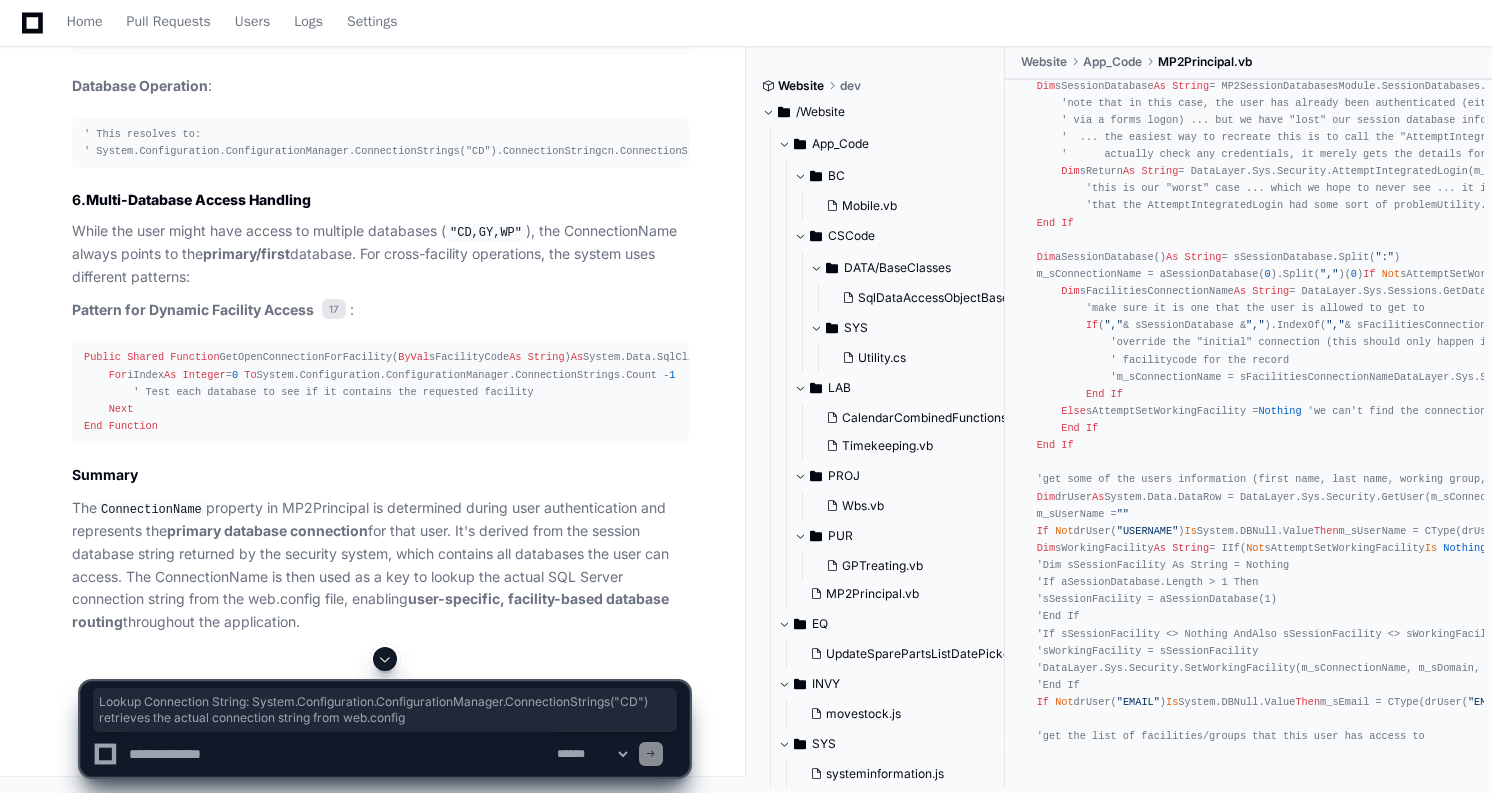 click on "System.Configuration.ConfigurationManager.ConnectionStrings("CD")" 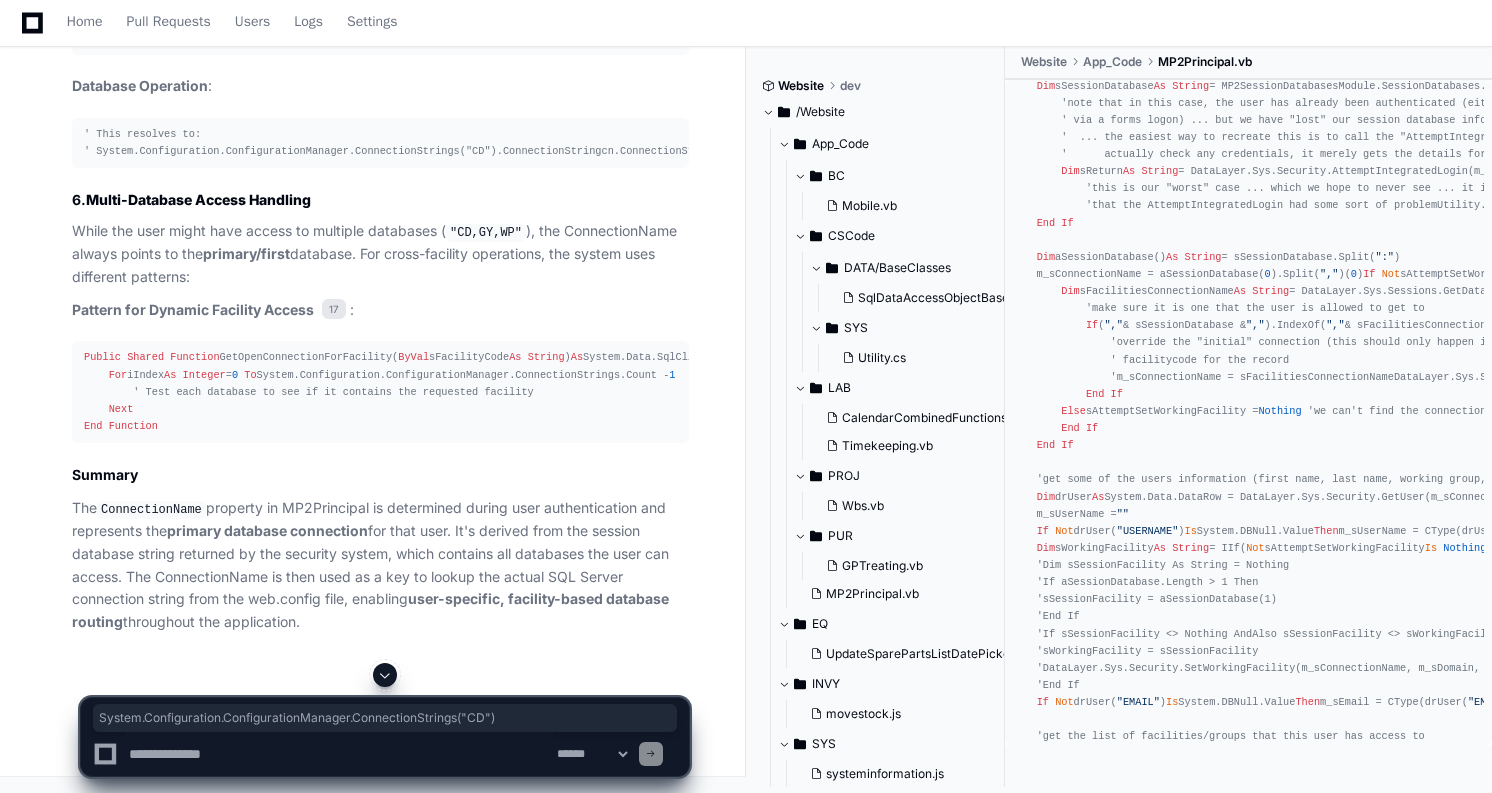 drag, startPoint x: 103, startPoint y: 478, endPoint x: 576, endPoint y: 476, distance: 473.00424 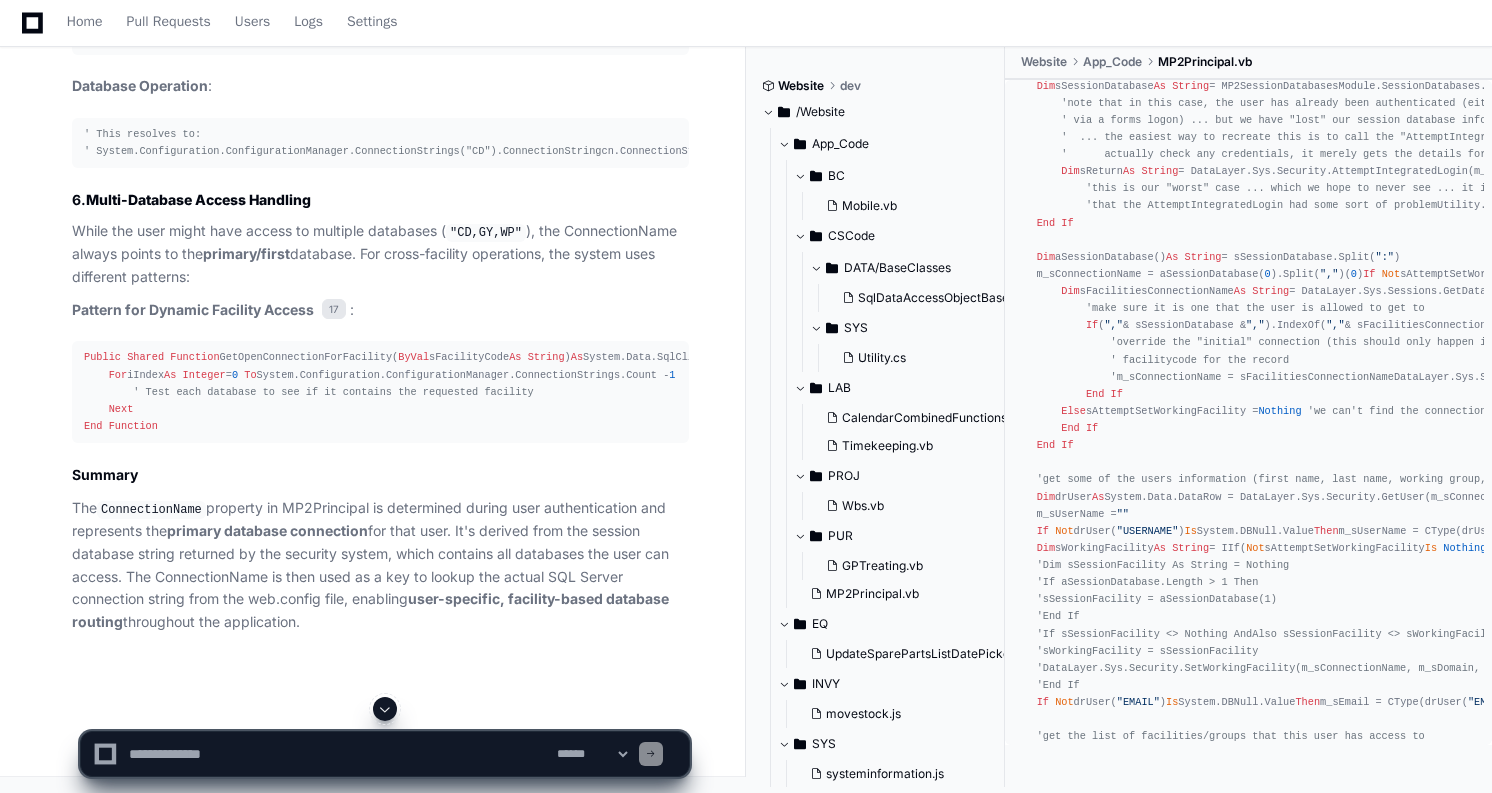 click on "Imports  System.Collections.Generic
Imports  System.Xml
' TODO:  Invalidate(remove) the cache items if the users group membership changes (so that we will reload the users permissions/etc)
' TODO:  If a user is removed from a facility/group ... and that is the users "WORKING FACILITY" ... either don't allow the remove to complete ... or "fix up" the working facility
Public   Class  MP2Principal
Inherits  System.Security.Principal.GenericPrincipal
Sub   New ( ByVal  oIdentity  As  System.Security.Principal.IIdentity,  ByVal  sUser  As   String ,  ByVal  sSessionId  As   String ,  ByVal  sAttemptSetWorkingFacility  As   String )
MyBase . New (oIdentity,  "" .Split( "," ))
If  sUser.IndexOf( "\\" ) >=  0   Then
m_sDomain = sUser.Split( "\\" )( 0 )
m_sUserId = sUser.Split( "\\" )( 1 )
Else
m_sDomain =  ""
m_sUserId = sUser
End   If
Dim As   String If" 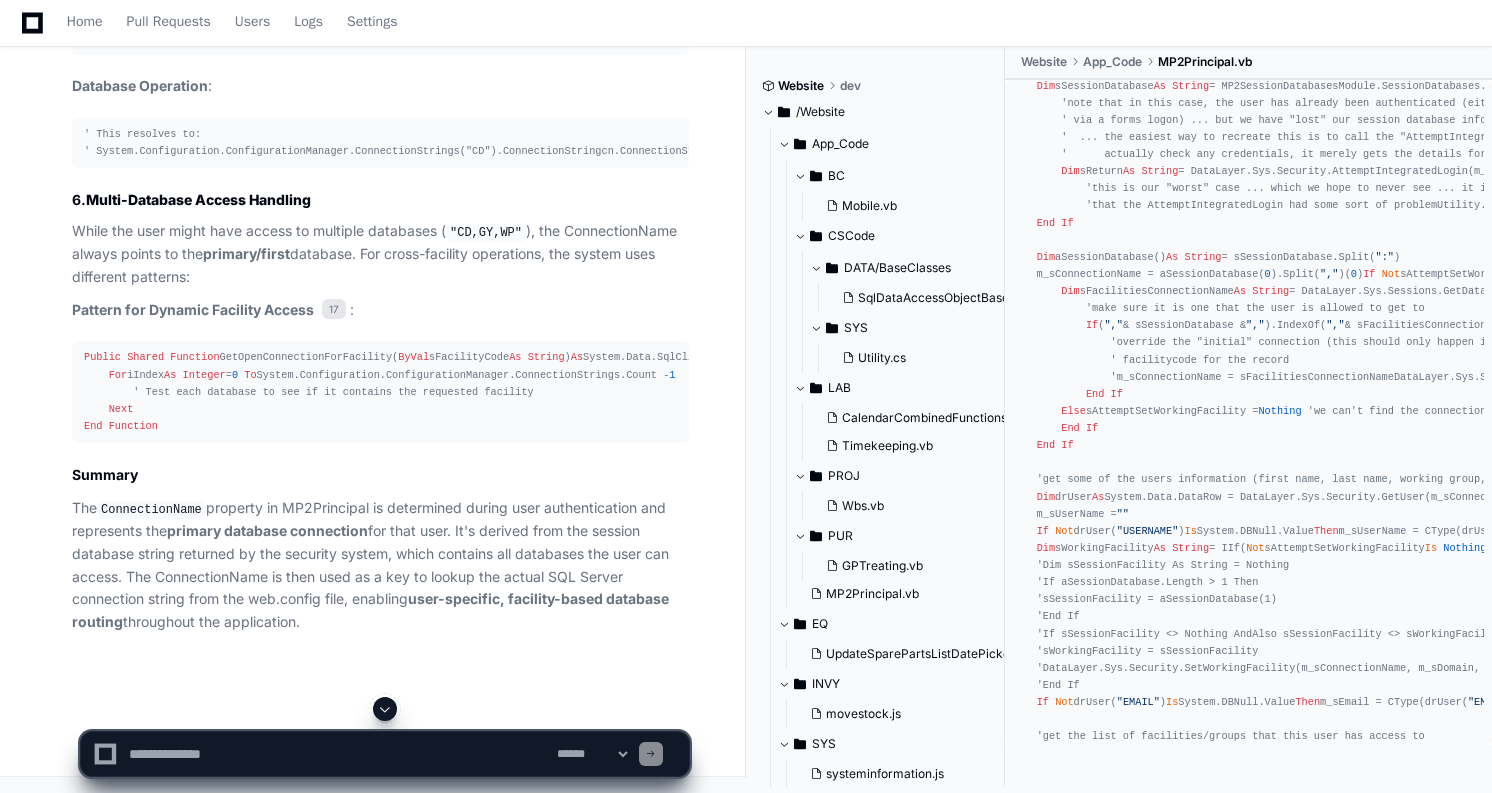 scroll, scrollTop: 10770, scrollLeft: 0, axis: vertical 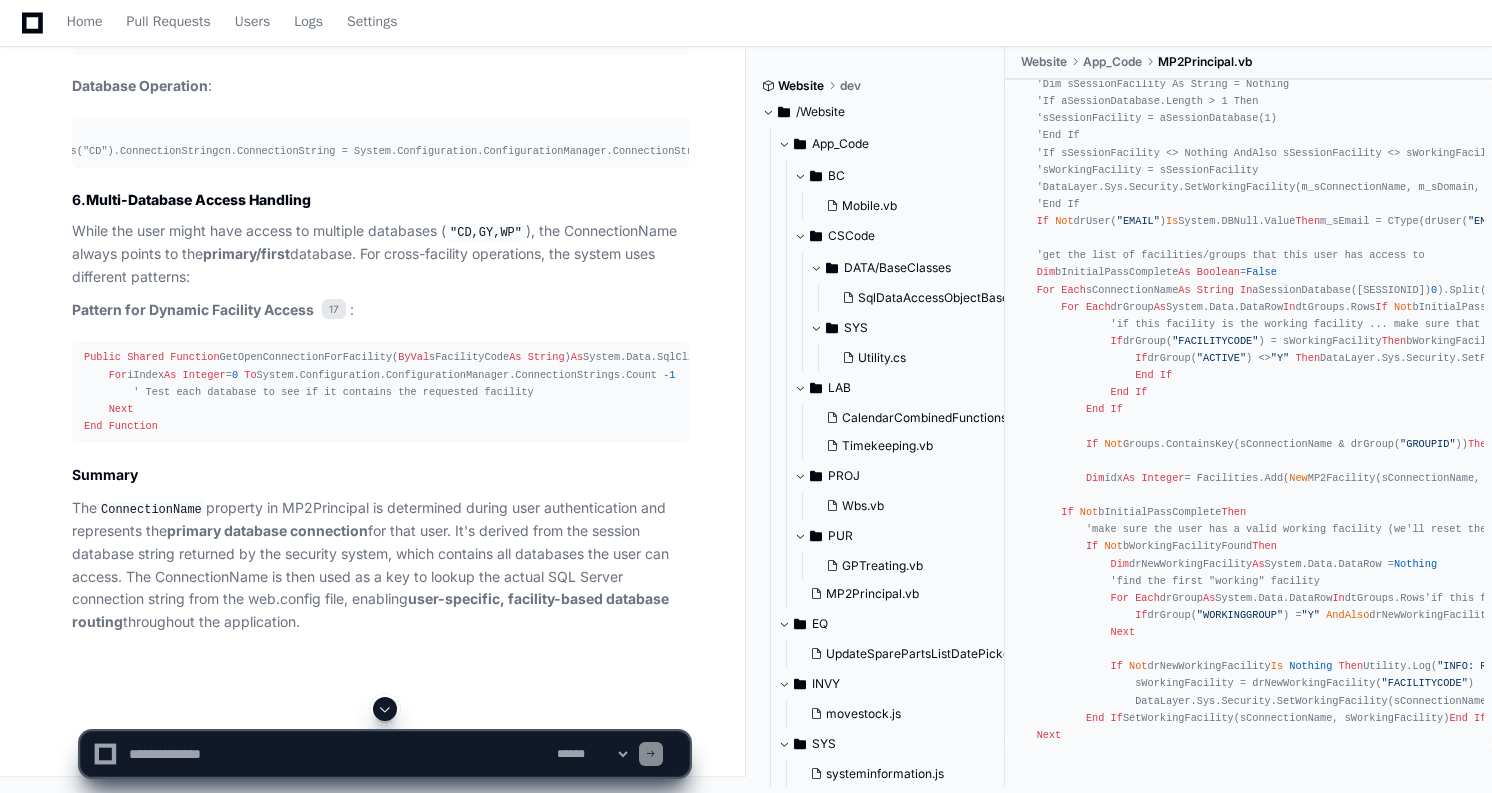 click on "Imports  System.Collections.Generic
Imports  System.Xml
' TODO:  Invalidate(remove) the cache items if the users group membership changes (so that we will reload the users permissions/etc)
' TODO:  If a user is removed from a facility/group ... and that is the users "WORKING FACILITY" ... either don't allow the remove to complete ... or "fix up" the working facility
Public   Class  MP2Principal
Inherits  System.Security.Principal.GenericPrincipal
Sub   New ( ByVal  oIdentity  As  System.Security.Principal.IIdentity,  ByVal  sUser  As   String ,  ByVal  sSessionId  As   String ,  ByVal  sAttemptSetWorkingFacility  As   String )
MyBase . New (oIdentity,  "" .Split( "," ))
If  sUser.IndexOf( "\\" ) >=  0   Then
m_sDomain = sUser.Split( "\\" )( 0 )
m_sUserId = sUser.Split( "\\" )( 1 )
Else
m_sDomain =  ""
m_sUserId = sUser
End   If
Dim As   String If" 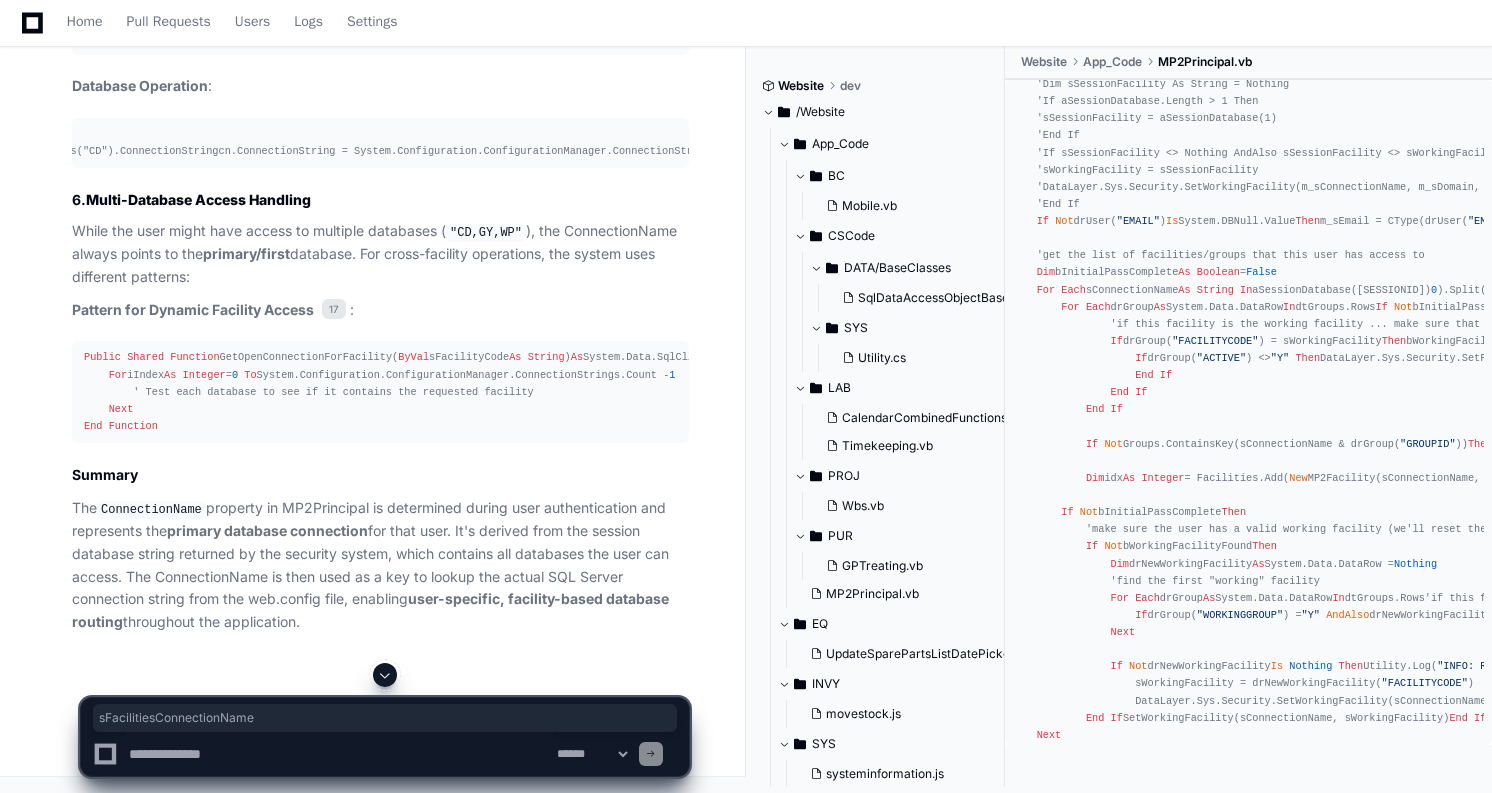 click on "Imports  System.Collections.Generic
Imports  System.Xml
' TODO:  Invalidate(remove) the cache items if the users group membership changes (so that we will reload the users permissions/etc)
' TODO:  If a user is removed from a facility/group ... and that is the users "WORKING FACILITY" ... either don't allow the remove to complete ... or "fix up" the working facility
Public   Class  MP2Principal
Inherits  System.Security.Principal.GenericPrincipal
Sub   New ( ByVal  oIdentity  As  System.Security.Principal.IIdentity,  ByVal  sUser  As   String ,  ByVal  sSessionId  As   String ,  ByVal  sAttemptSetWorkingFacility  As   String )
MyBase . New (oIdentity,  "" .Split( "," ))
If  sUser.IndexOf( "\\" ) >=  0   Then
m_sDomain = sUser.Split( "\\" )( 0 )
m_sUserId = sUser.Split( "\\" )( 1 )
Else
m_sDomain =  ""
m_sUserId = sUser
End   If
Dim As   String If" 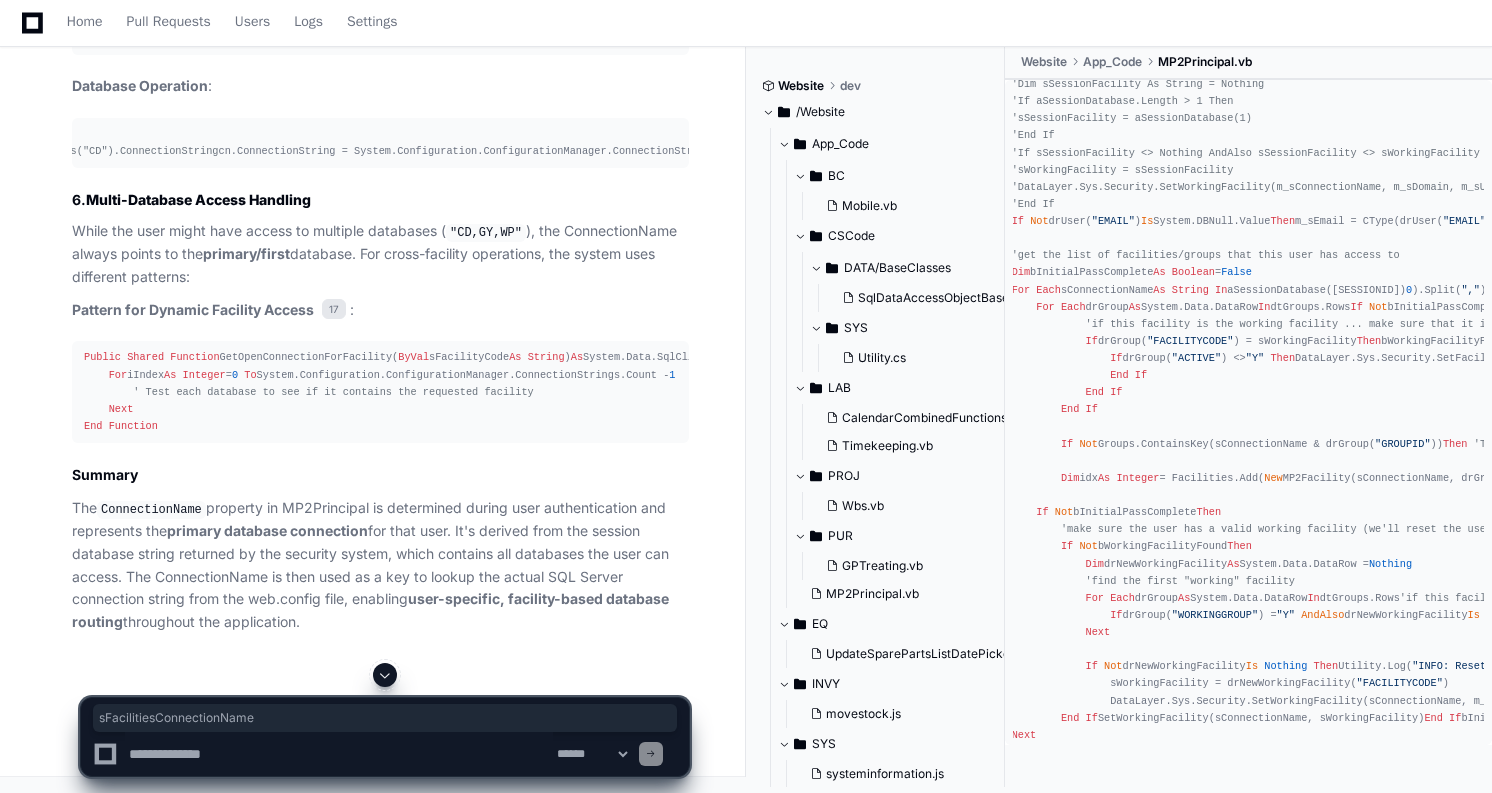 scroll, scrollTop: 0, scrollLeft: 0, axis: both 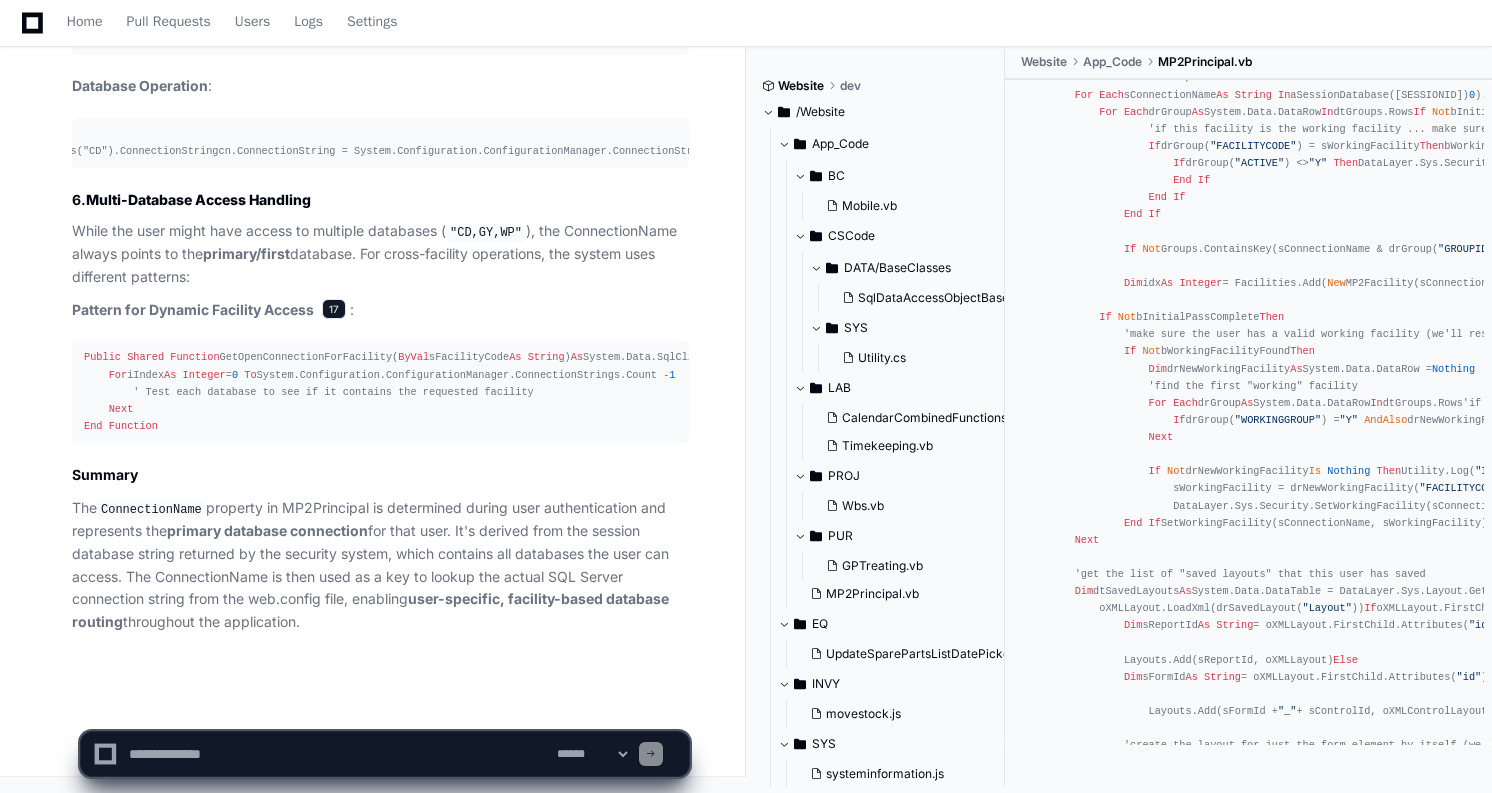 click on "17" 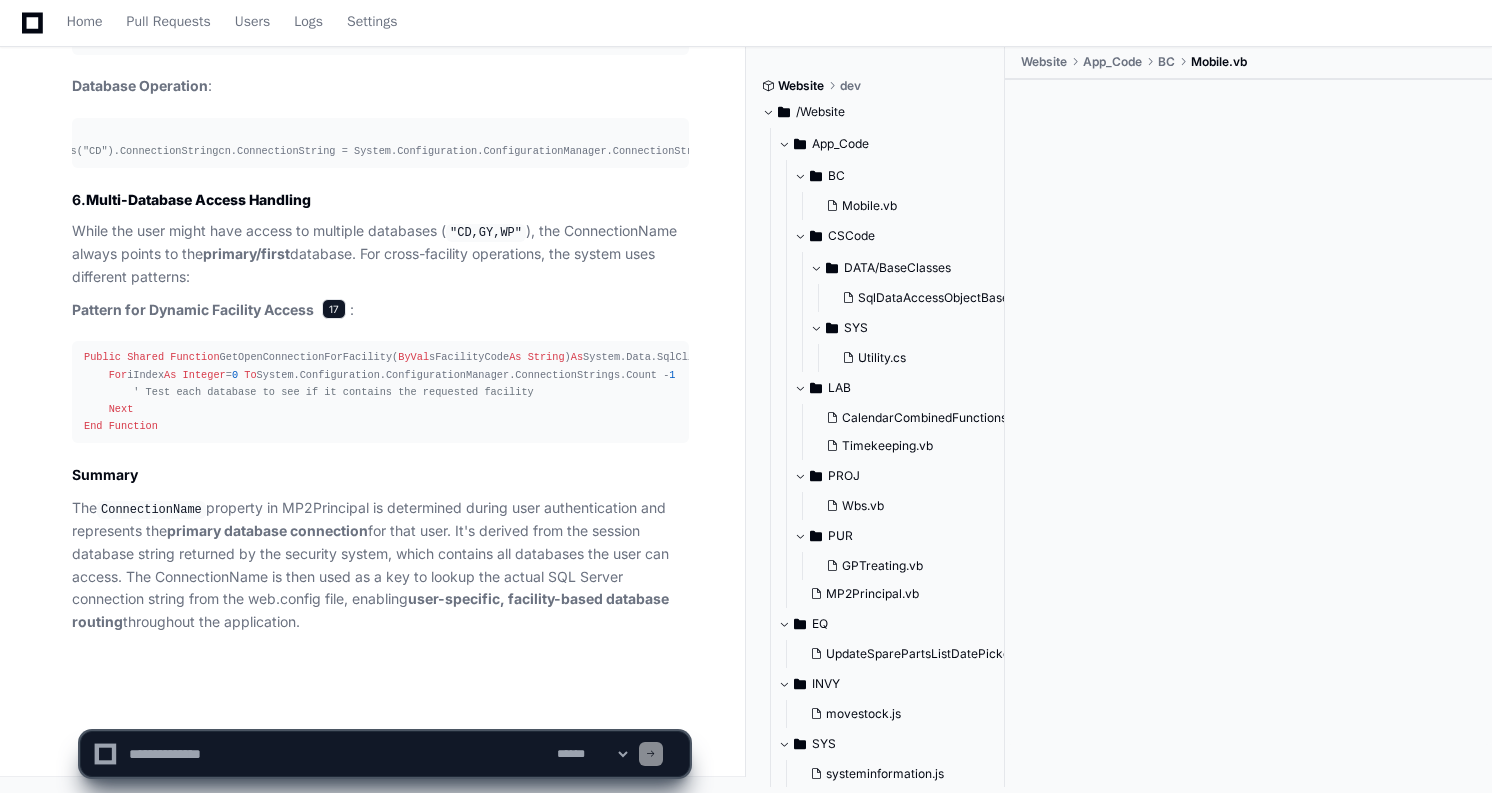 scroll, scrollTop: 0, scrollLeft: 0, axis: both 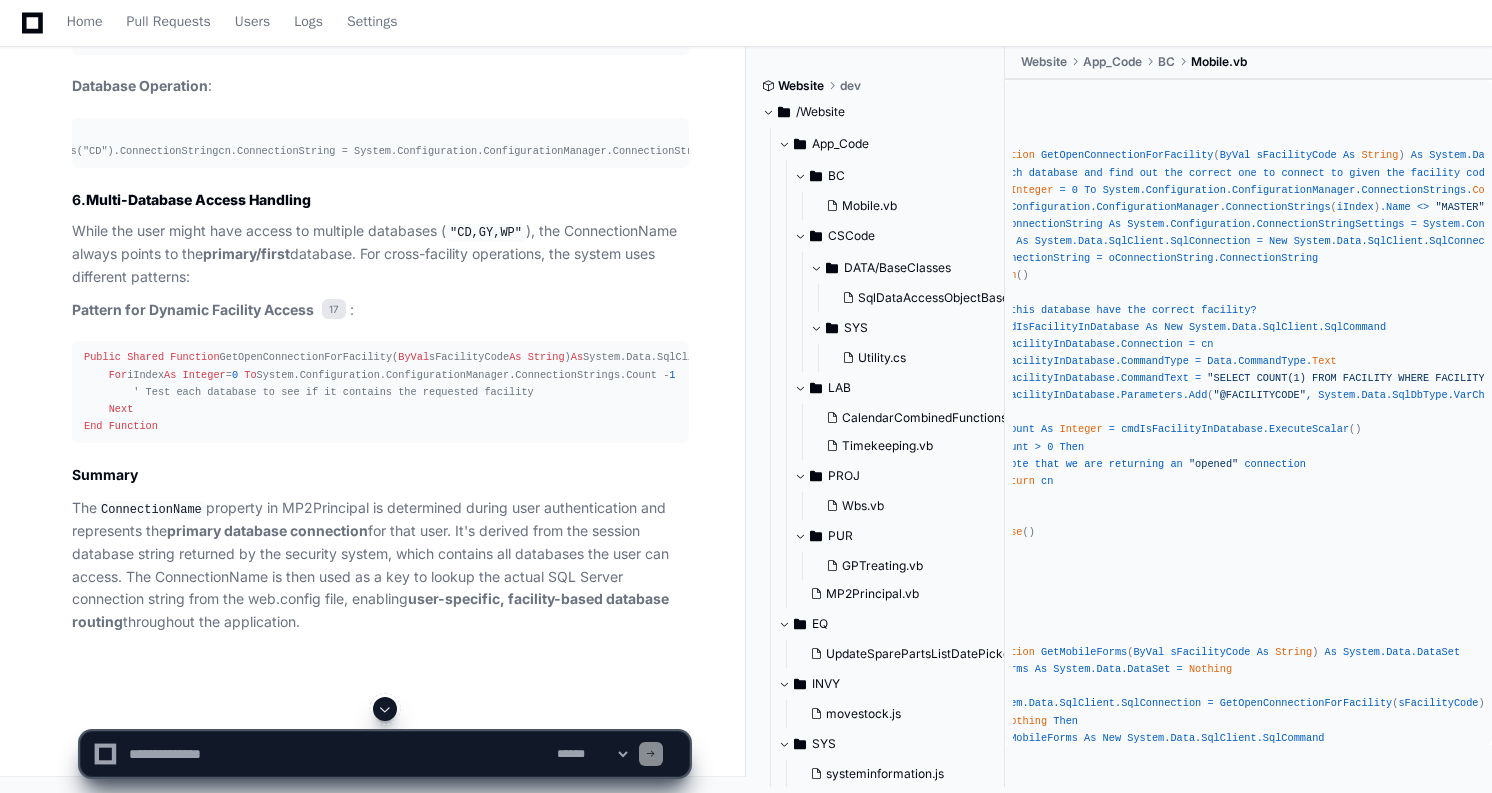 click on "' This resolves to:
' System.Configuration.ConfigurationManager.ConnectionStrings("CD").ConnectionString
cn.ConnectionString = System.Configuration.ConfigurationManager.ConnectionStrings(CType(HttpContext.Current.User, MP2Principal).ConnectionName).ConnectionString" 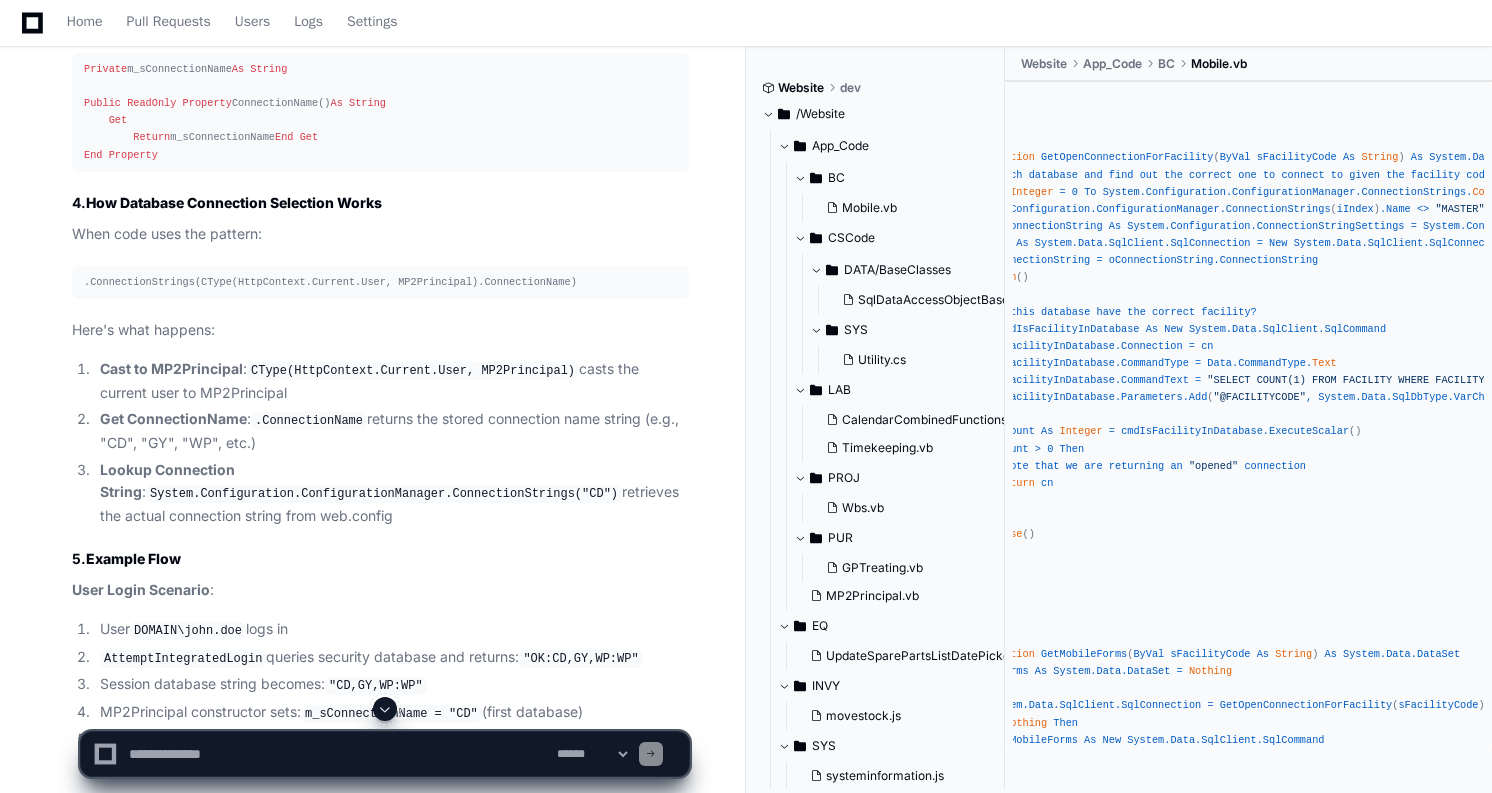 scroll, scrollTop: 8877, scrollLeft: 0, axis: vertical 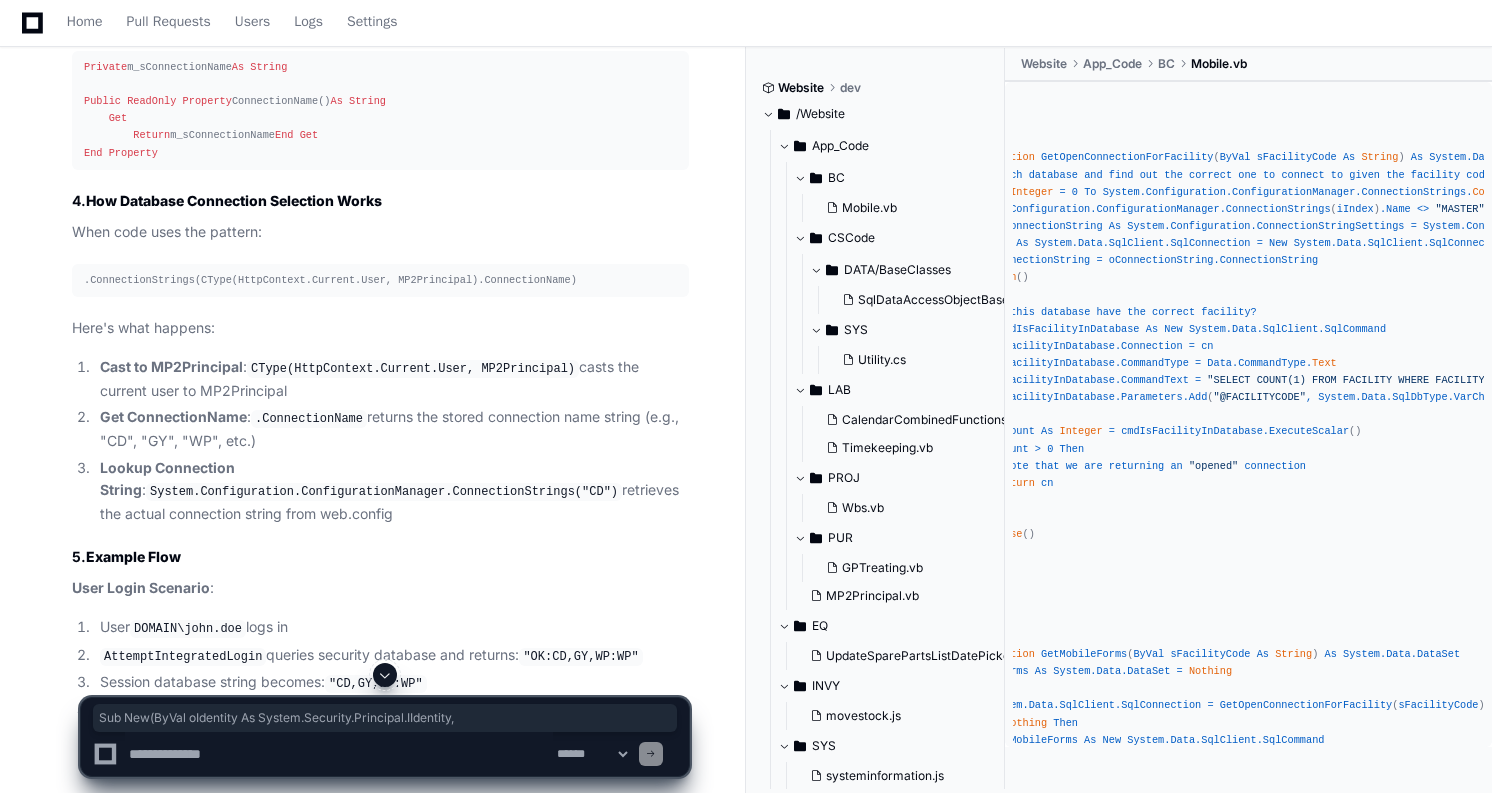 drag, startPoint x: 85, startPoint y: 398, endPoint x: 476, endPoint y: 392, distance: 391.04602 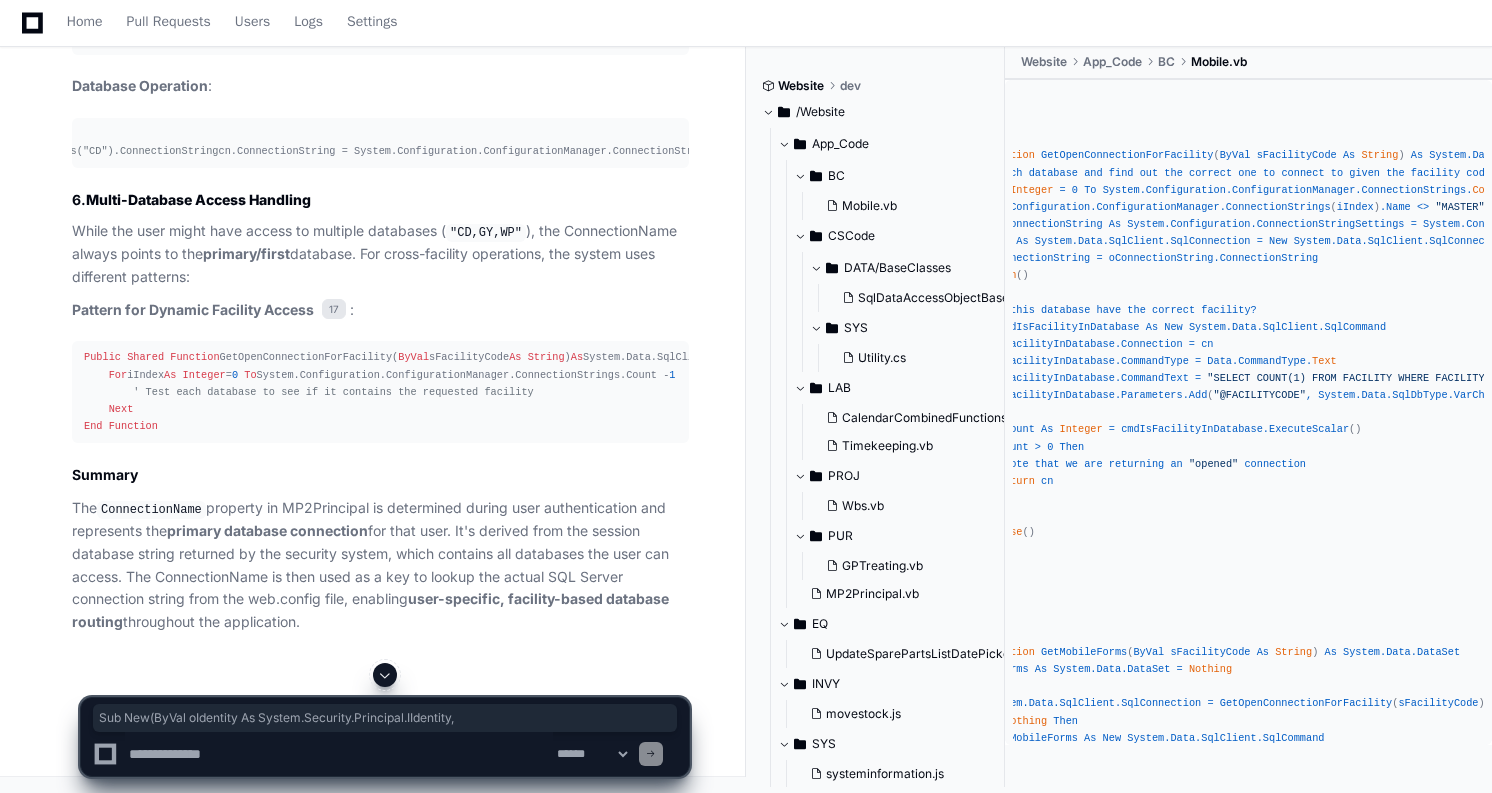 scroll, scrollTop: 11087, scrollLeft: 0, axis: vertical 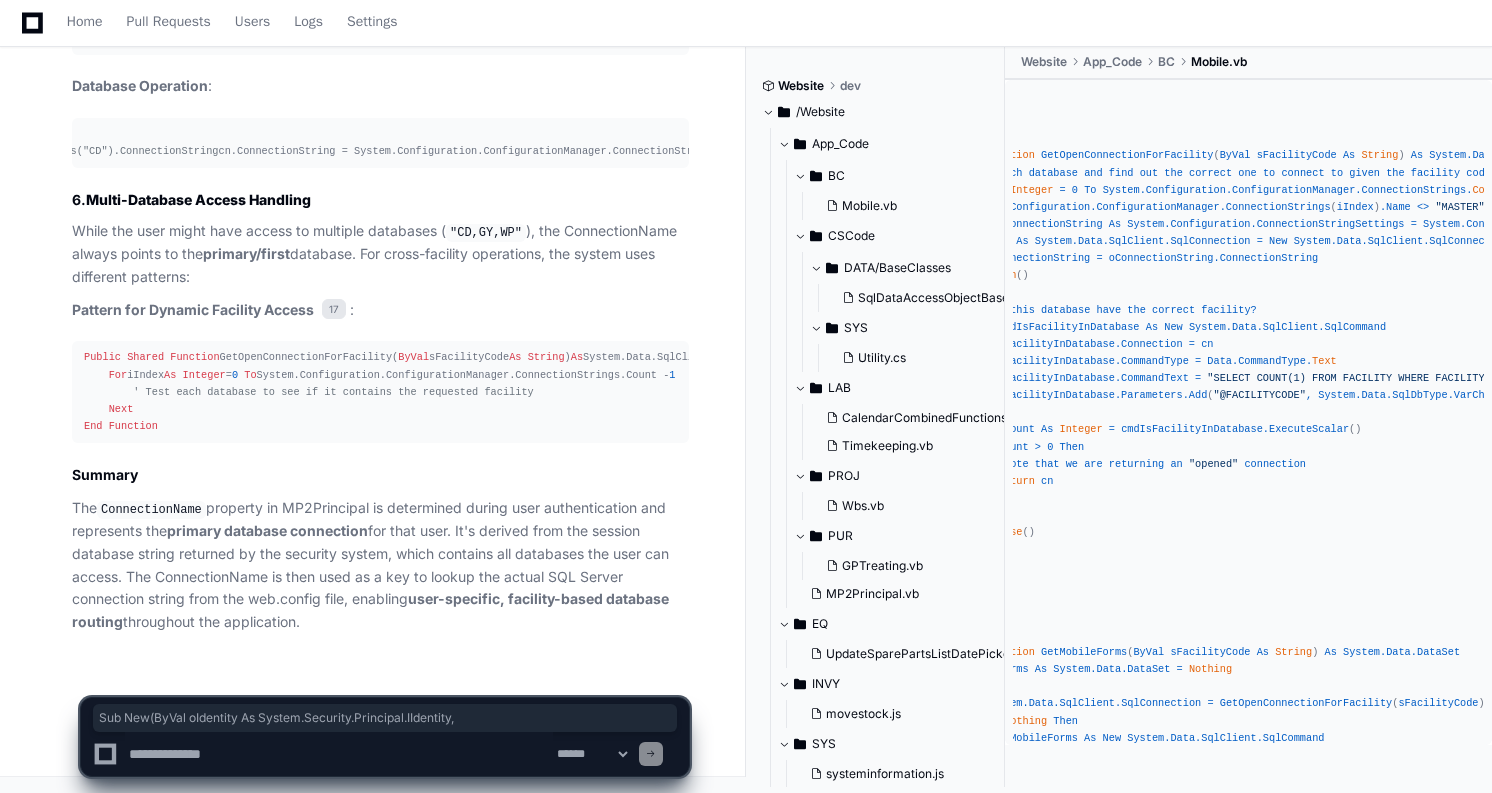 click 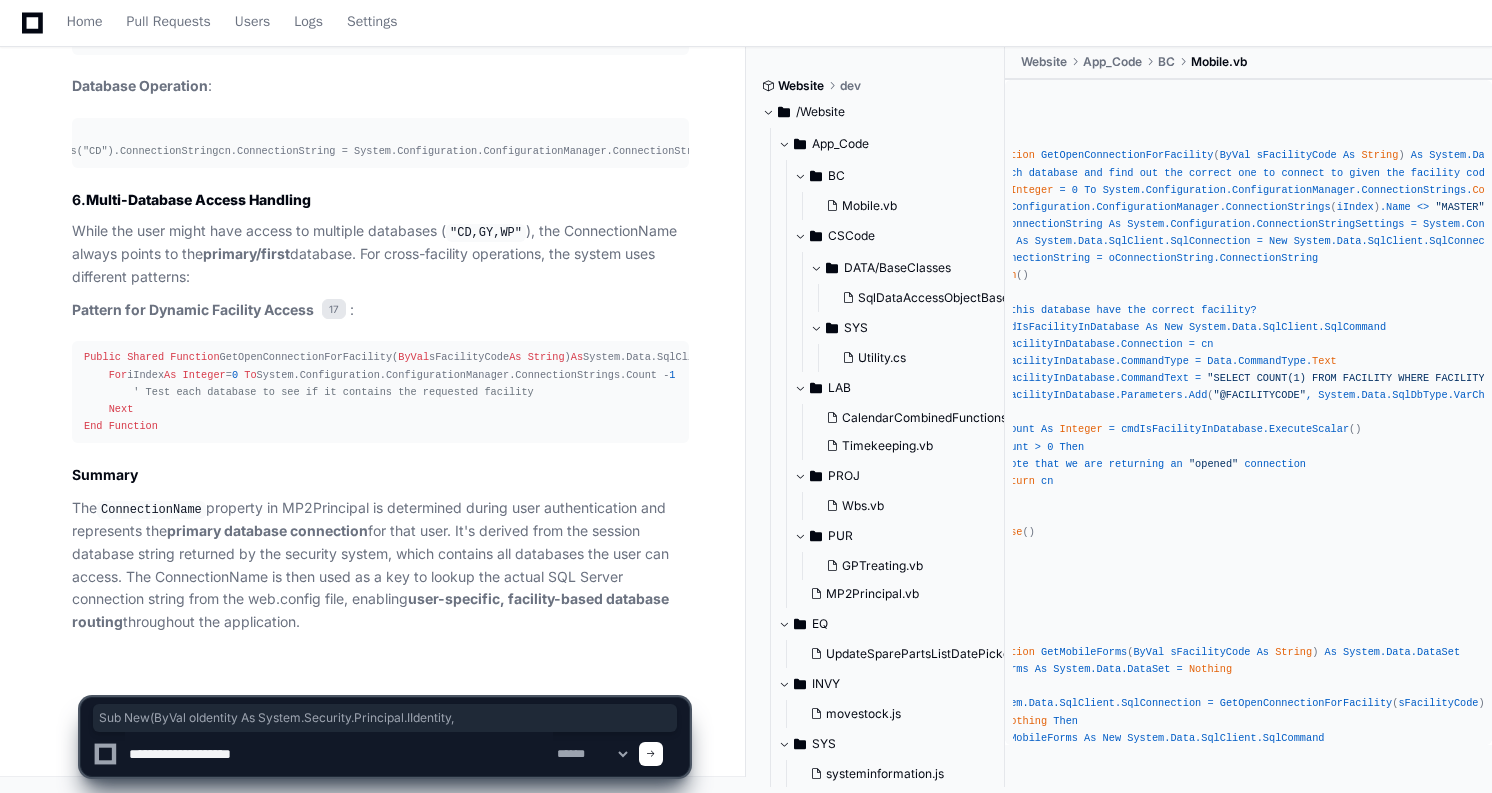 click 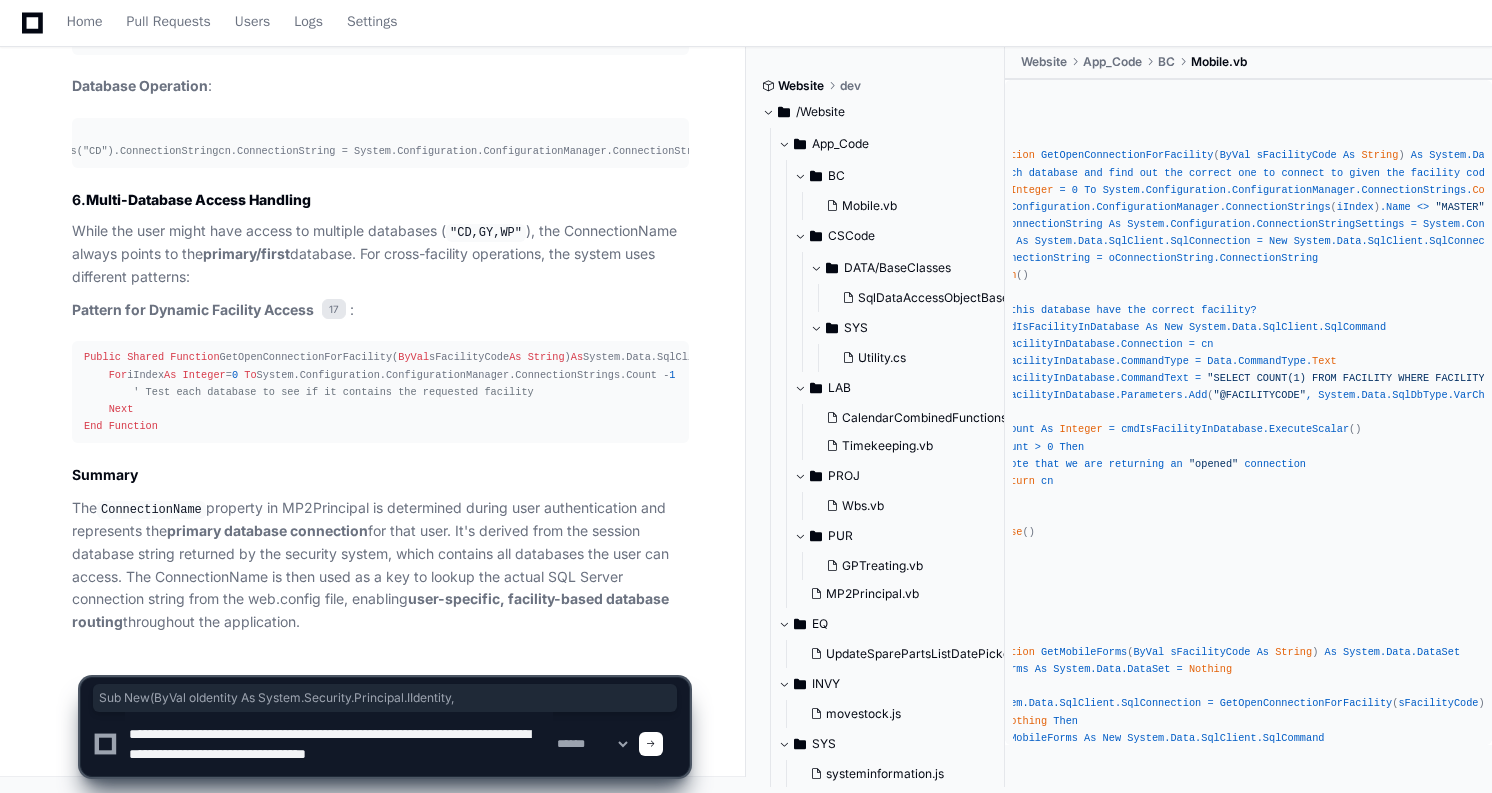 click 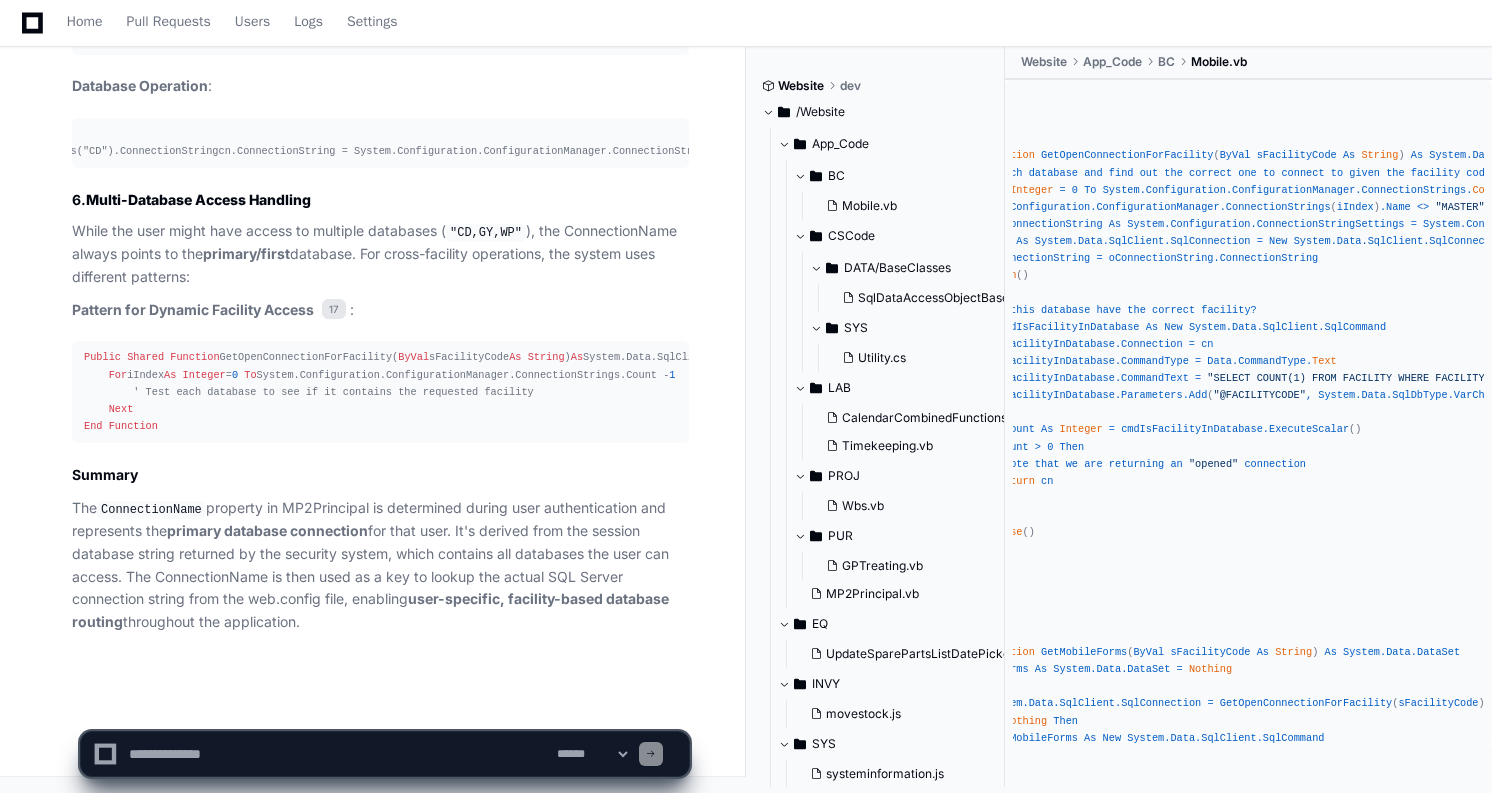 scroll, scrollTop: 0, scrollLeft: 0, axis: both 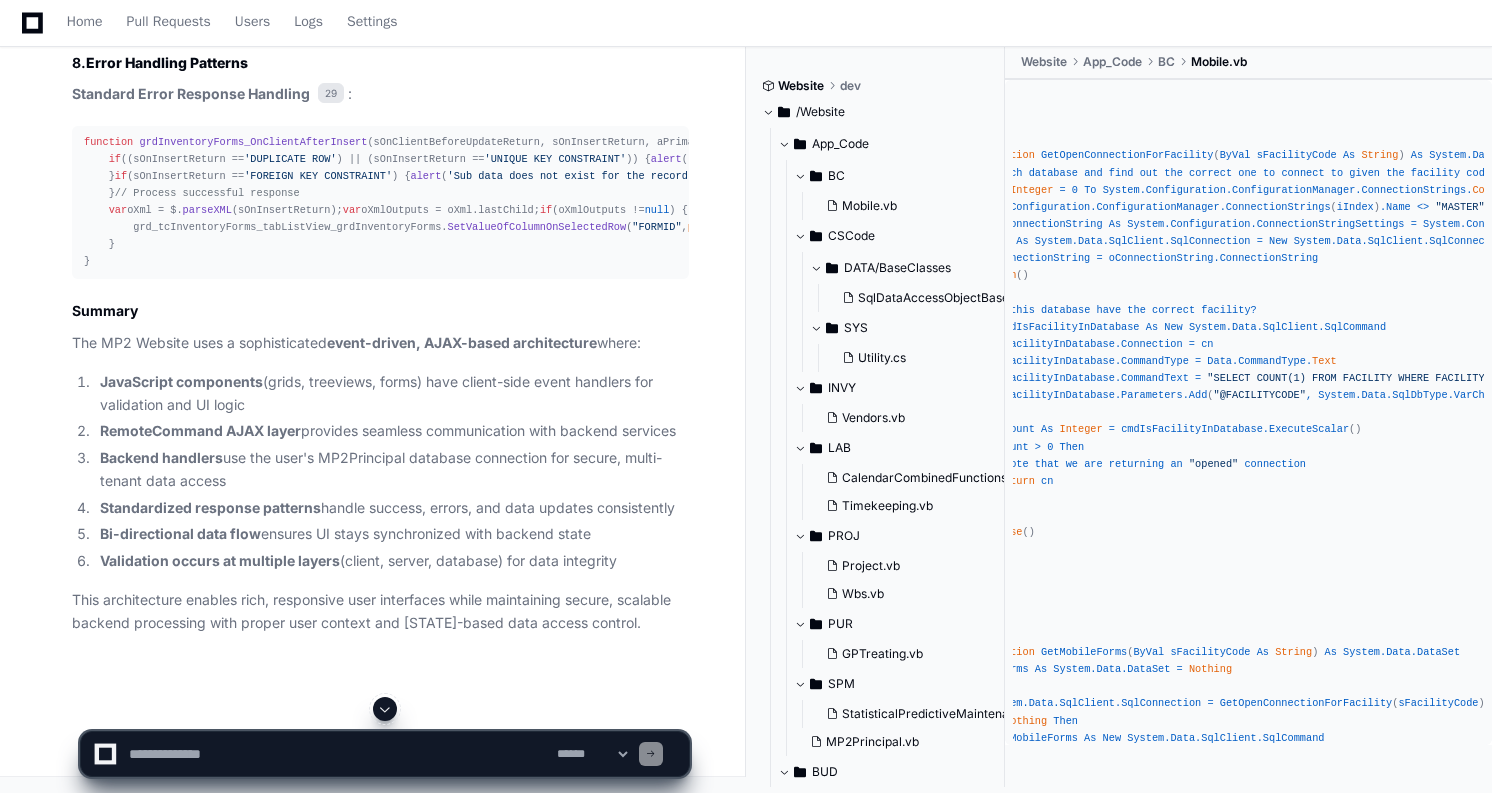 click on "getElementById" 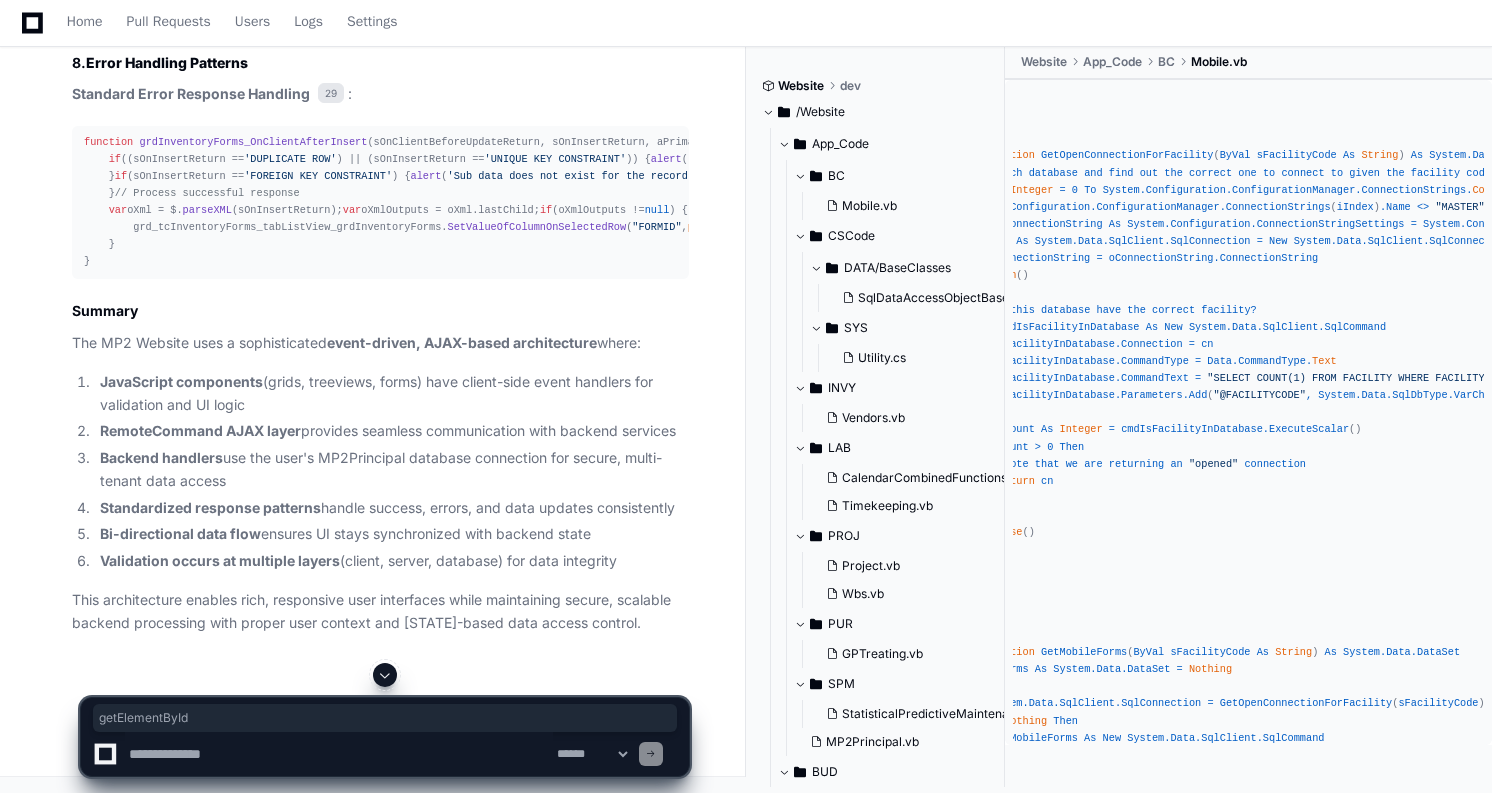 click on "getElementById" 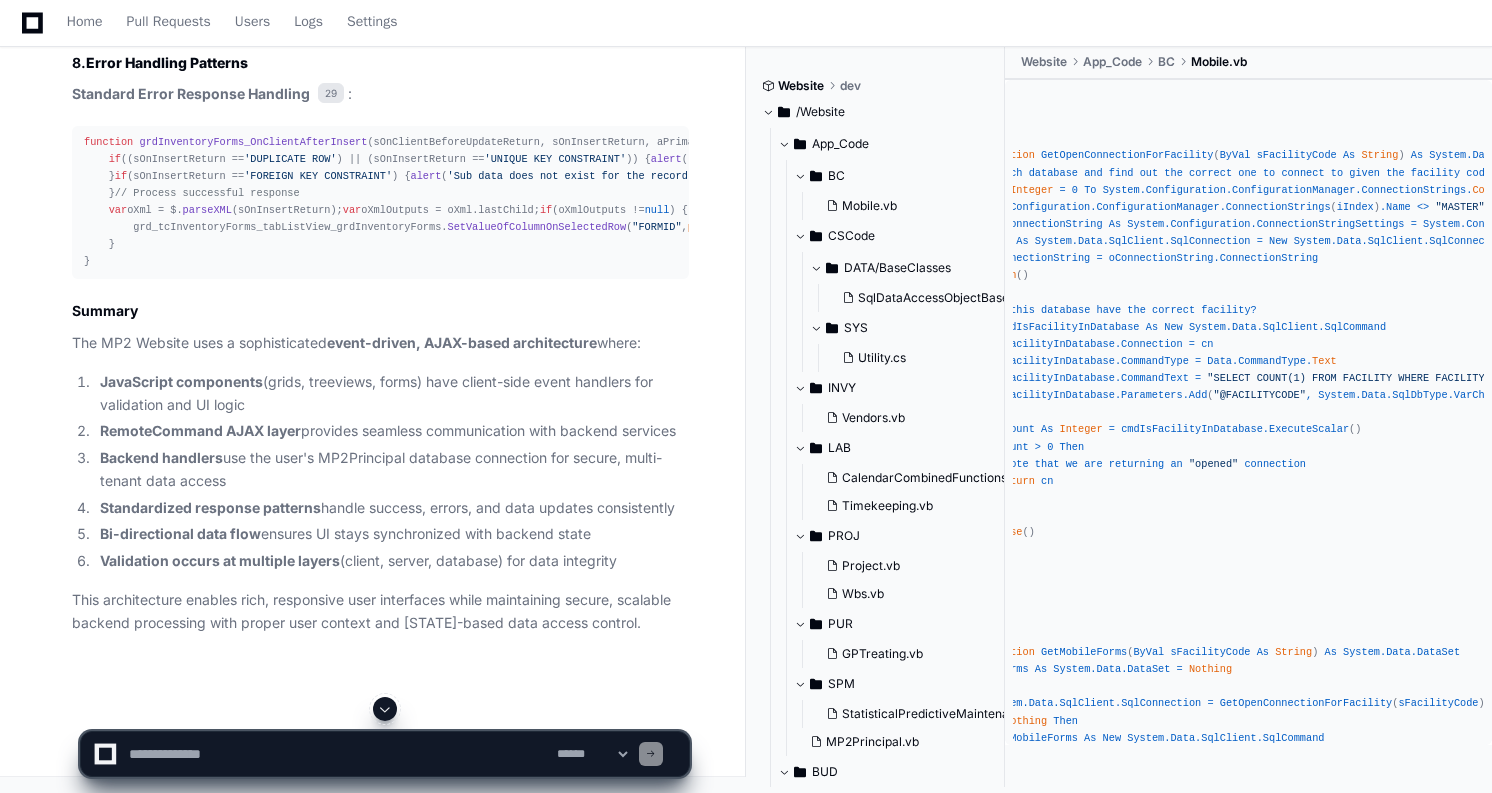 click on ""drpFacilityCode_editinput"" 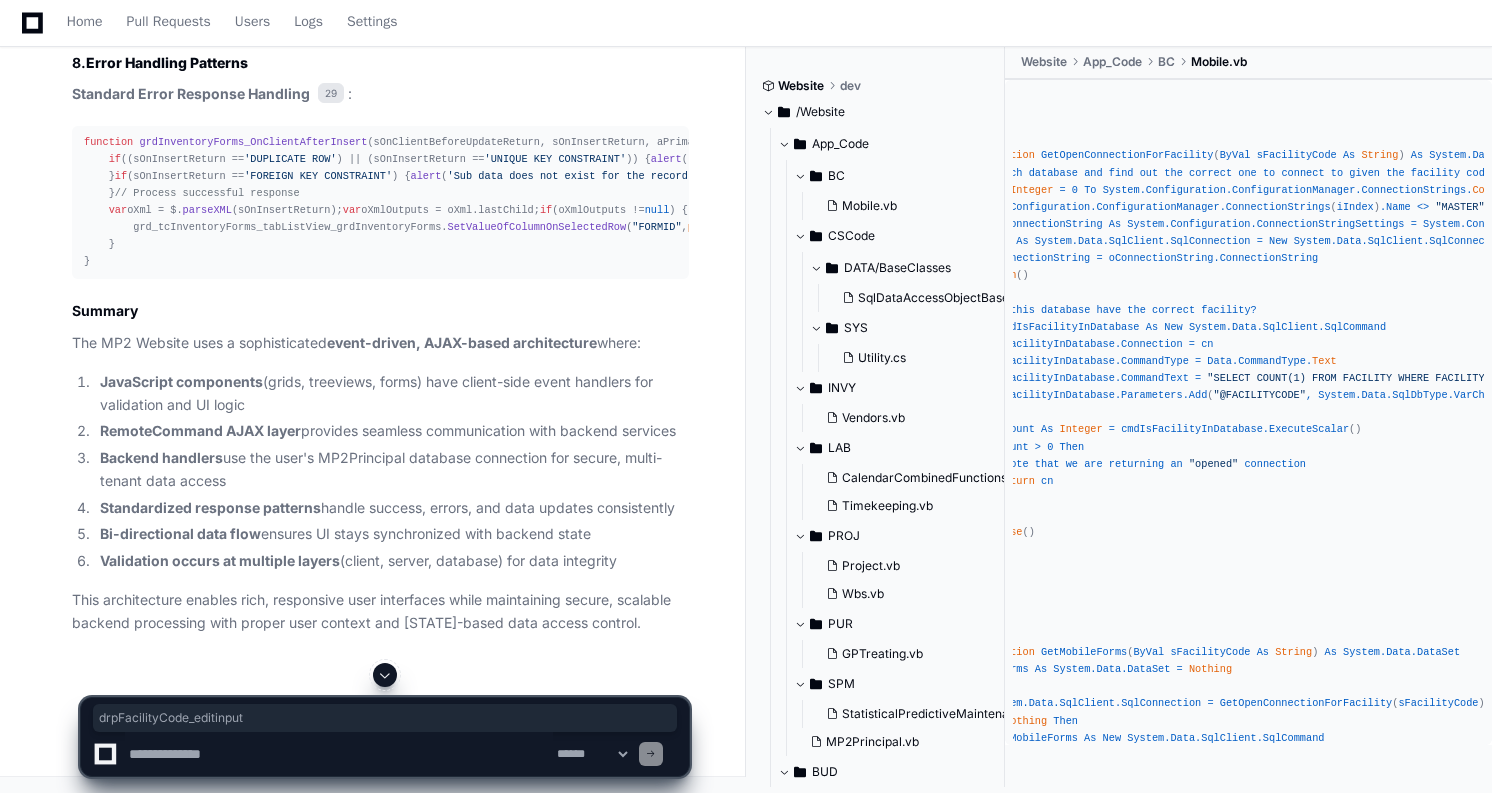 scroll, scrollTop: 0, scrollLeft: 0, axis: both 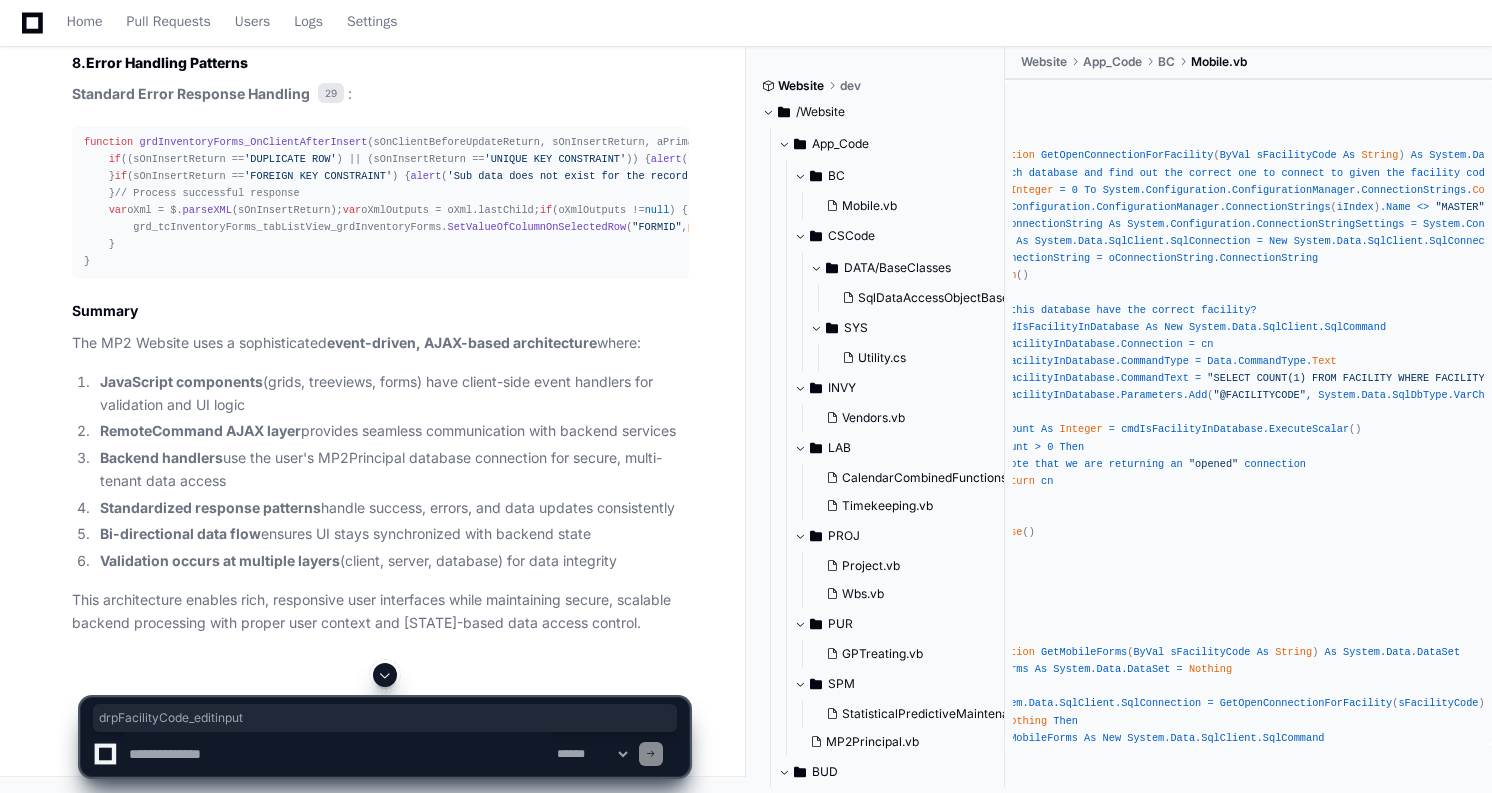 click on "RemoteCommand" 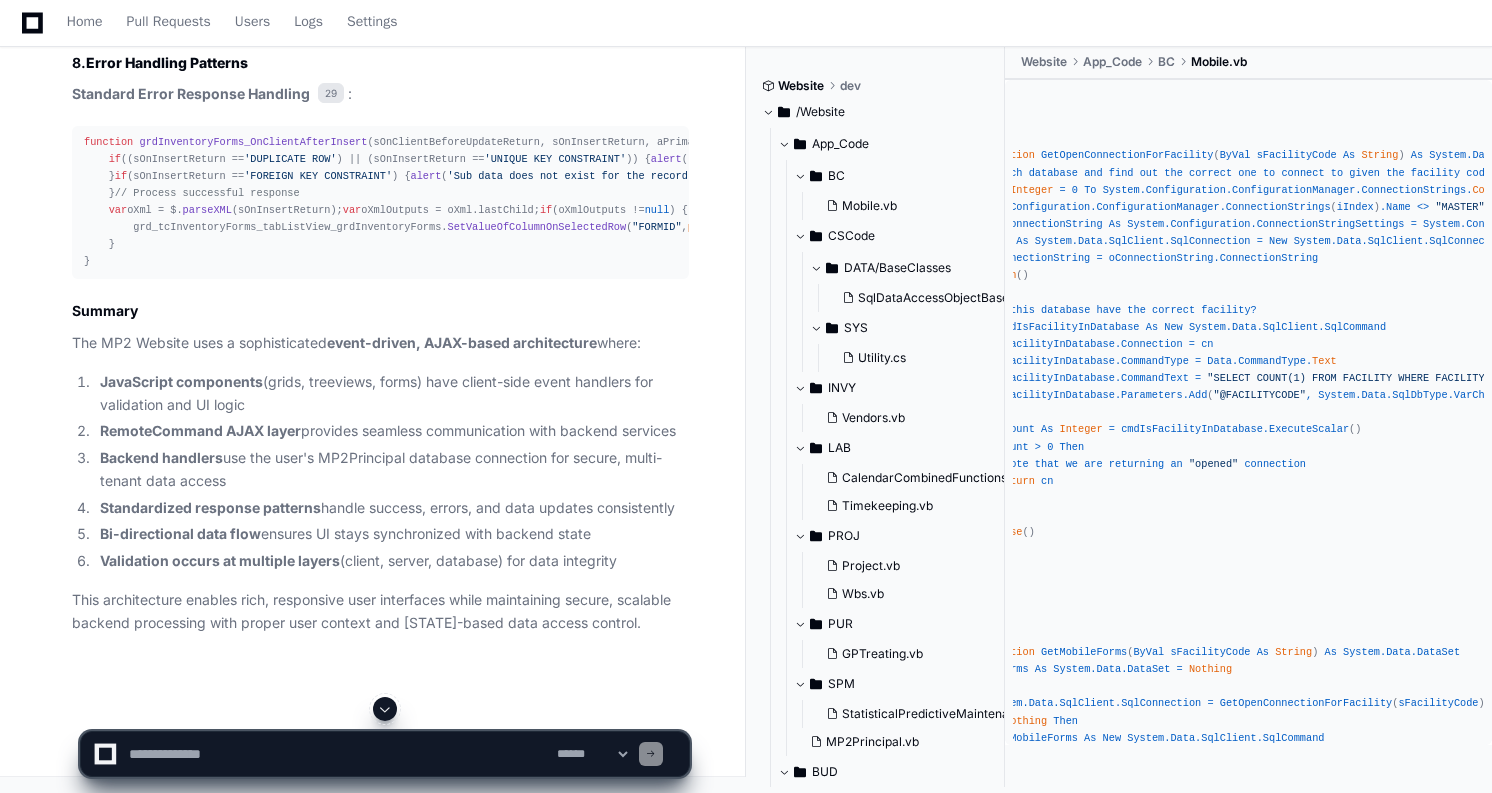 click on "RemoteCommand" 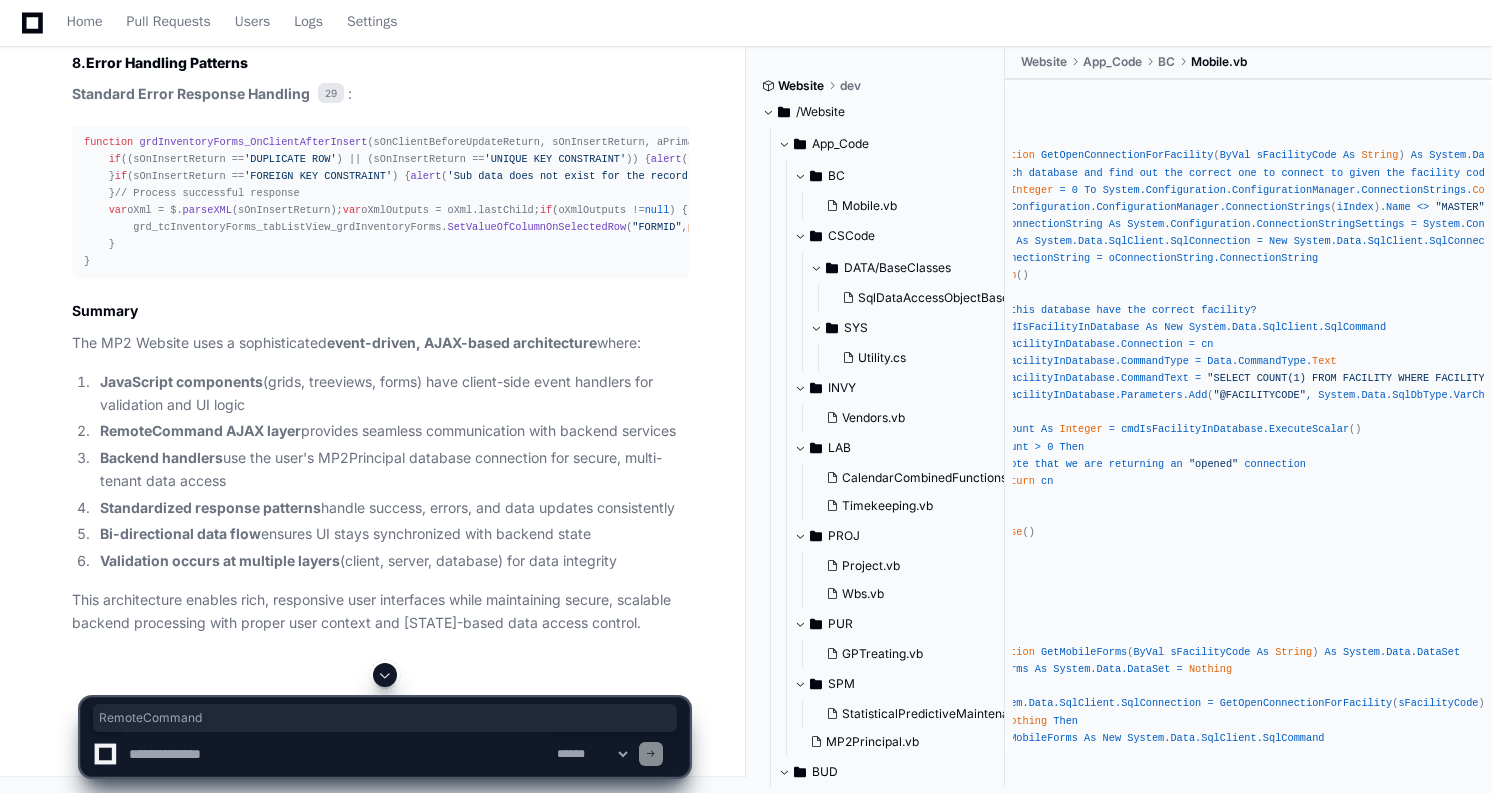 scroll, scrollTop: 14463, scrollLeft: 0, axis: vertical 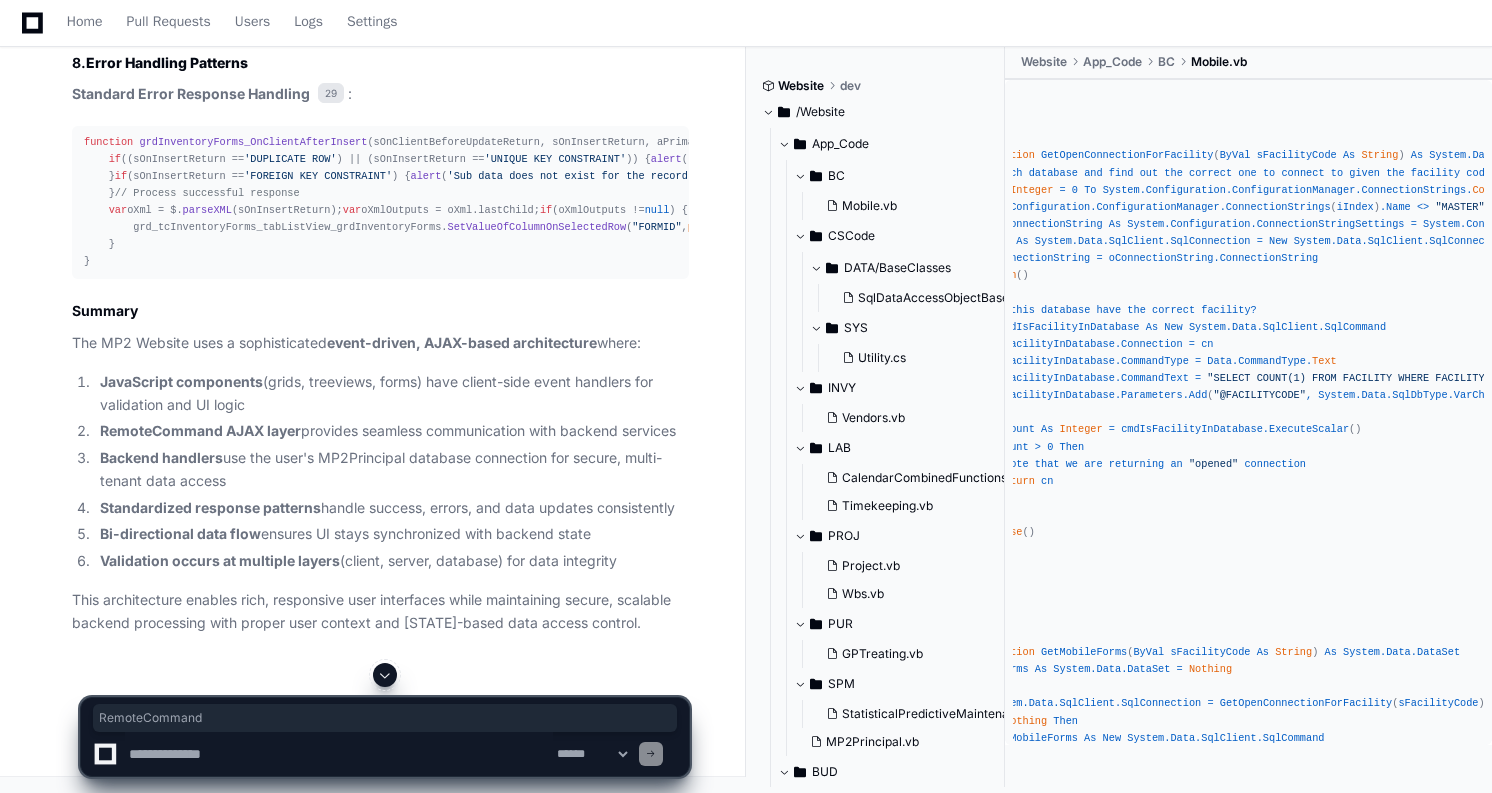 click on "OnClientBeforeInsert" 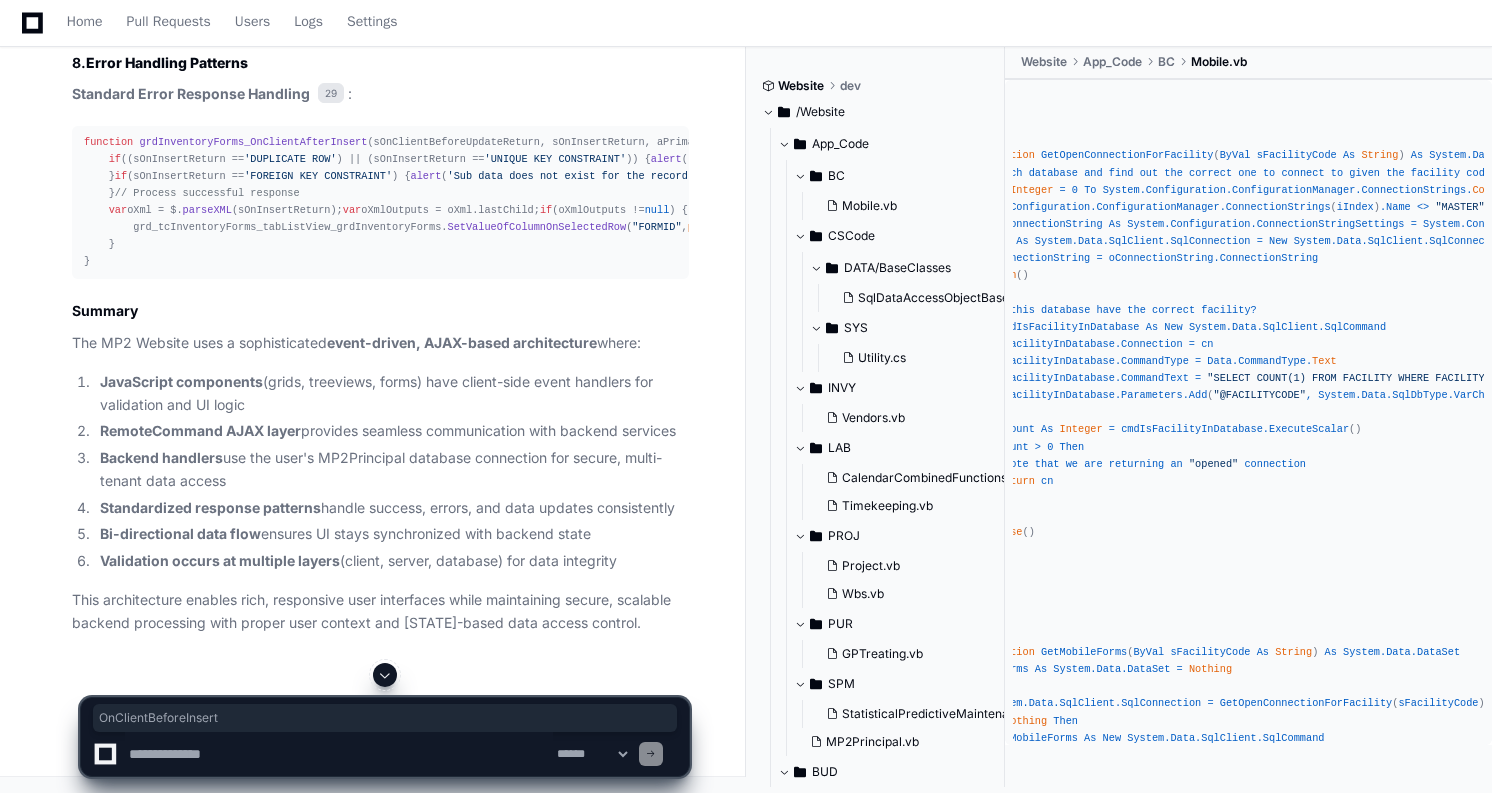 click on "OnClientBeforeInsert" 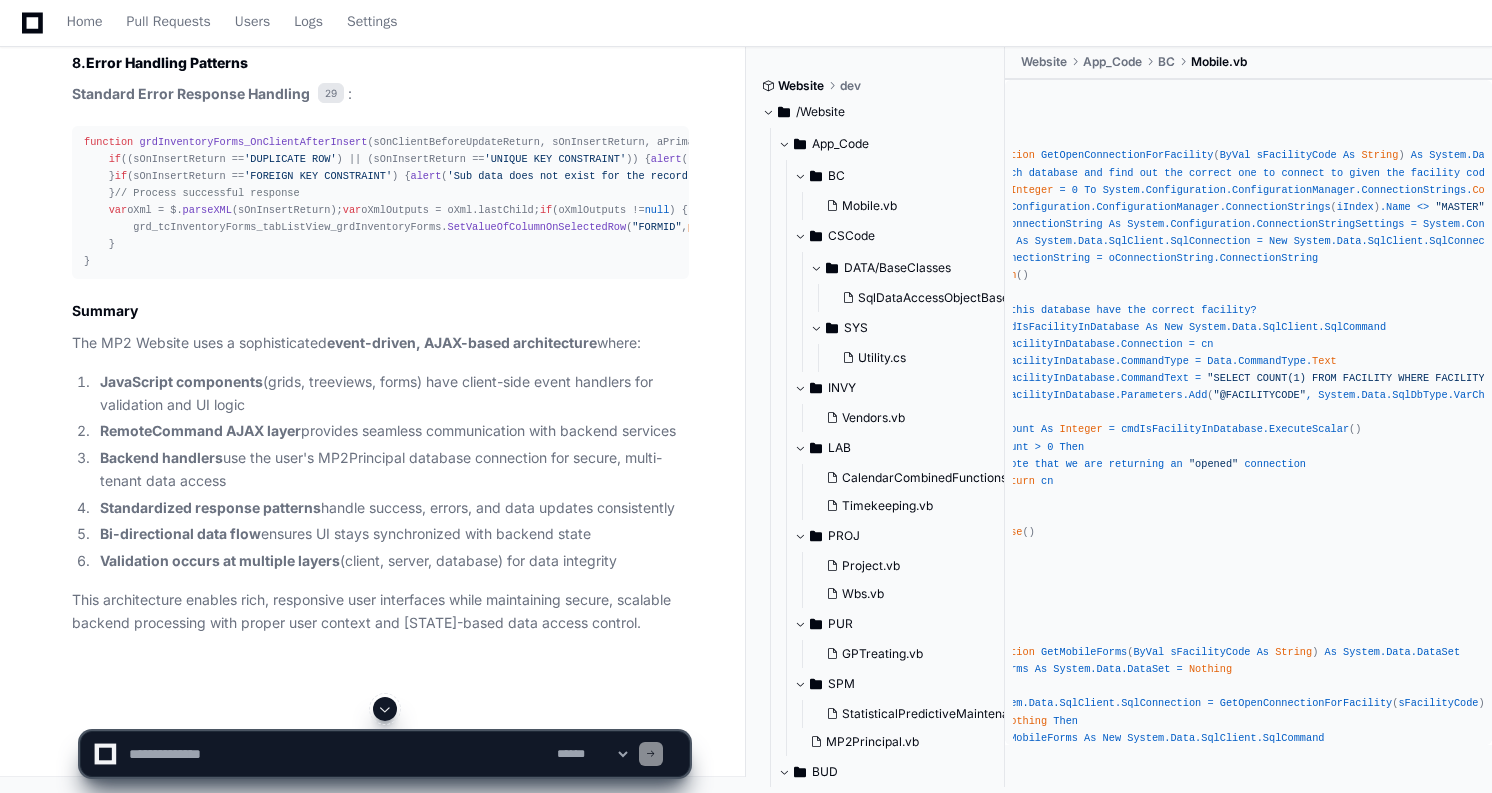 click on "OnClientBeforeInsert  validates data client-side" 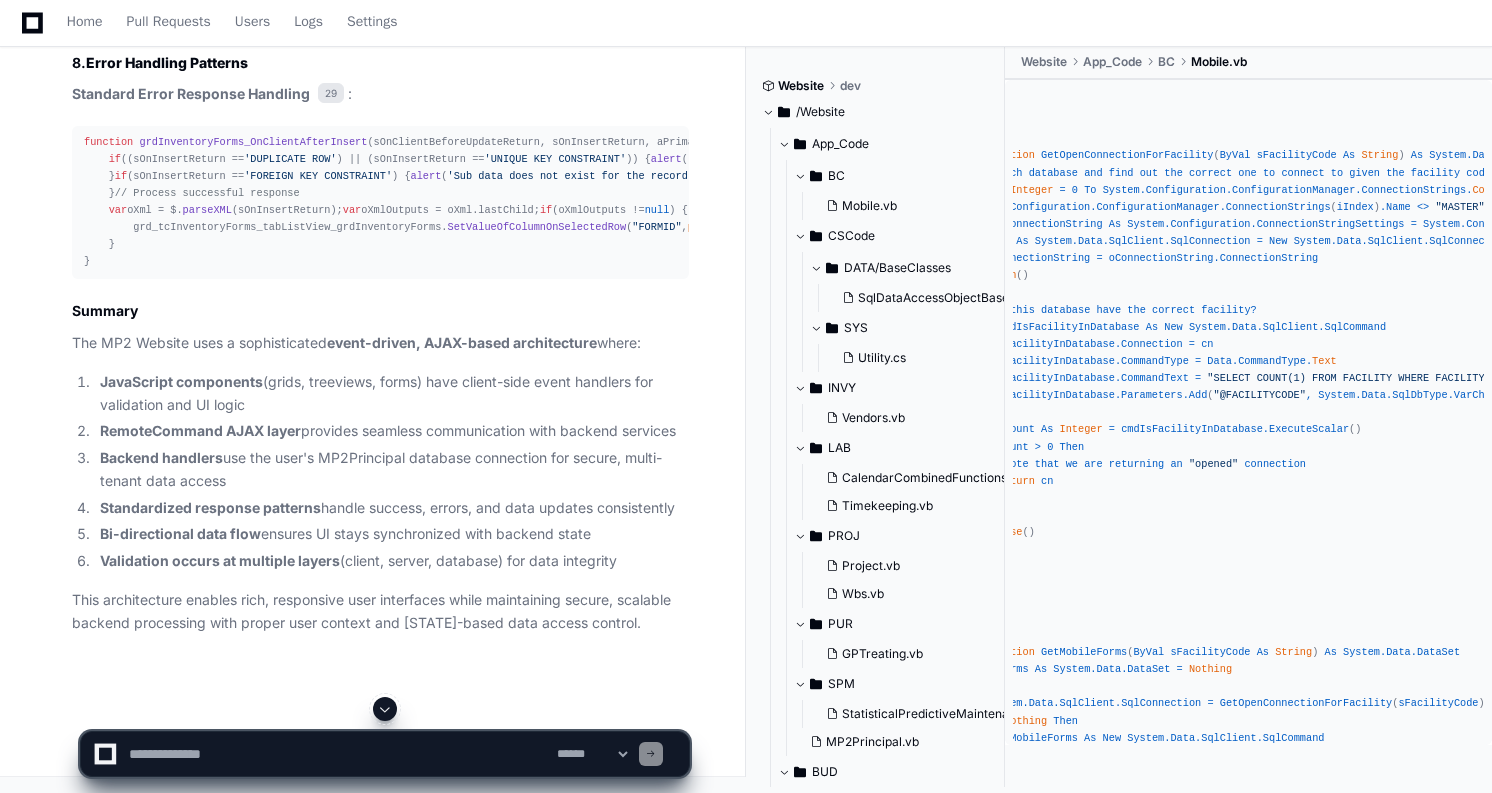 click on "OnClientBeforeInsert" 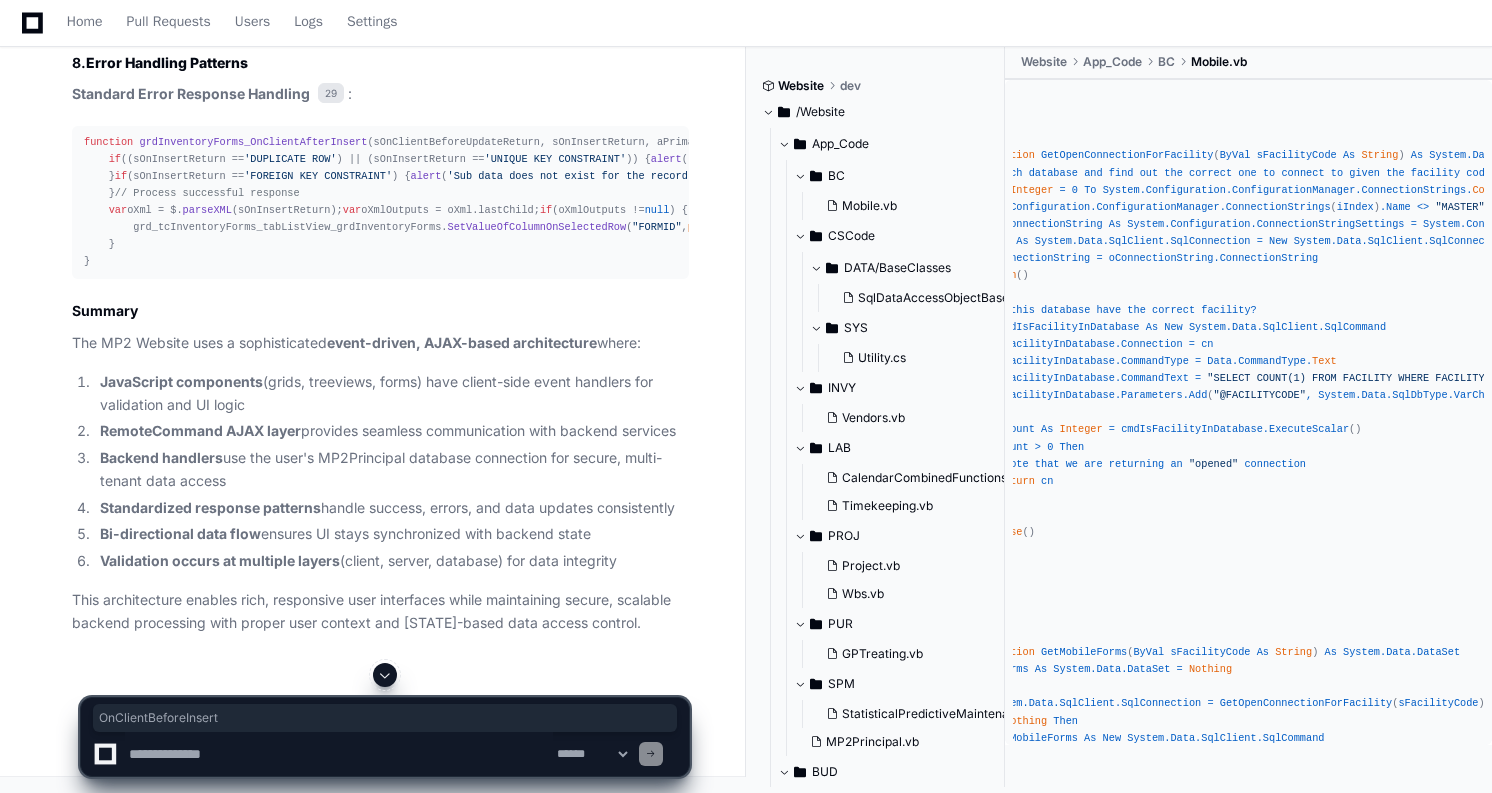 click on "25" 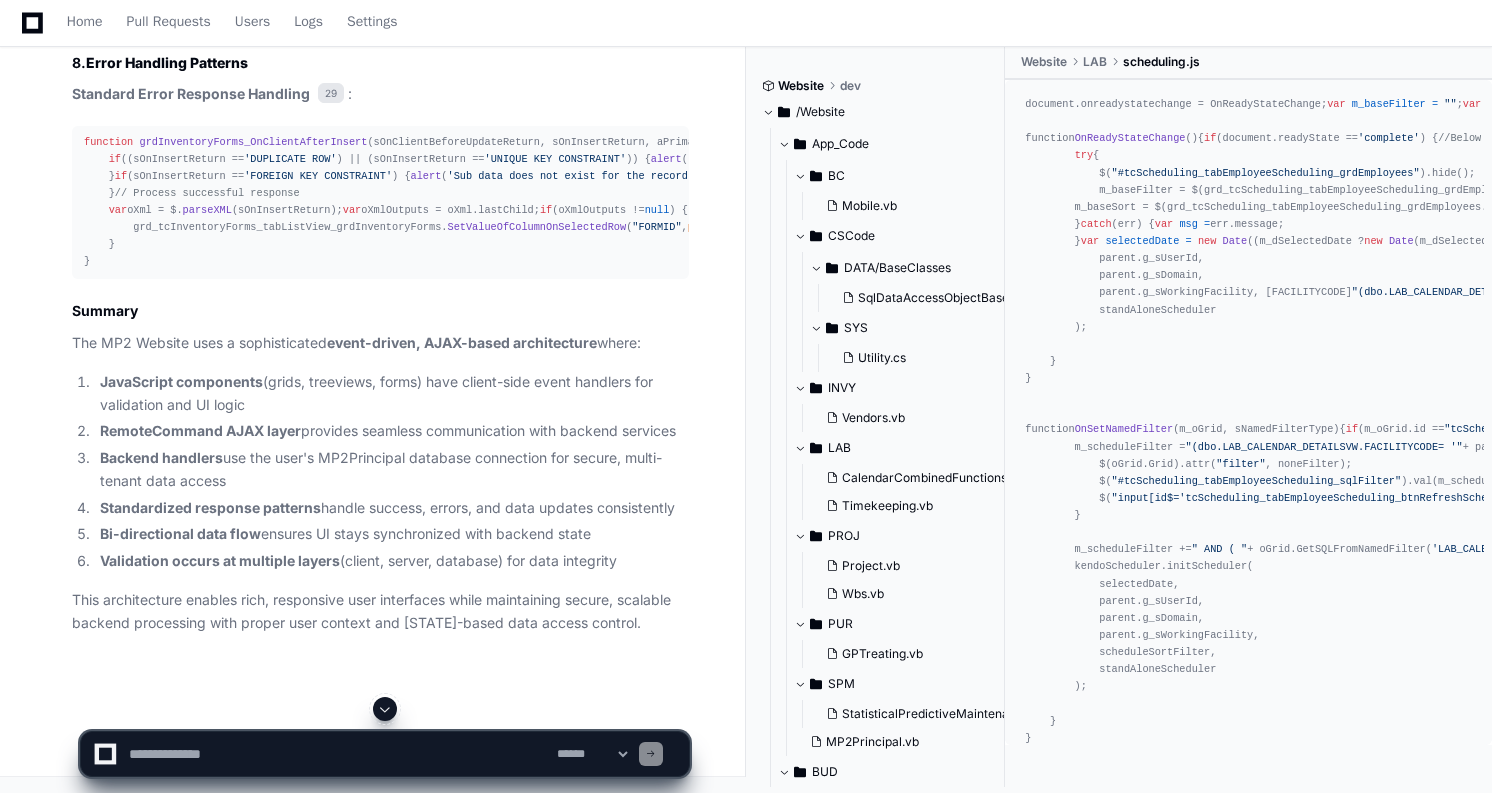 scroll, scrollTop: 14473, scrollLeft: 0, axis: vertical 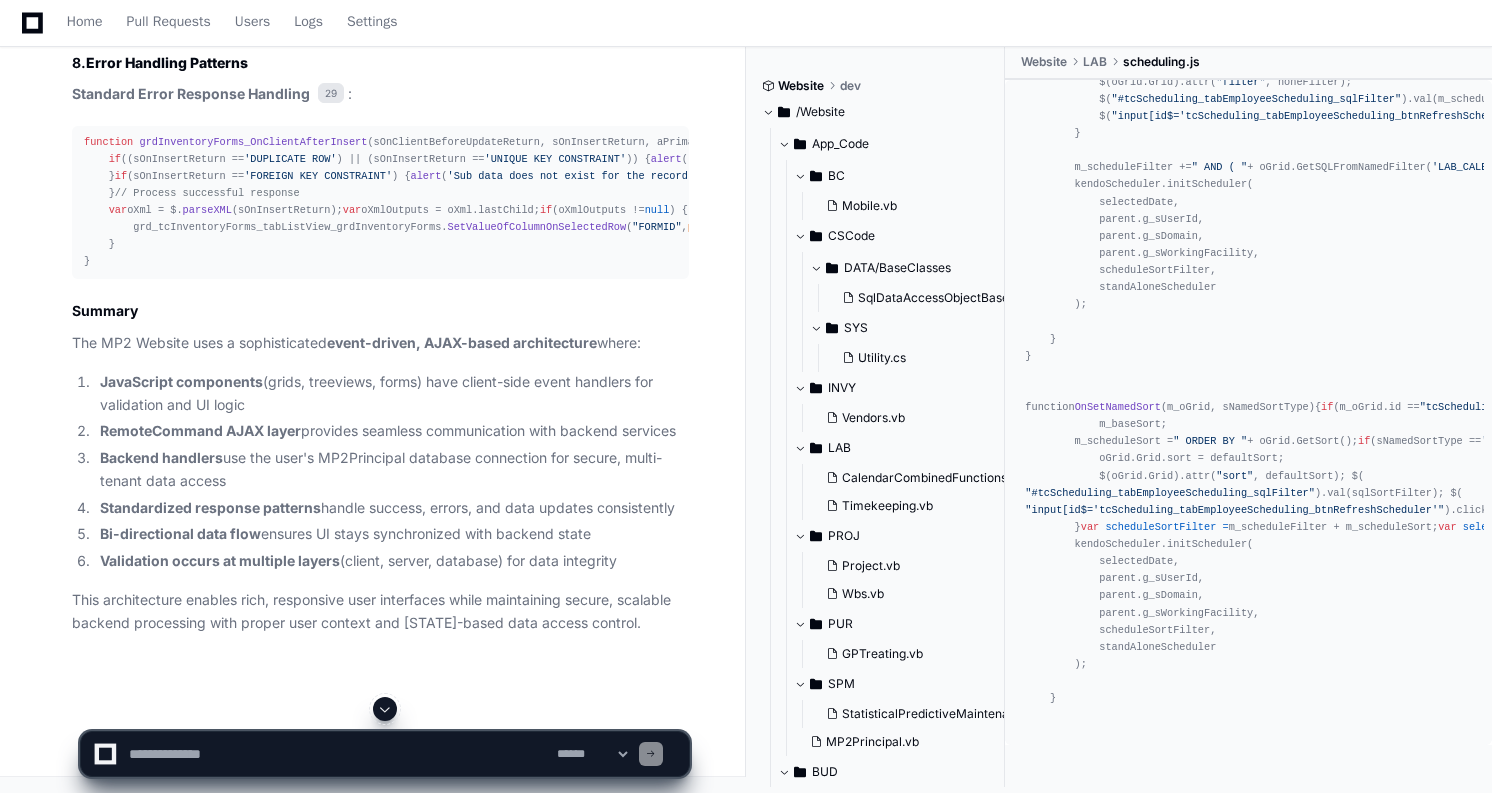 click on "DataLayer.Sys.Grid.Insert()" 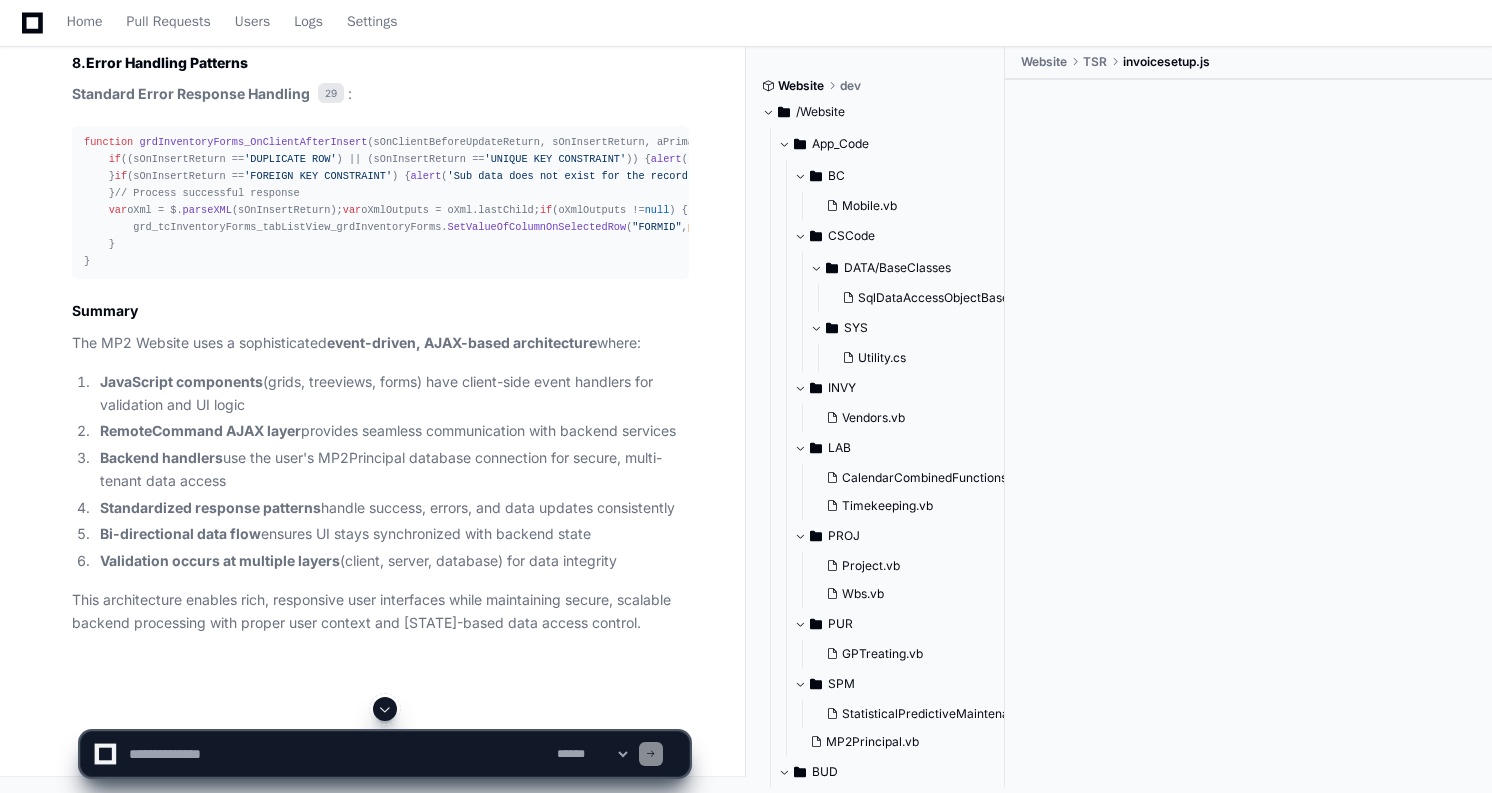 click on "28" 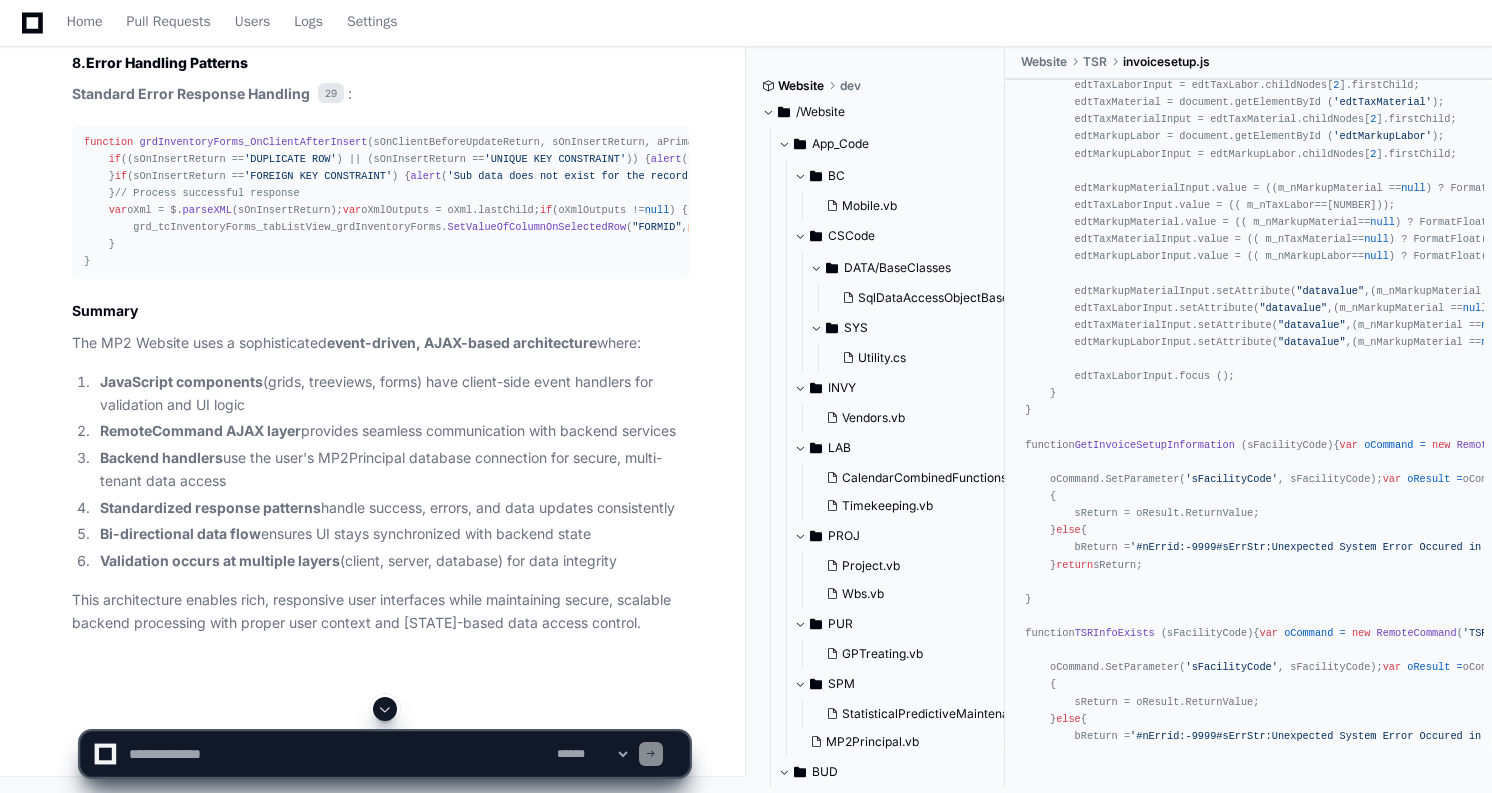 scroll, scrollTop: 576, scrollLeft: 0, axis: vertical 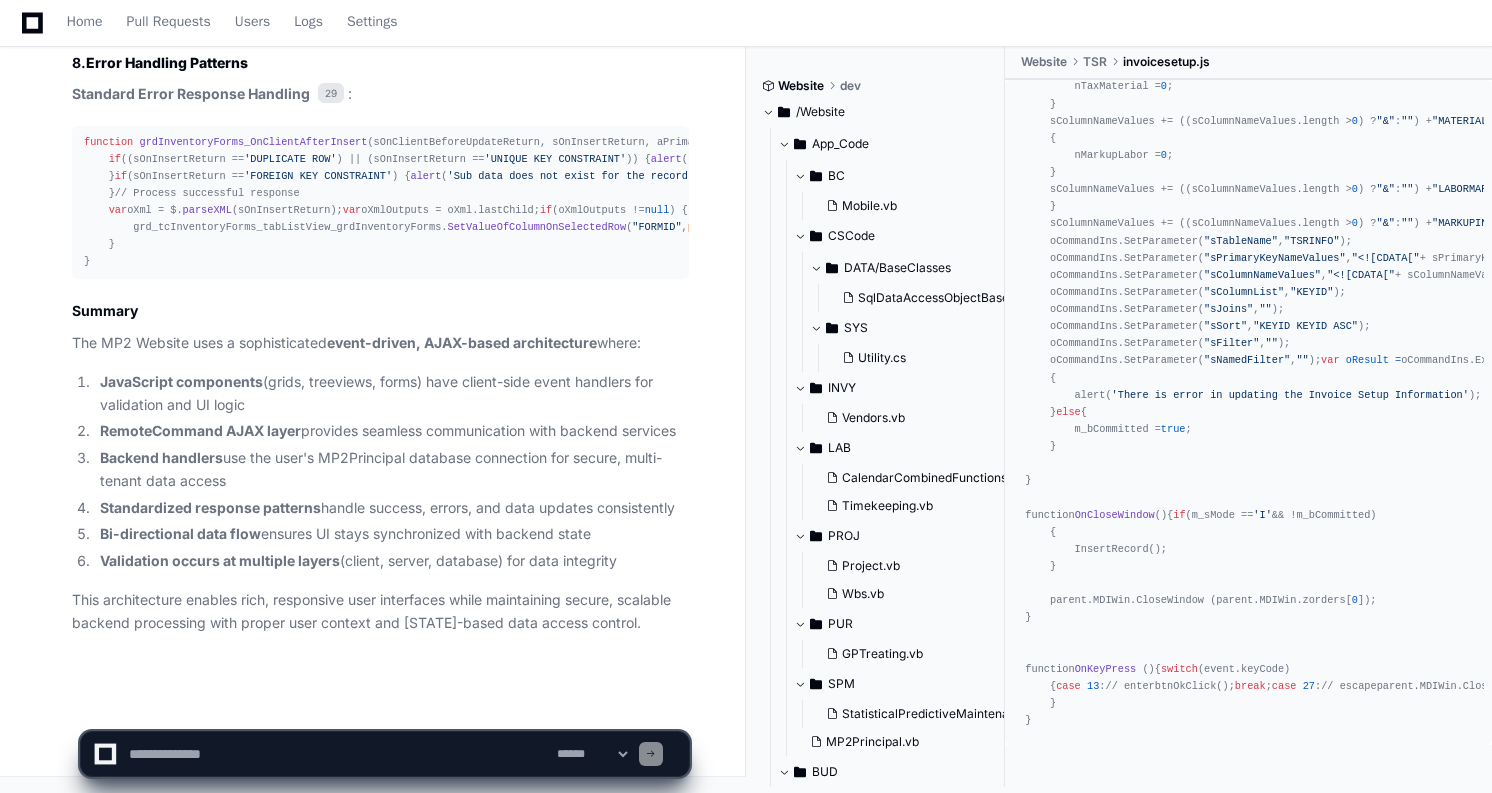 click 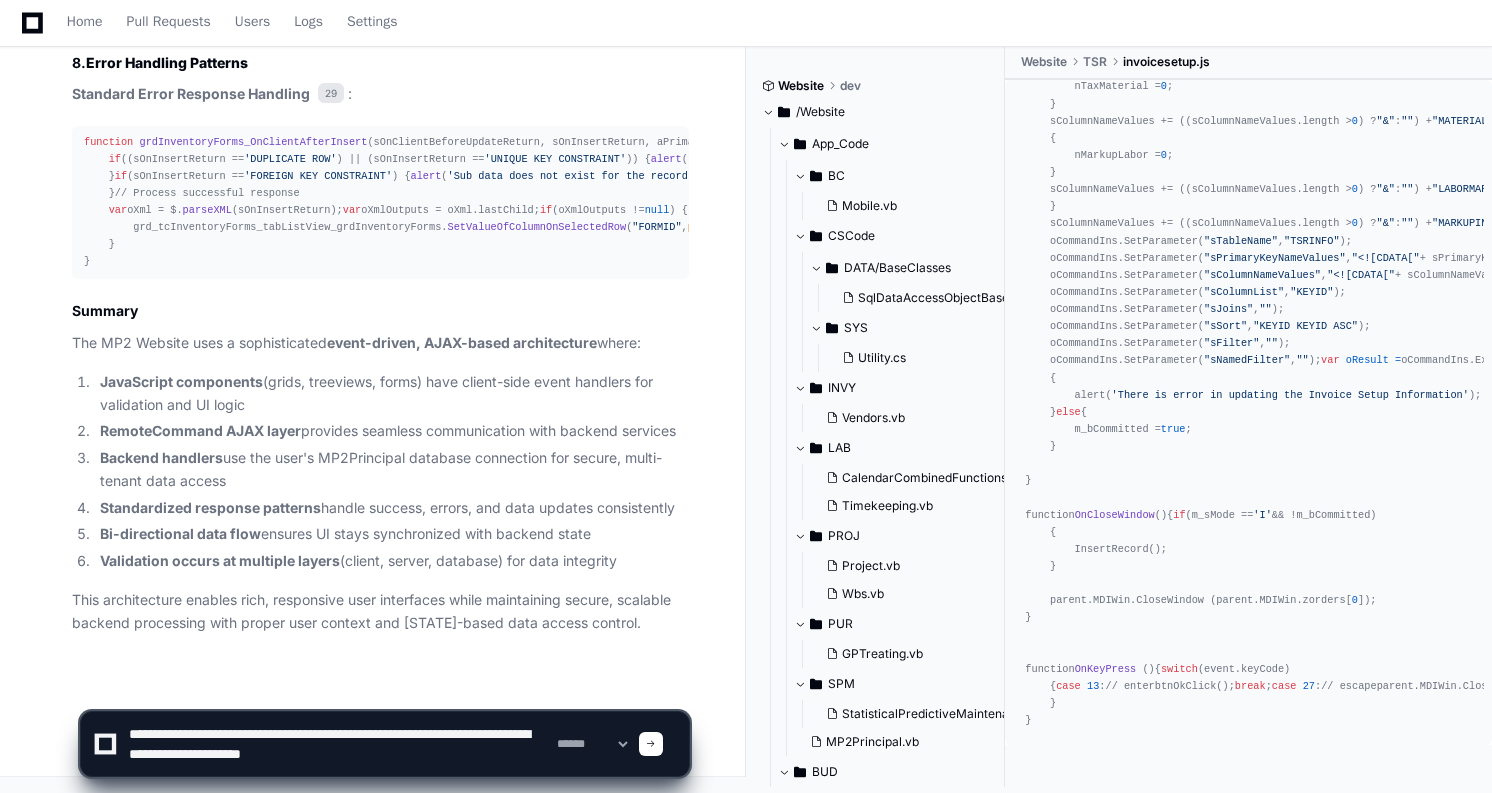 type on "**********" 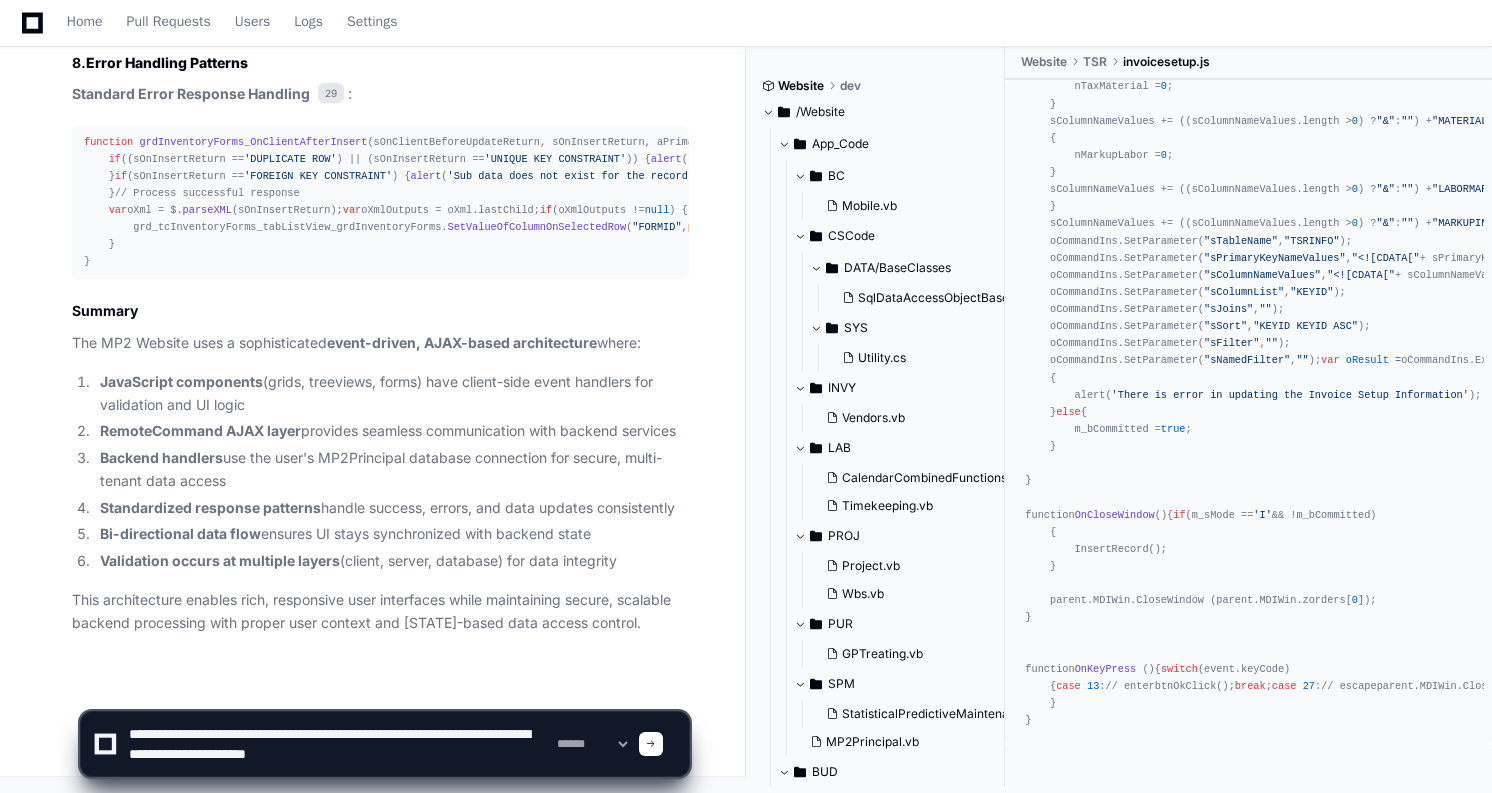 type 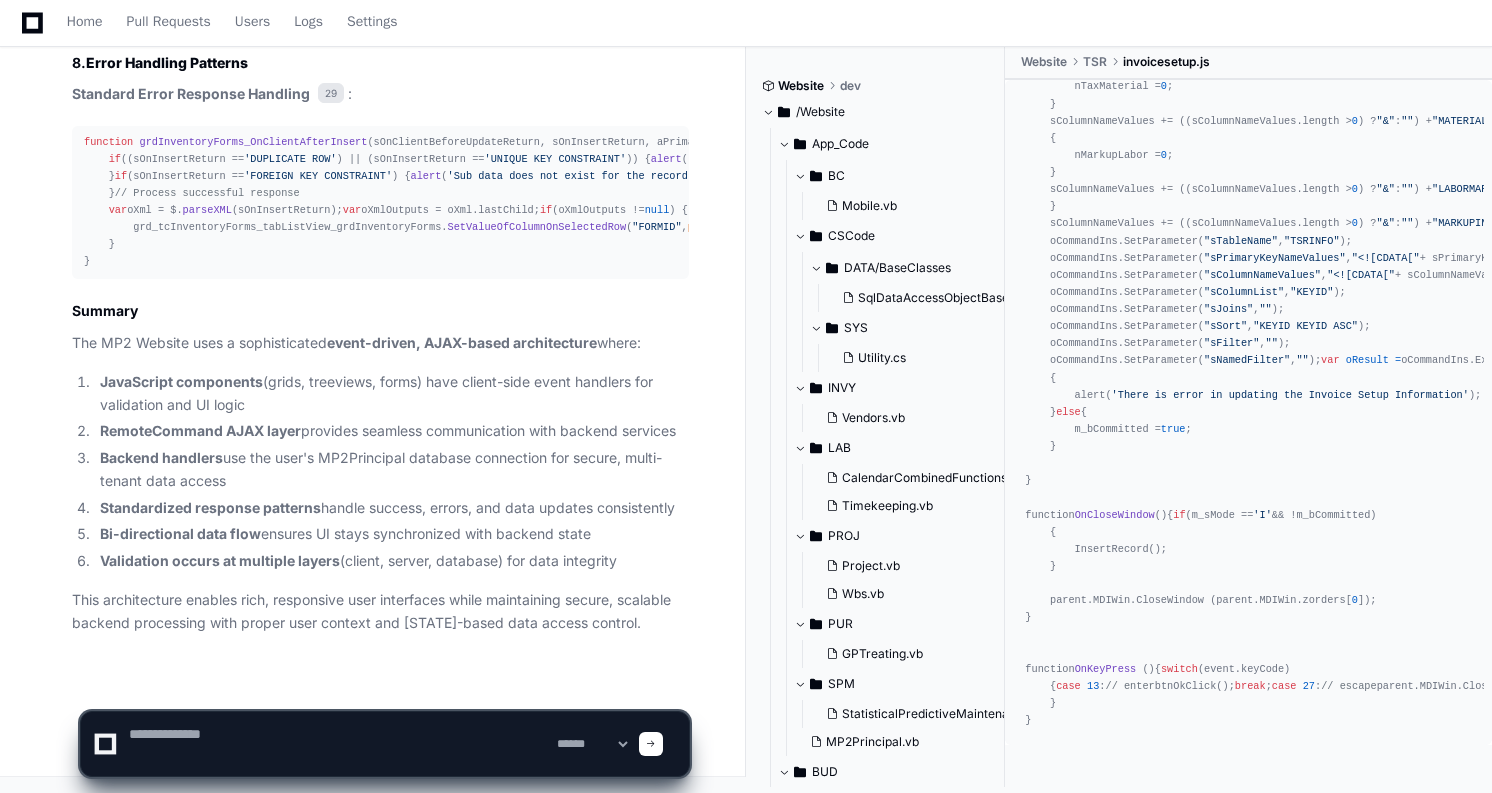 scroll, scrollTop: 0, scrollLeft: 0, axis: both 